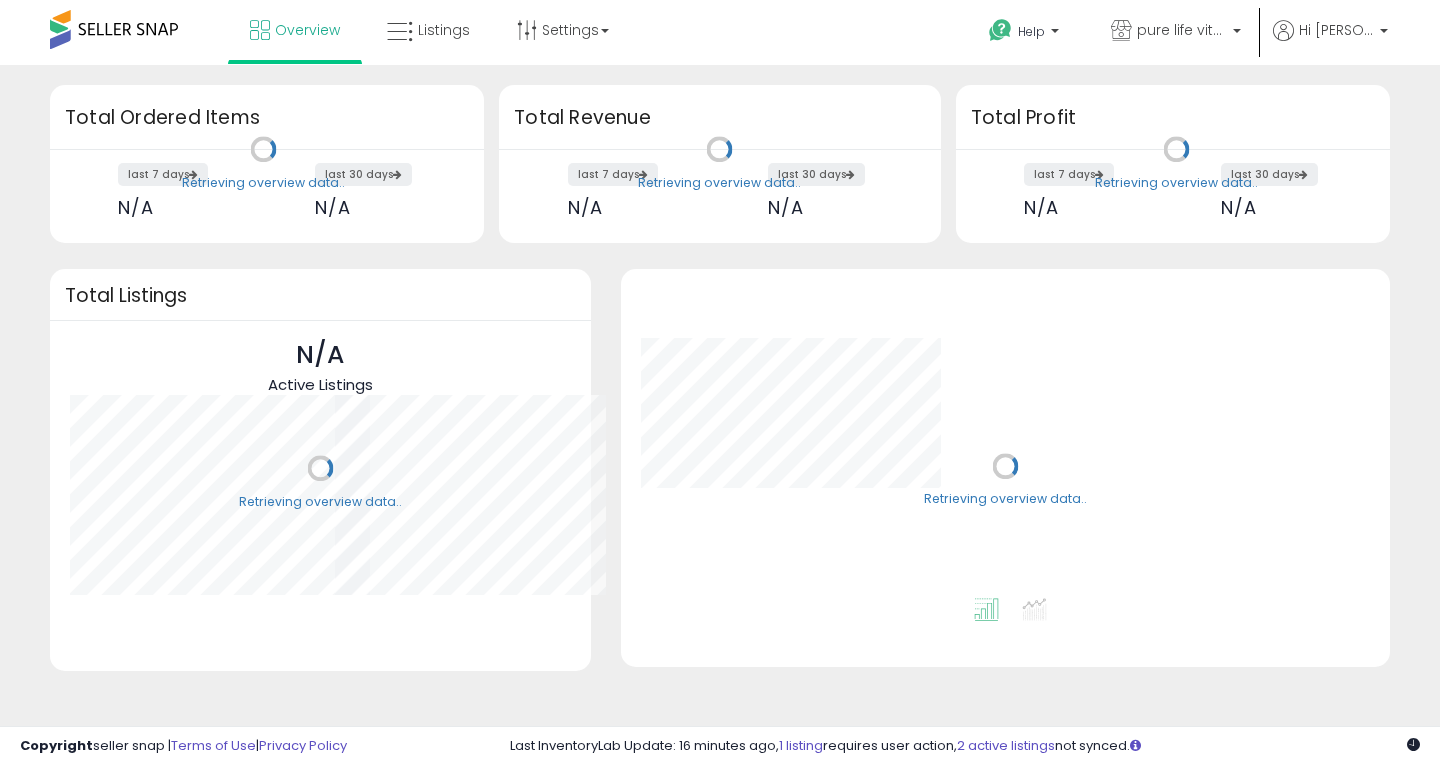 scroll, scrollTop: 0, scrollLeft: 0, axis: both 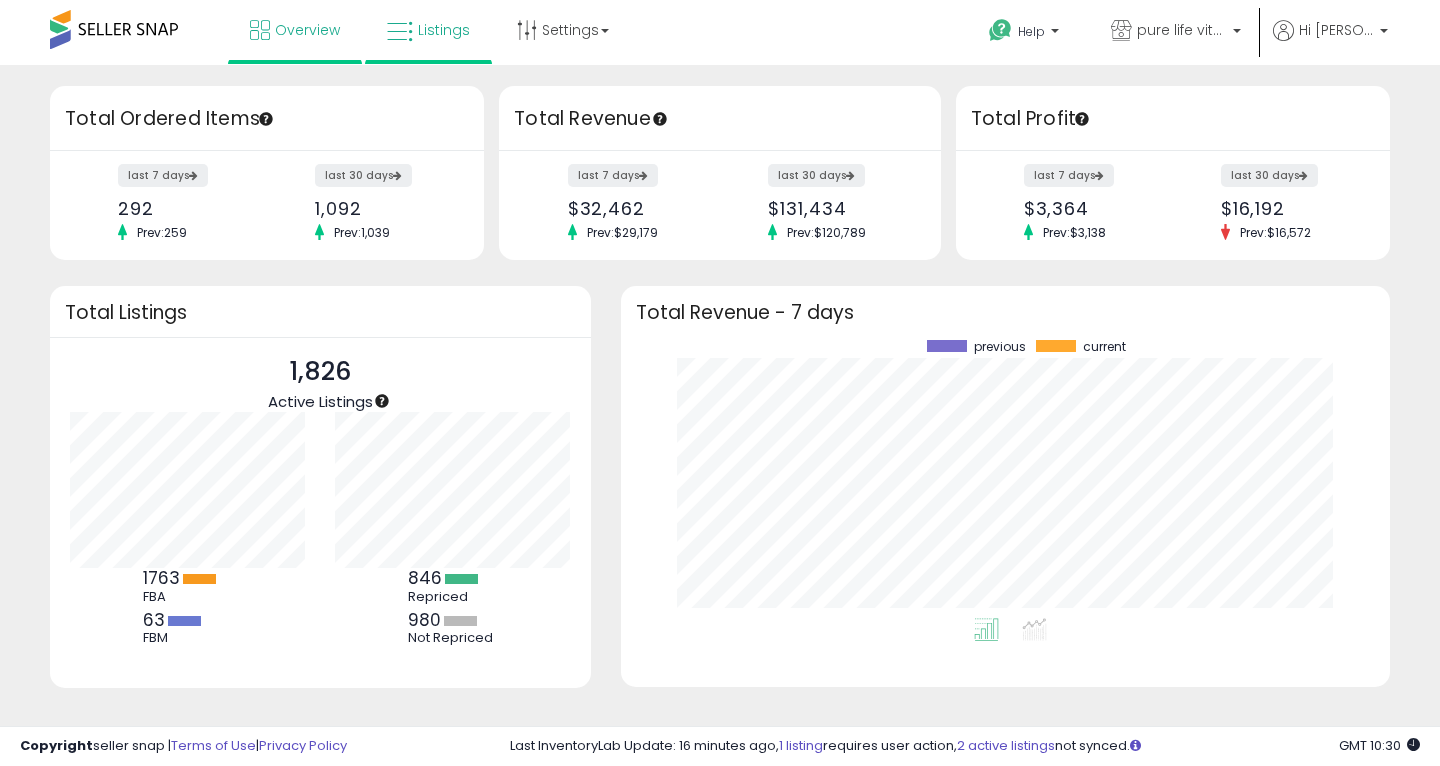 click on "Listings" at bounding box center (444, 30) 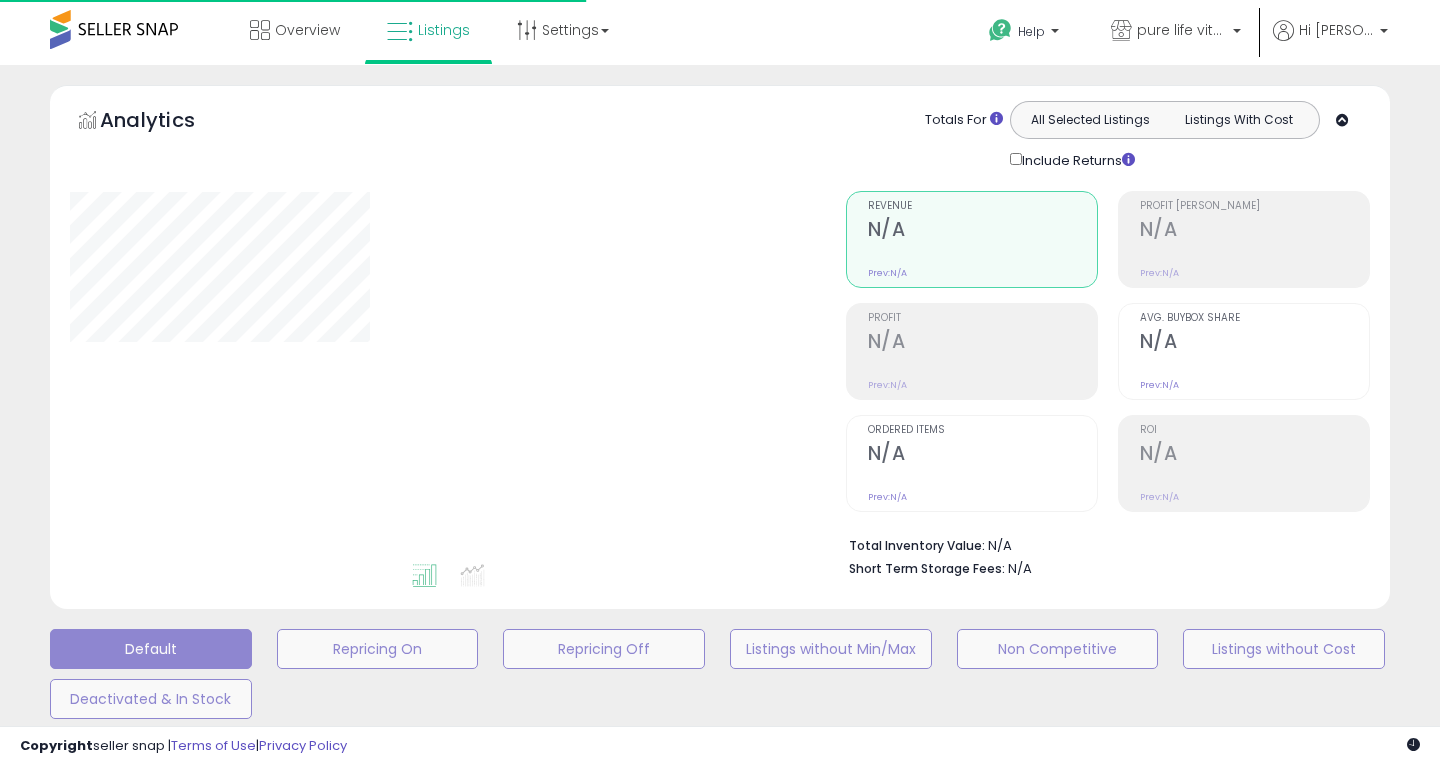 scroll, scrollTop: 0, scrollLeft: 0, axis: both 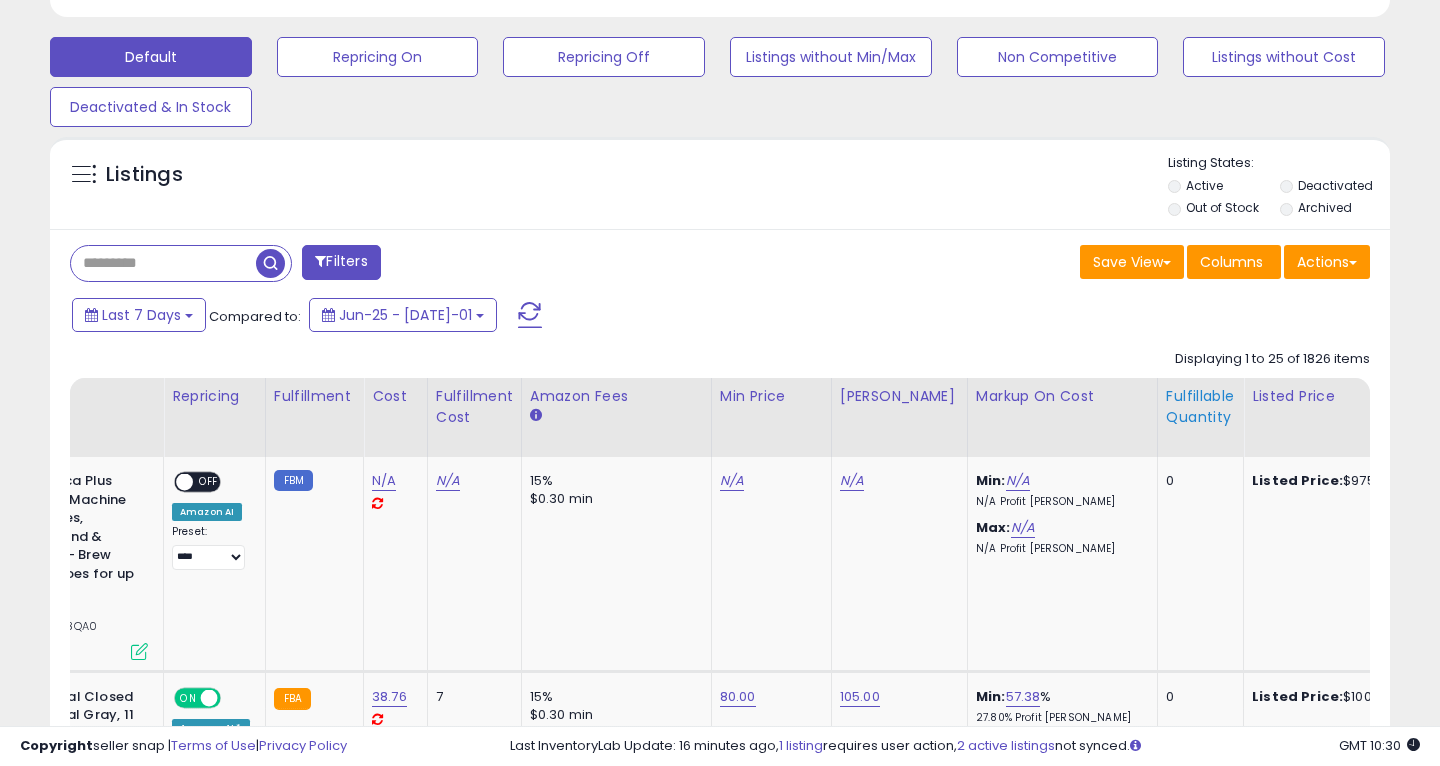click on "Fulfillable Quantity" at bounding box center (1200, 407) 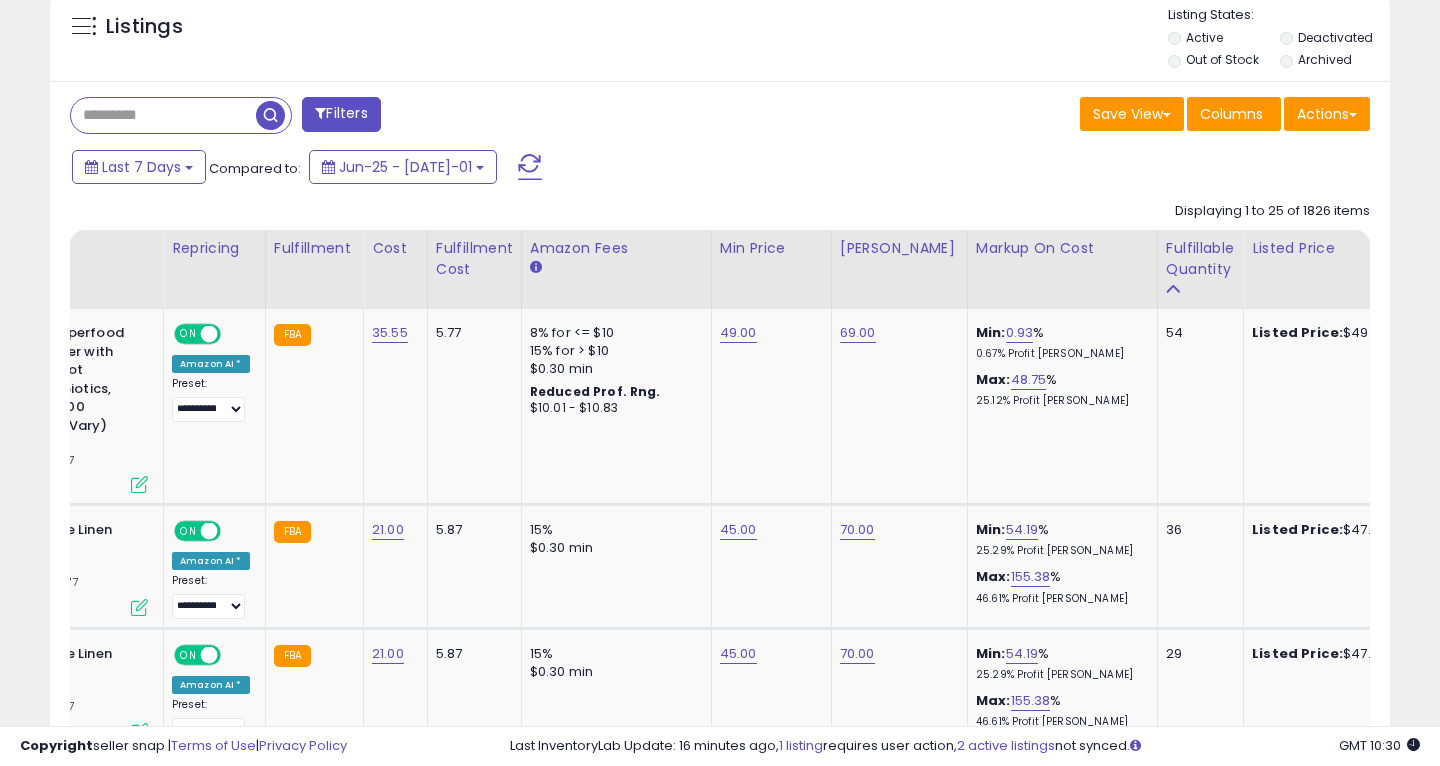 scroll, scrollTop: 792, scrollLeft: 0, axis: vertical 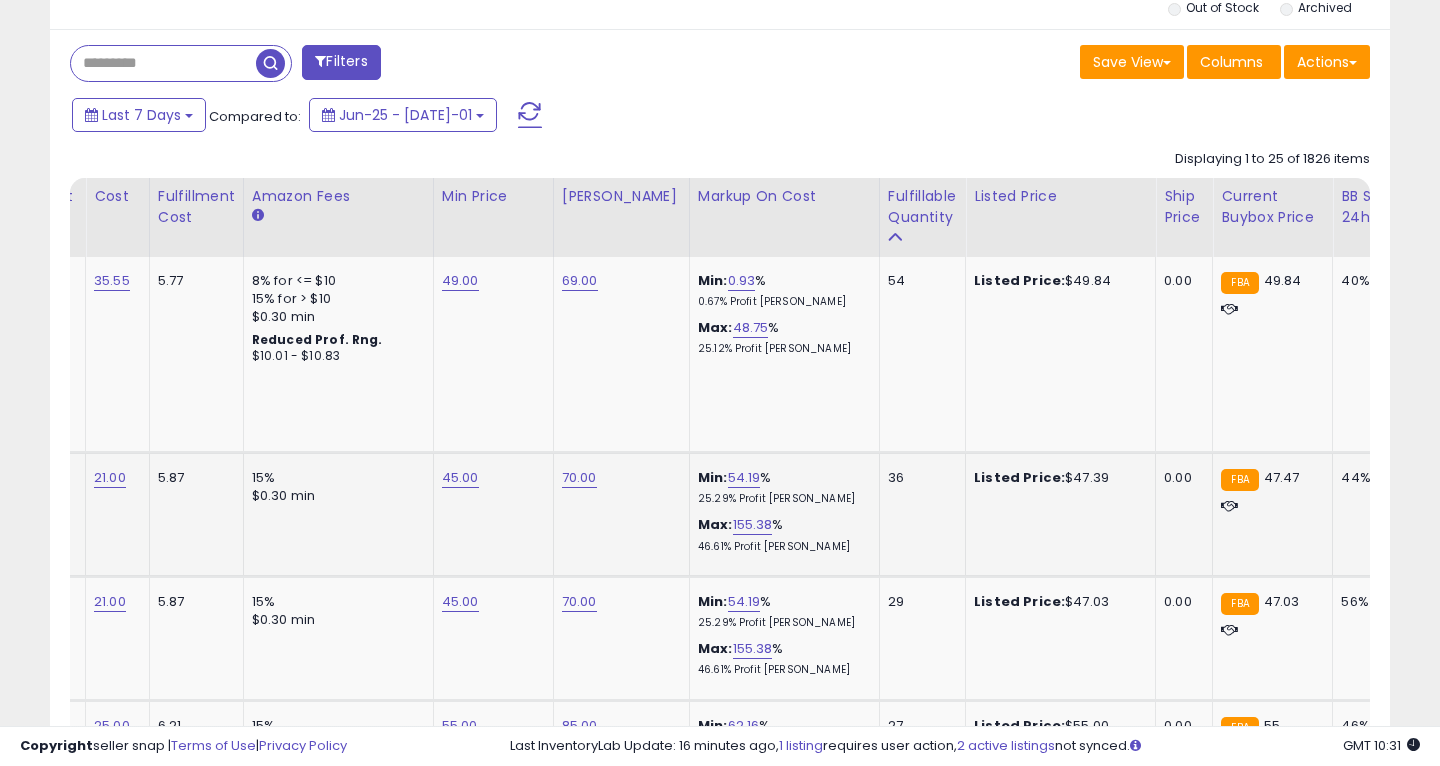 click on "45.00" at bounding box center [460, 281] 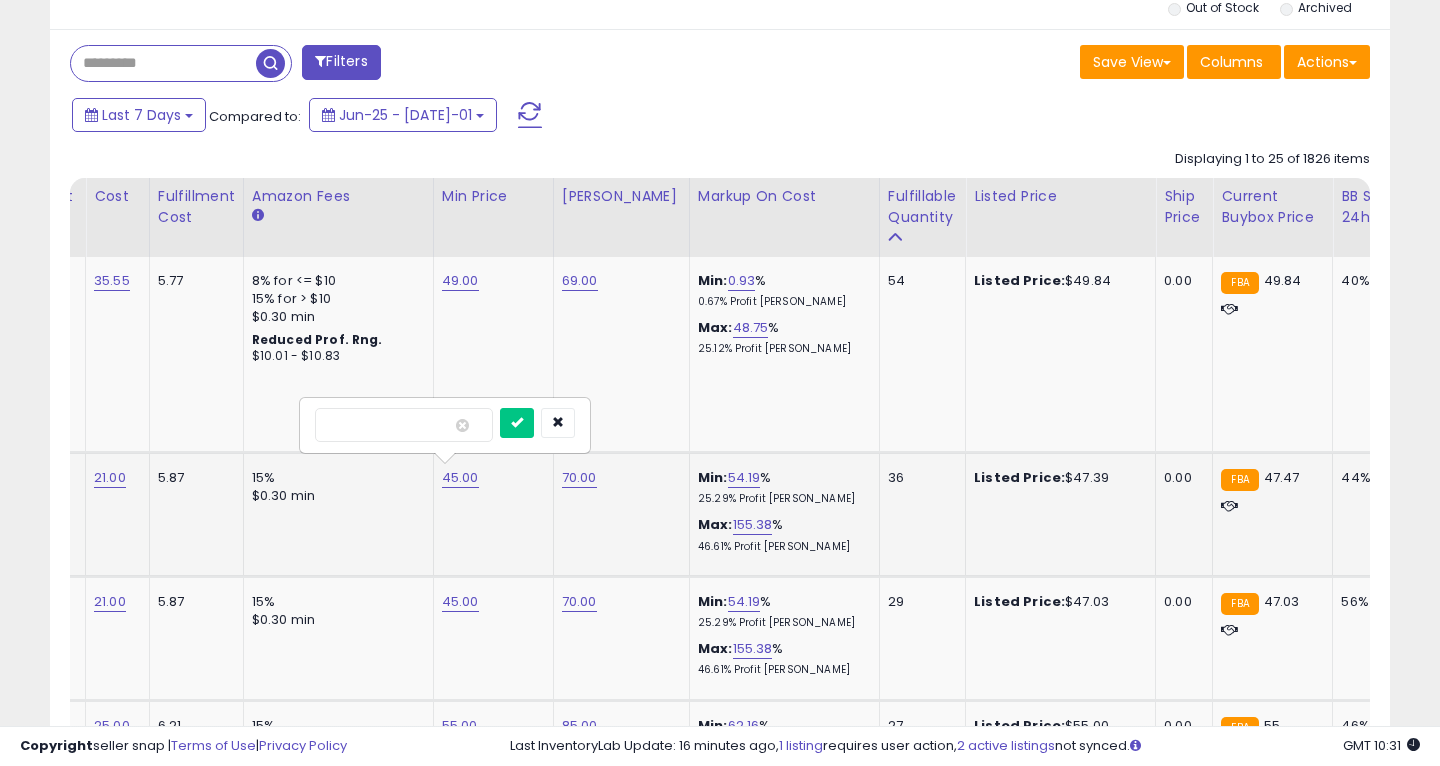 type on "**" 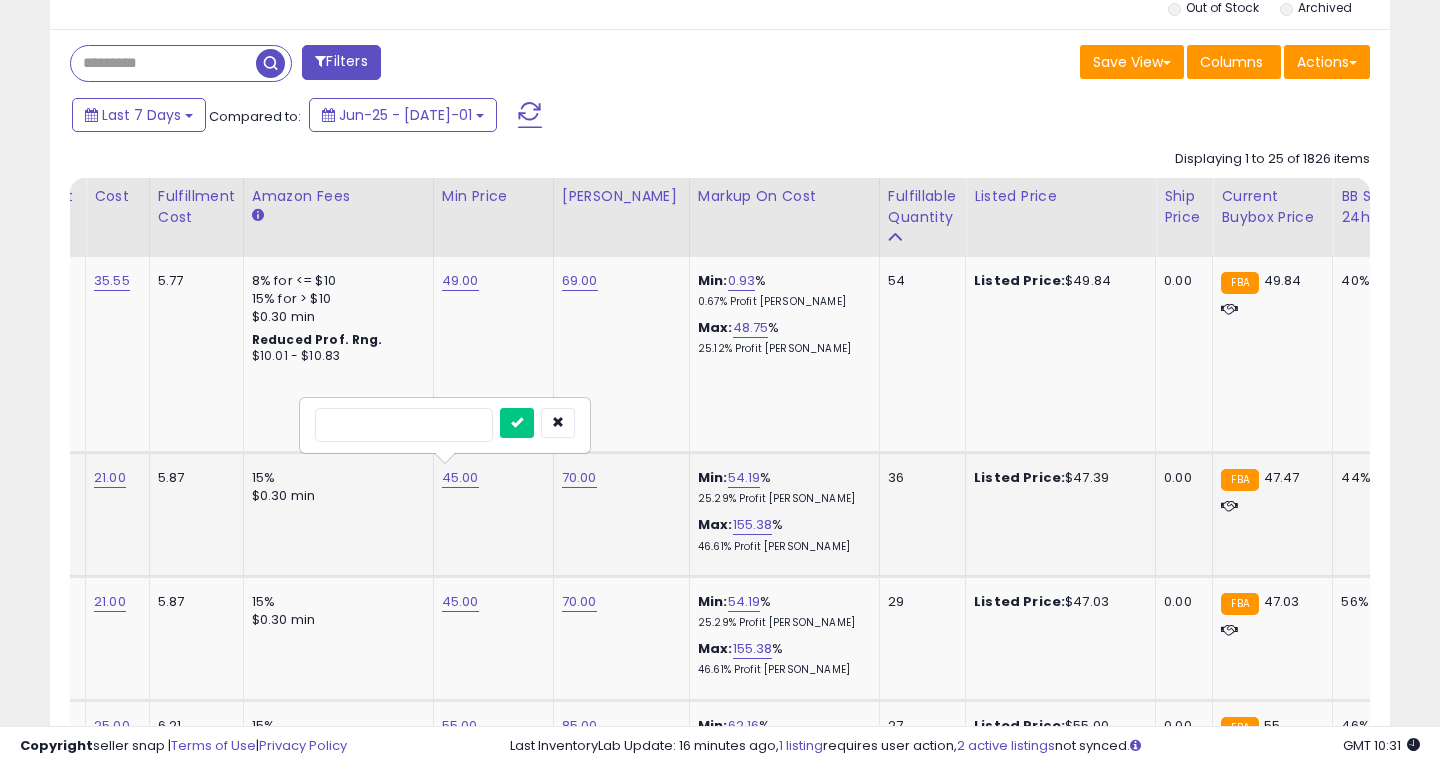 type on "**" 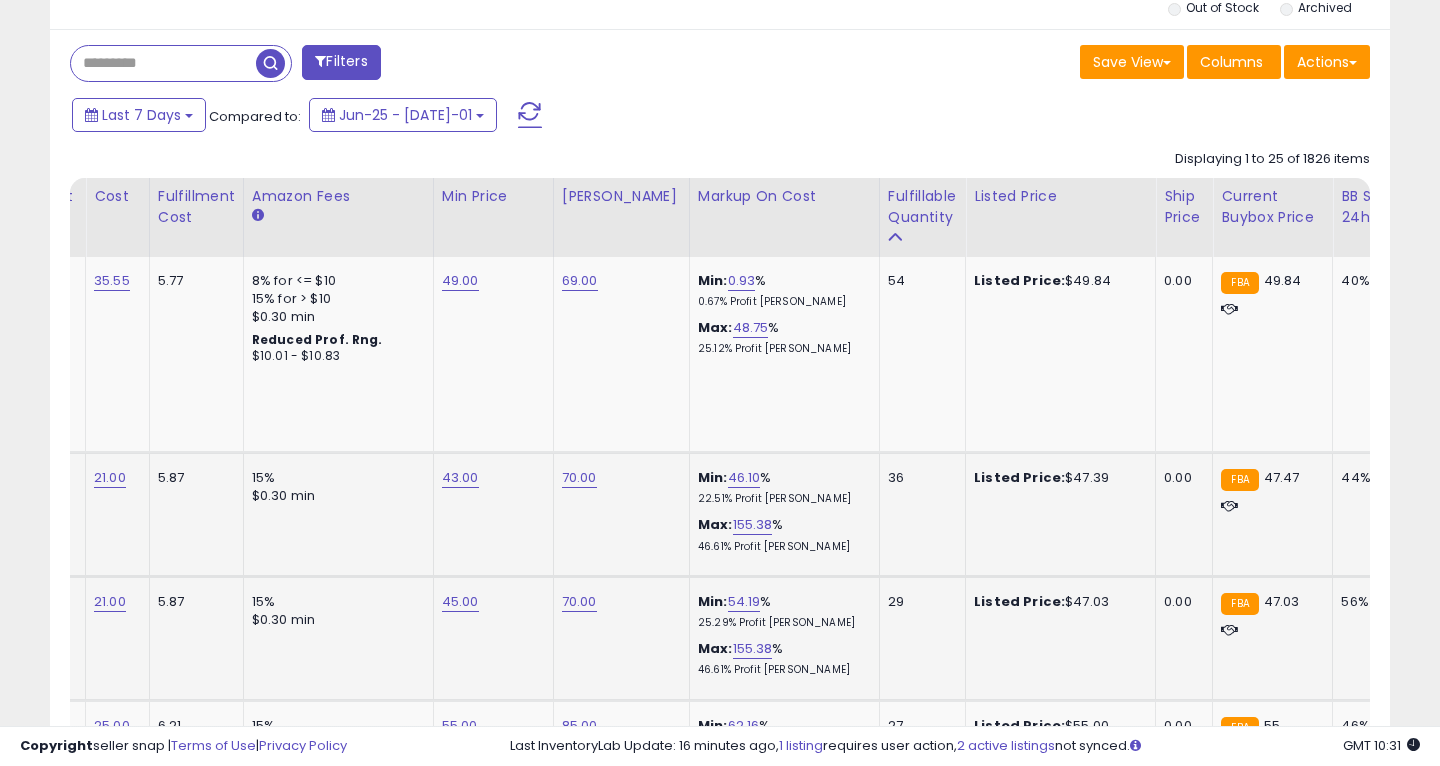 click on "45.00" at bounding box center [460, 281] 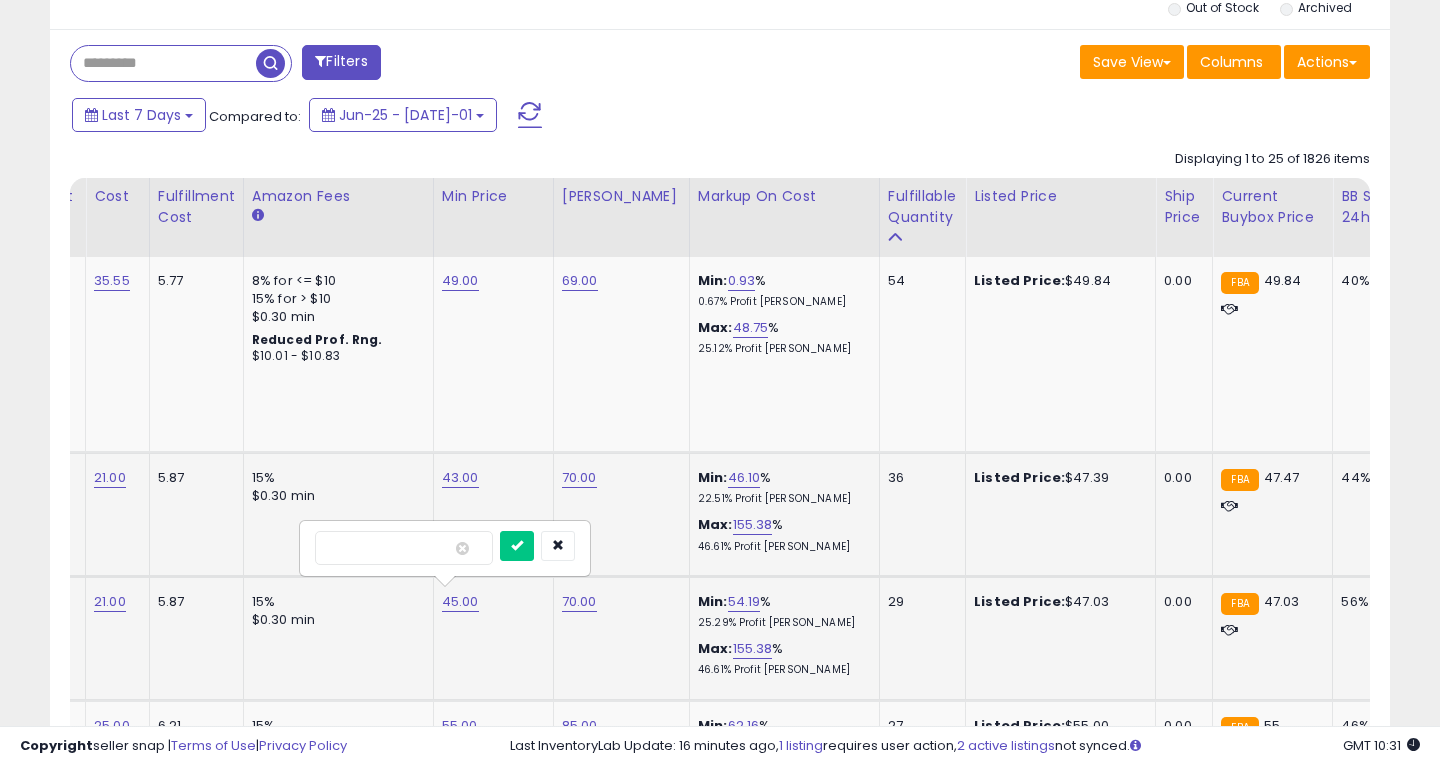 type on "**" 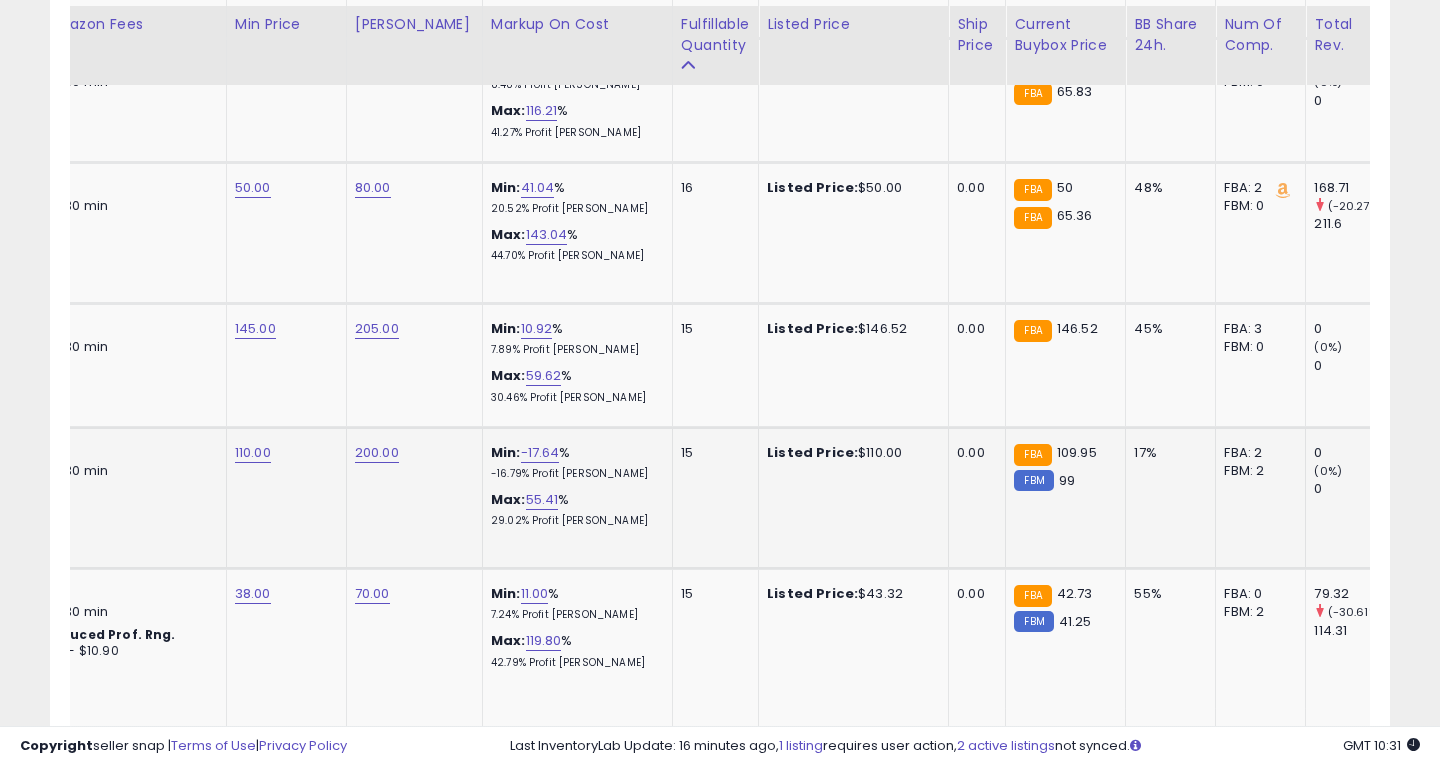 click on "110.00" at bounding box center (253, -1547) 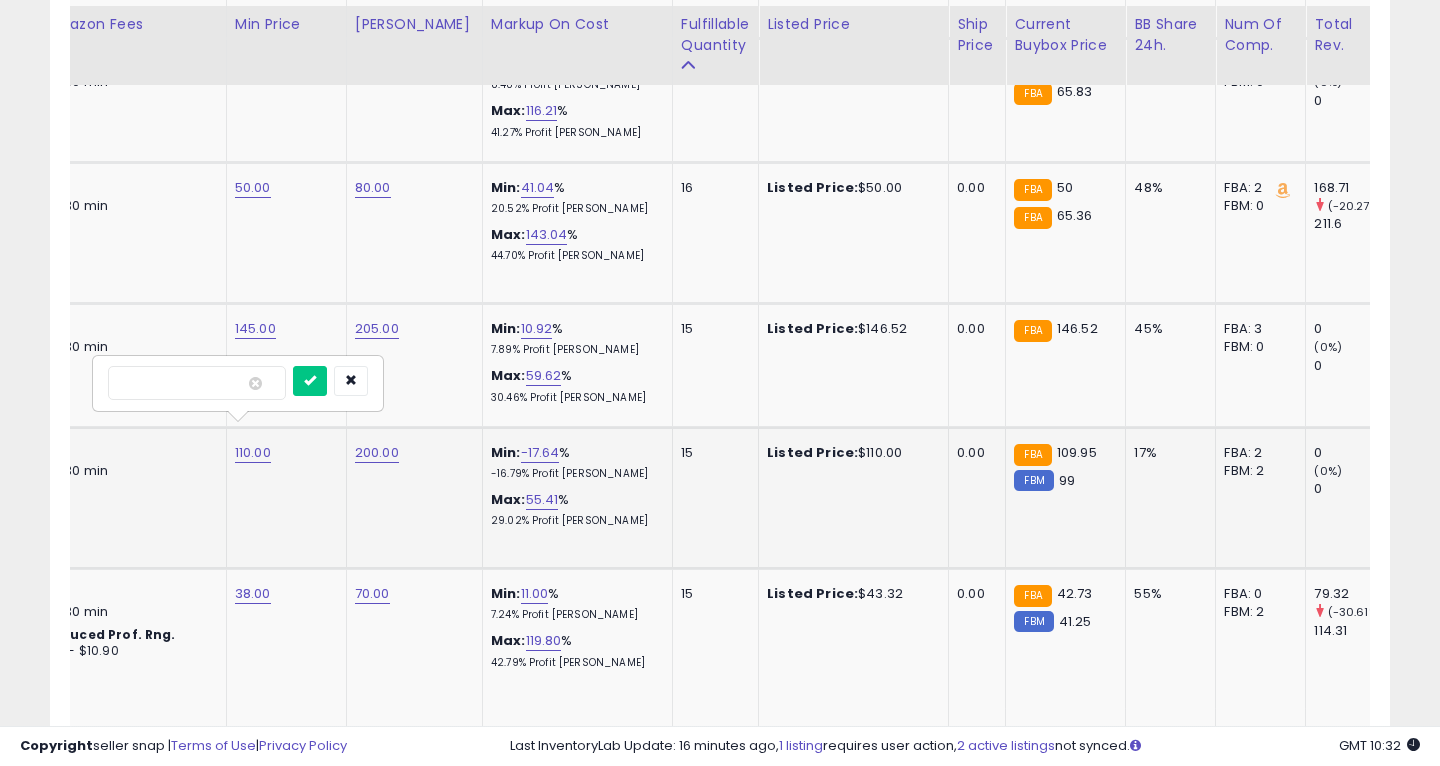 type on "***" 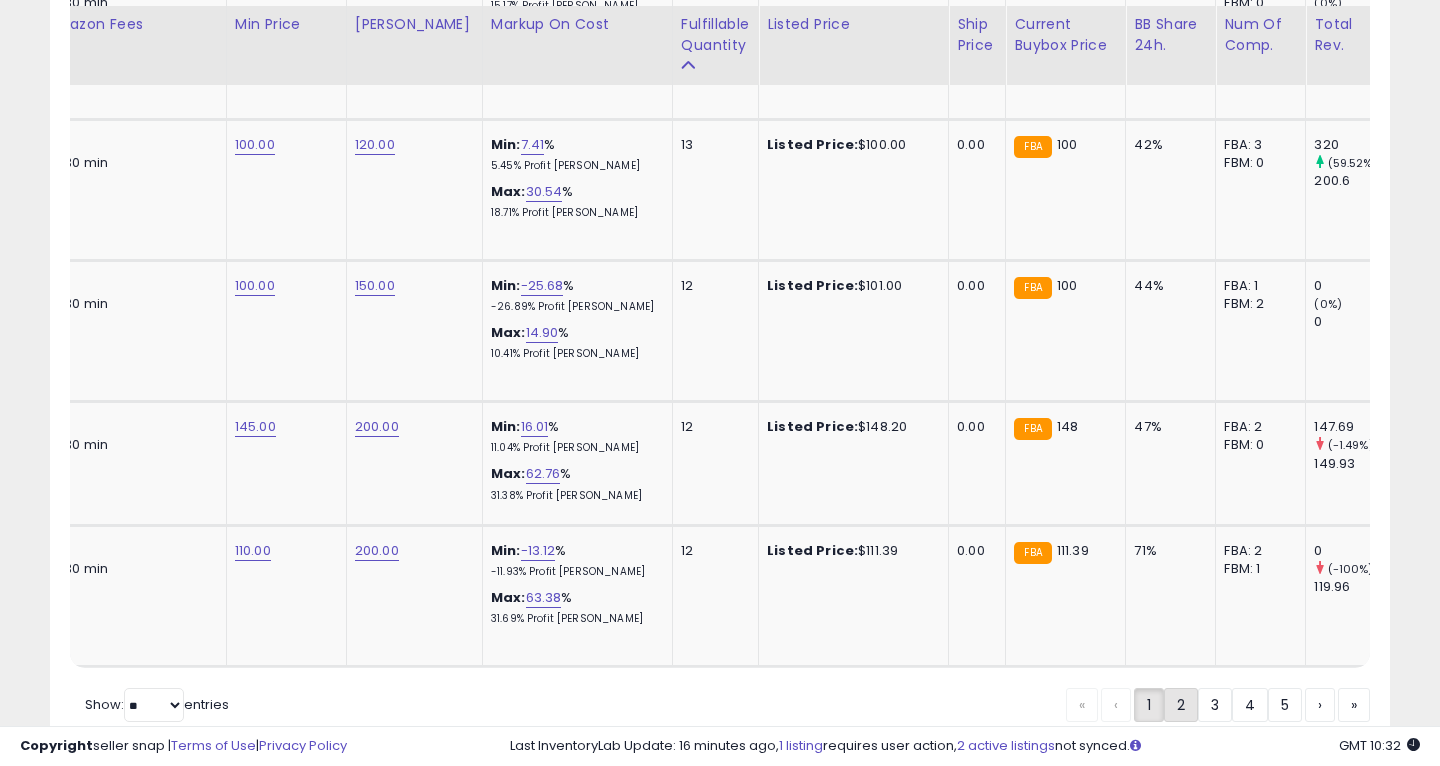 click on "2" 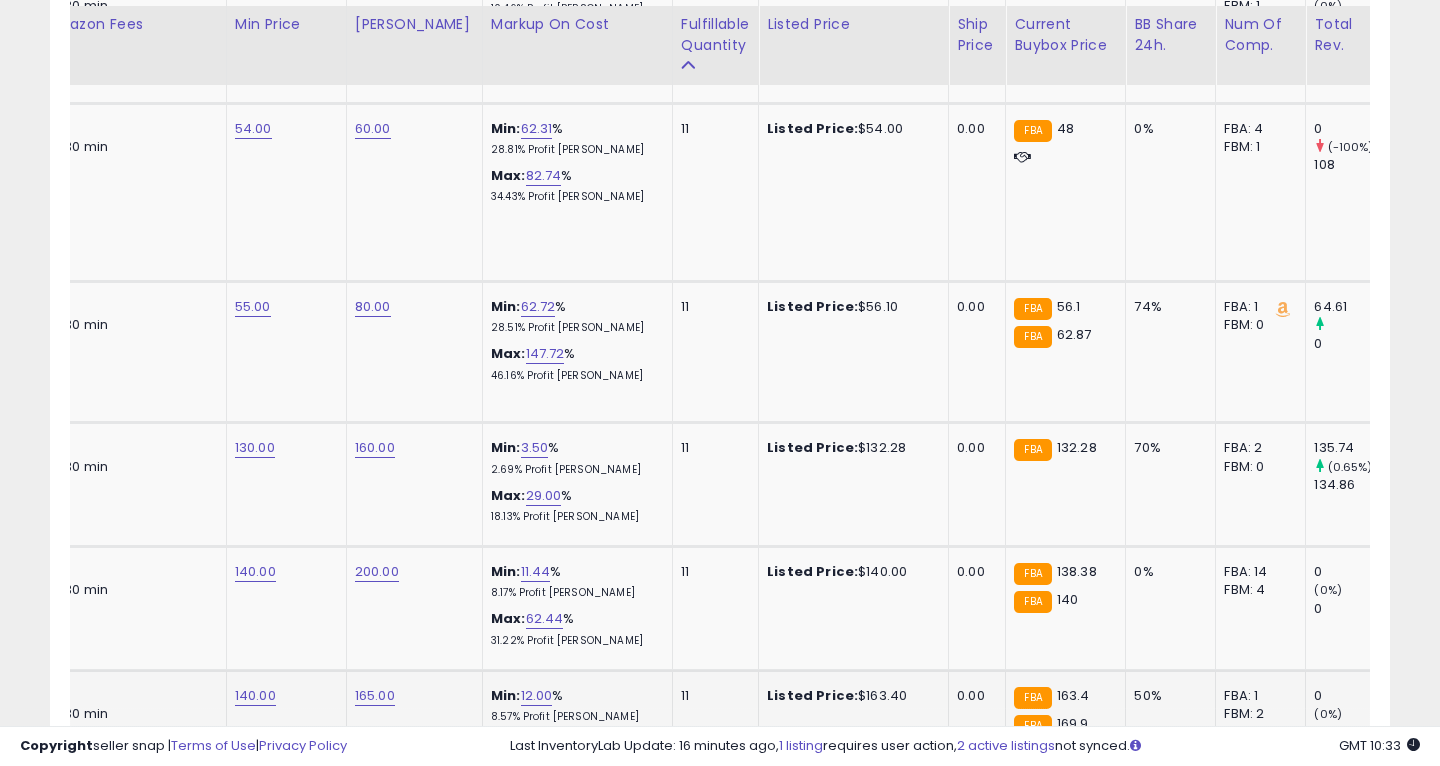 scroll, scrollTop: 1457, scrollLeft: 0, axis: vertical 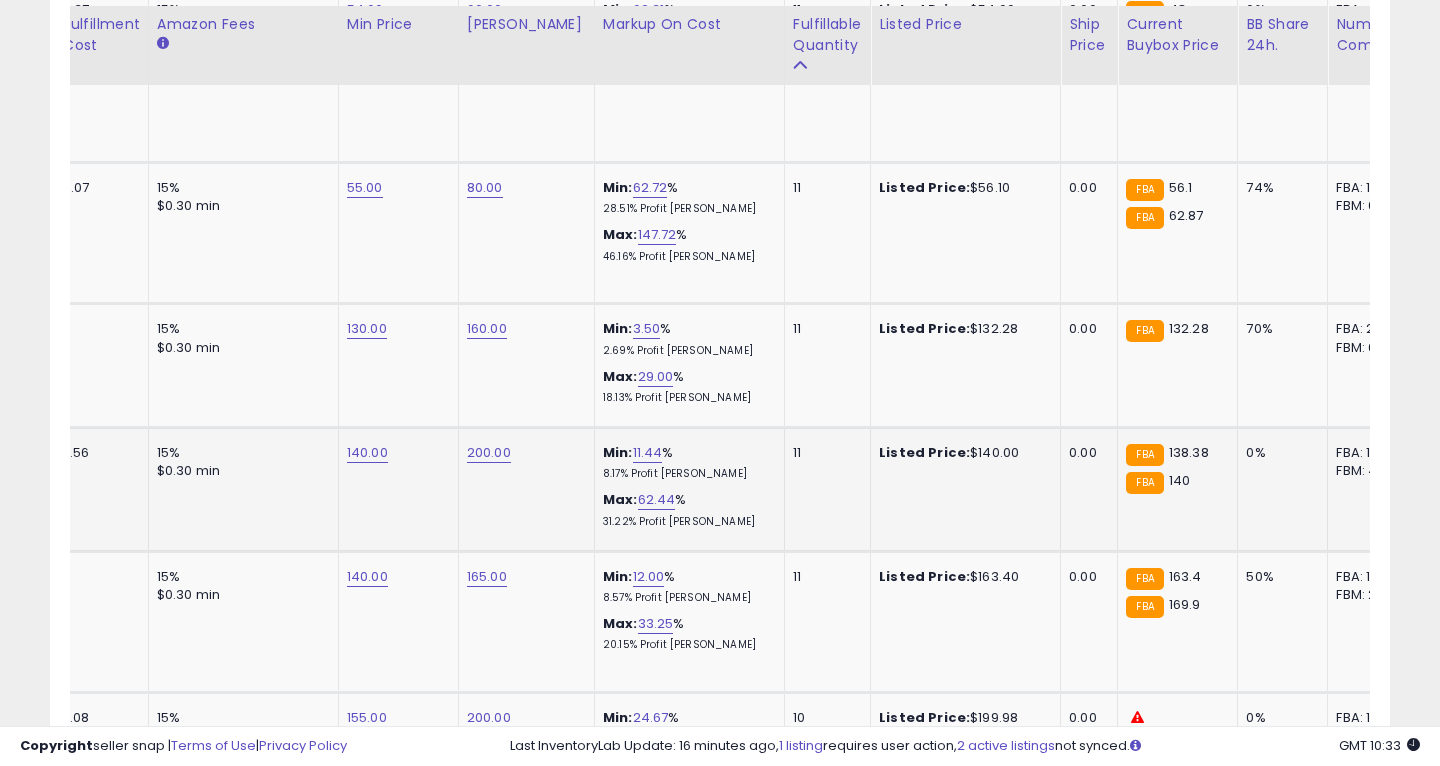 click on "140.00" at bounding box center (367, -503) 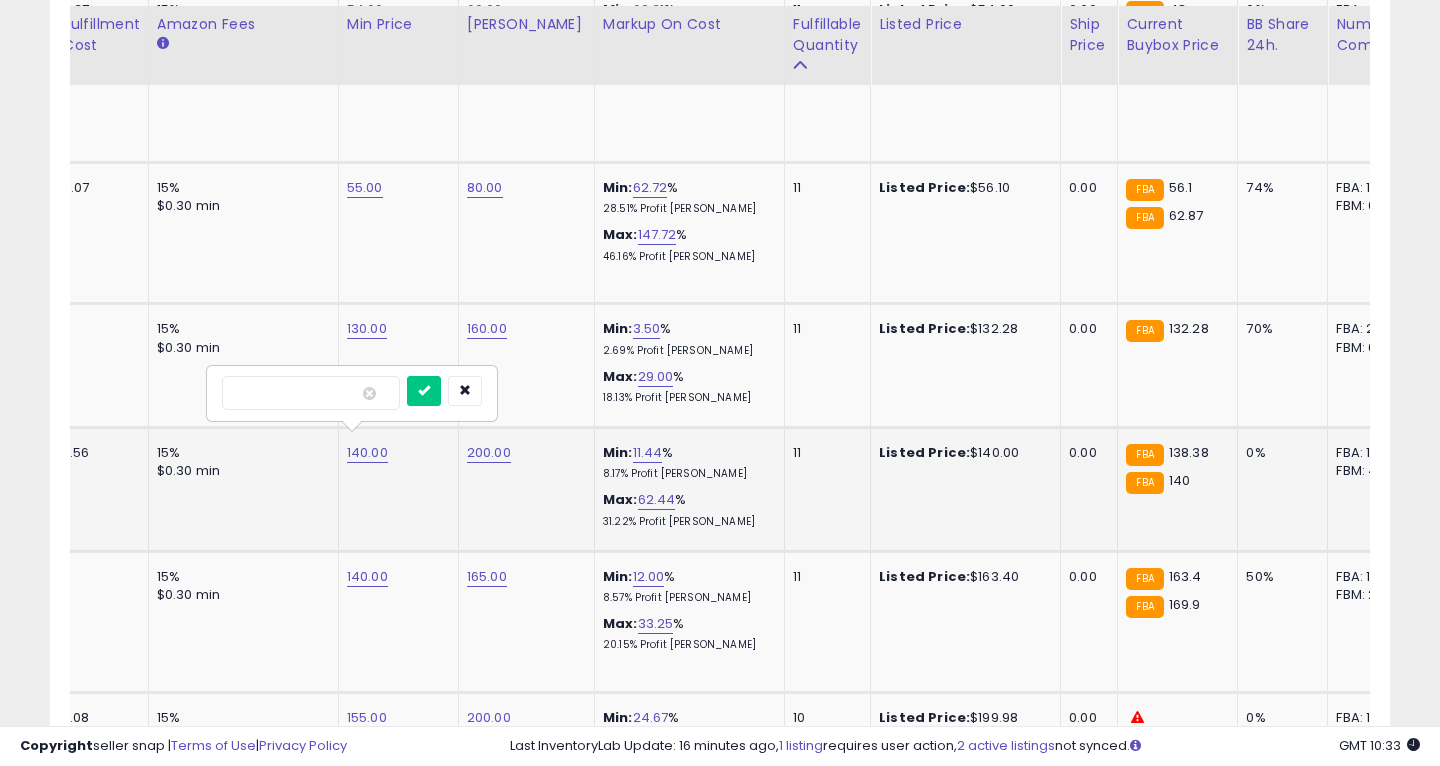 type on "***" 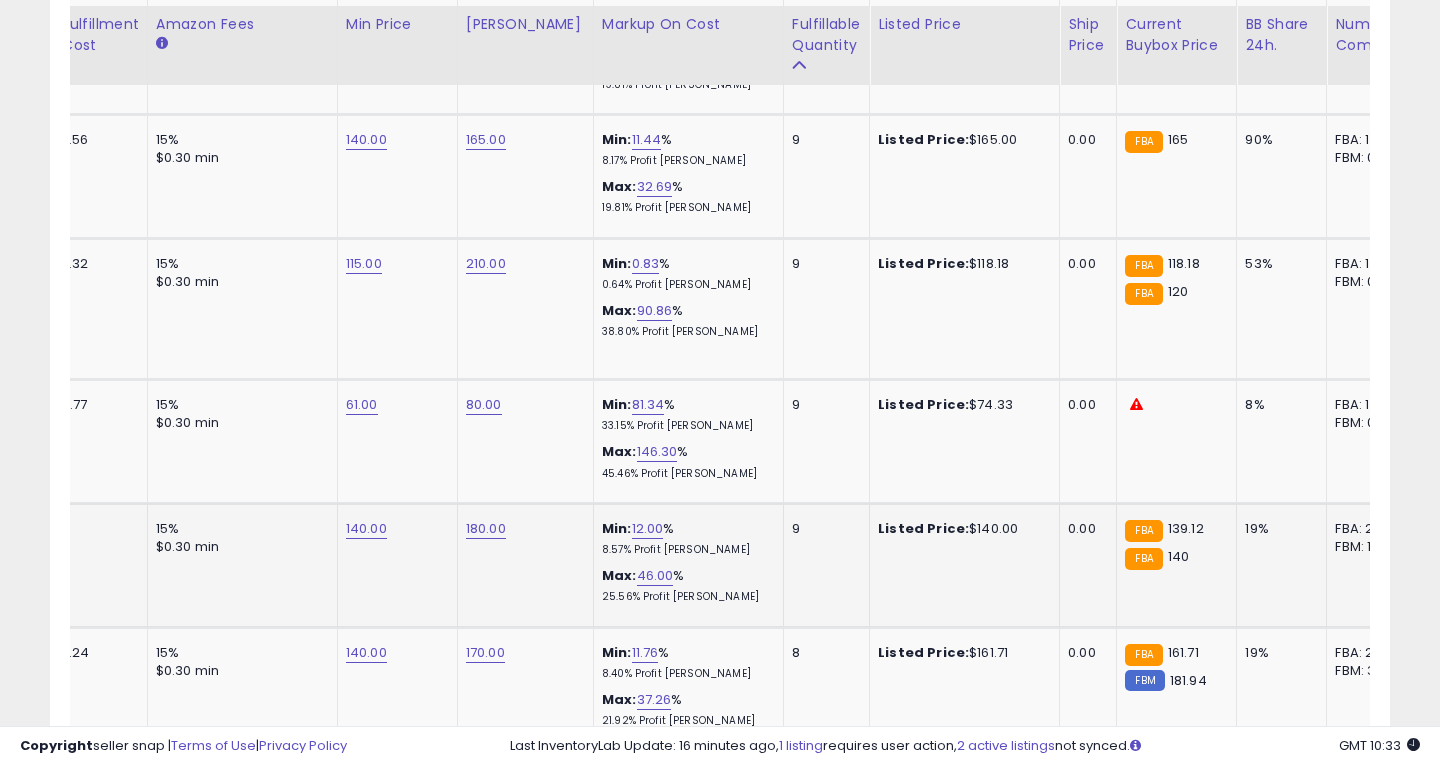 click on "140.00" at bounding box center (366, -1700) 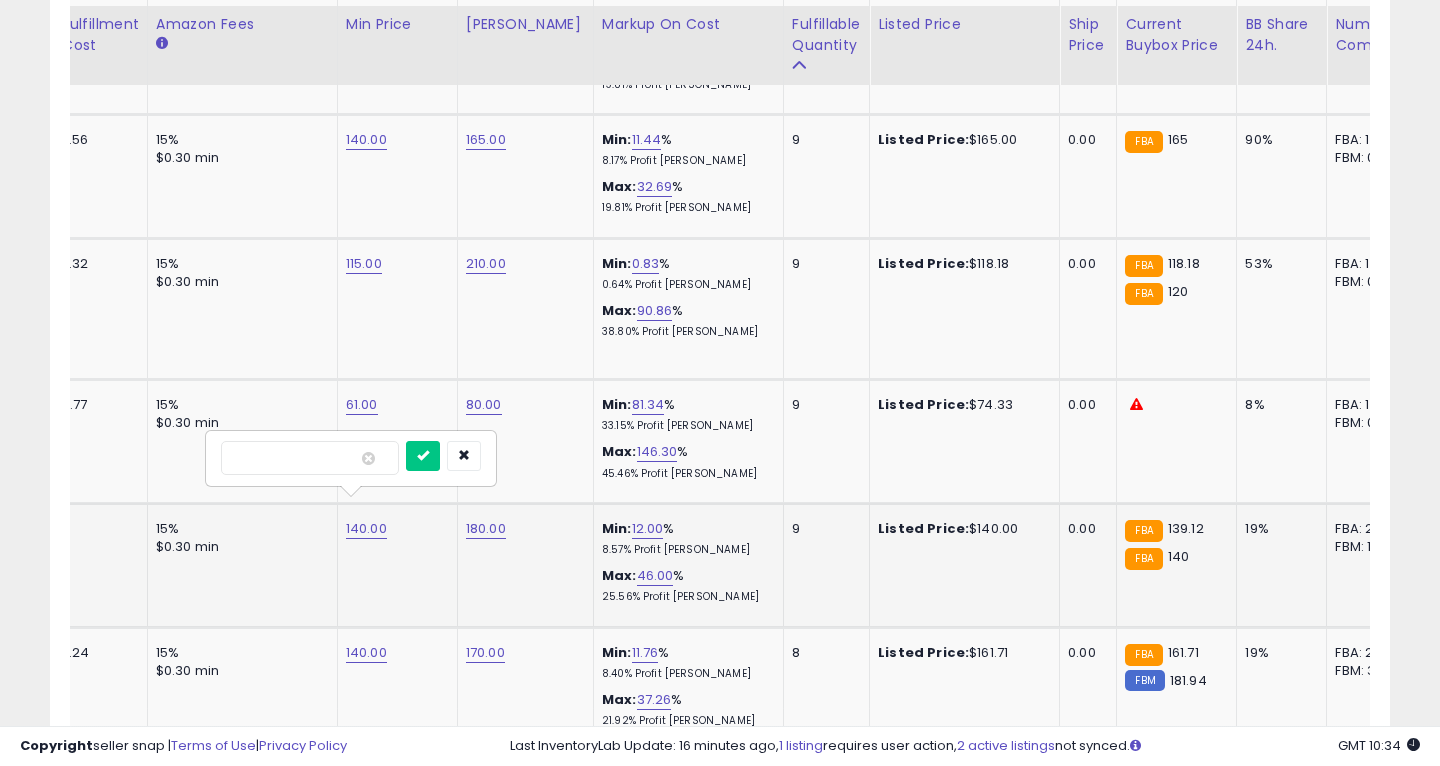 type on "***" 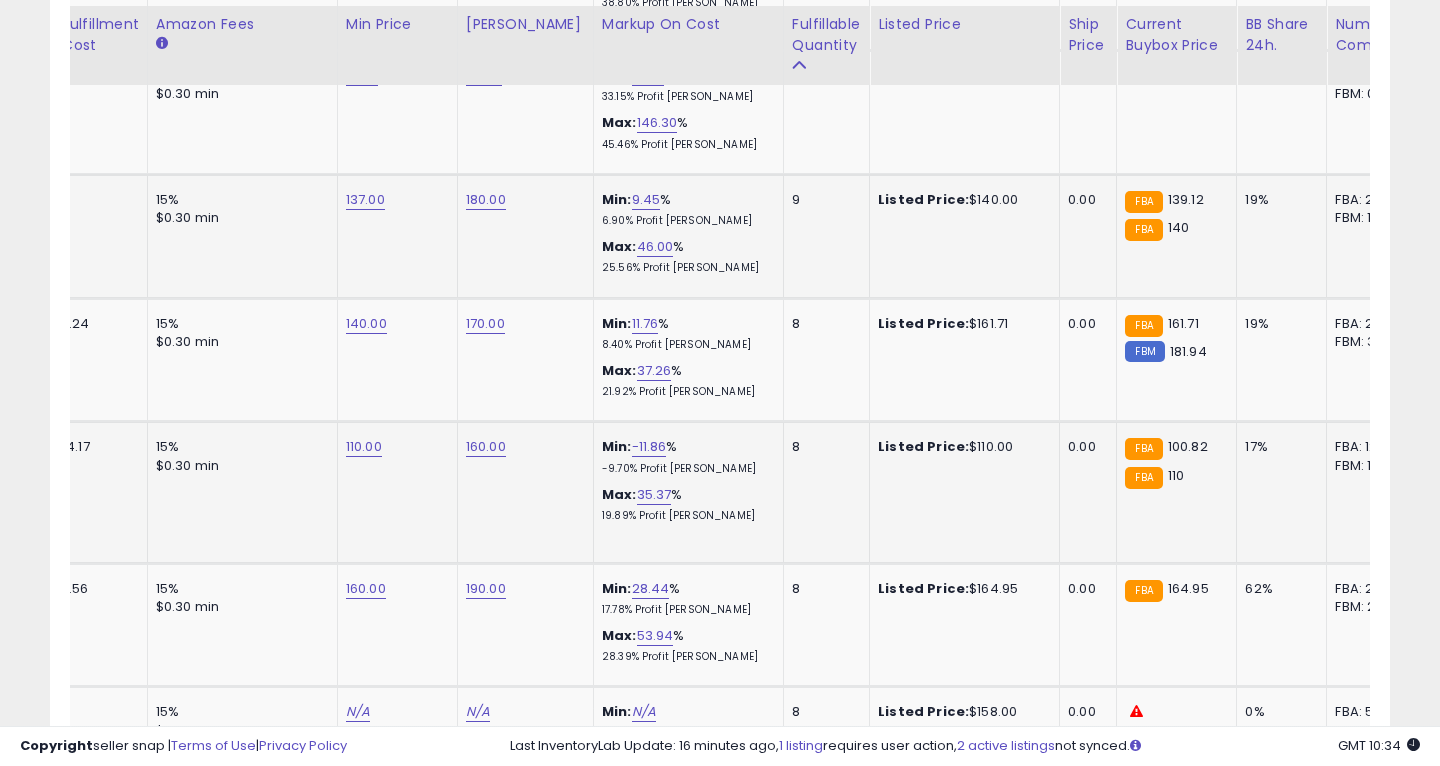 click on "110.00" at bounding box center [366, -2029] 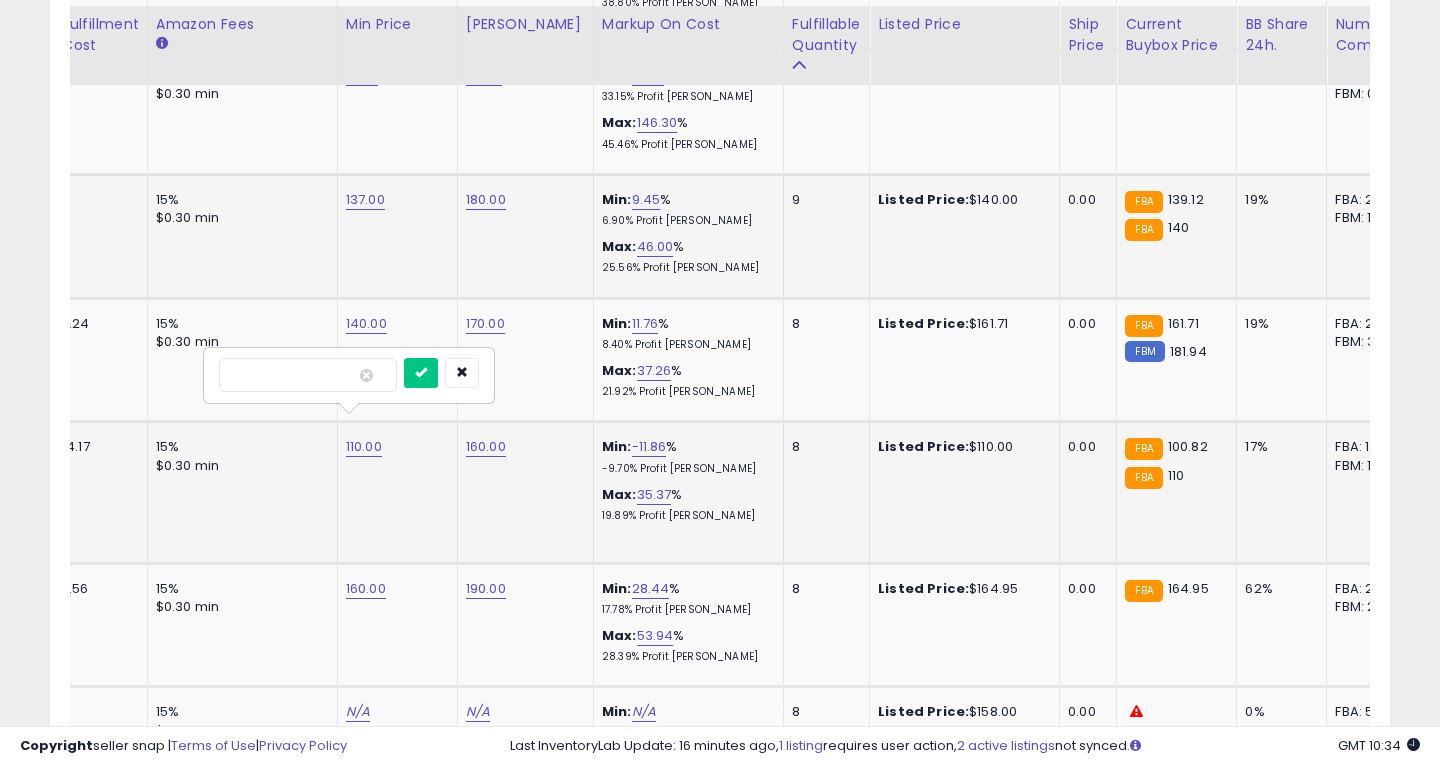 type on "***" 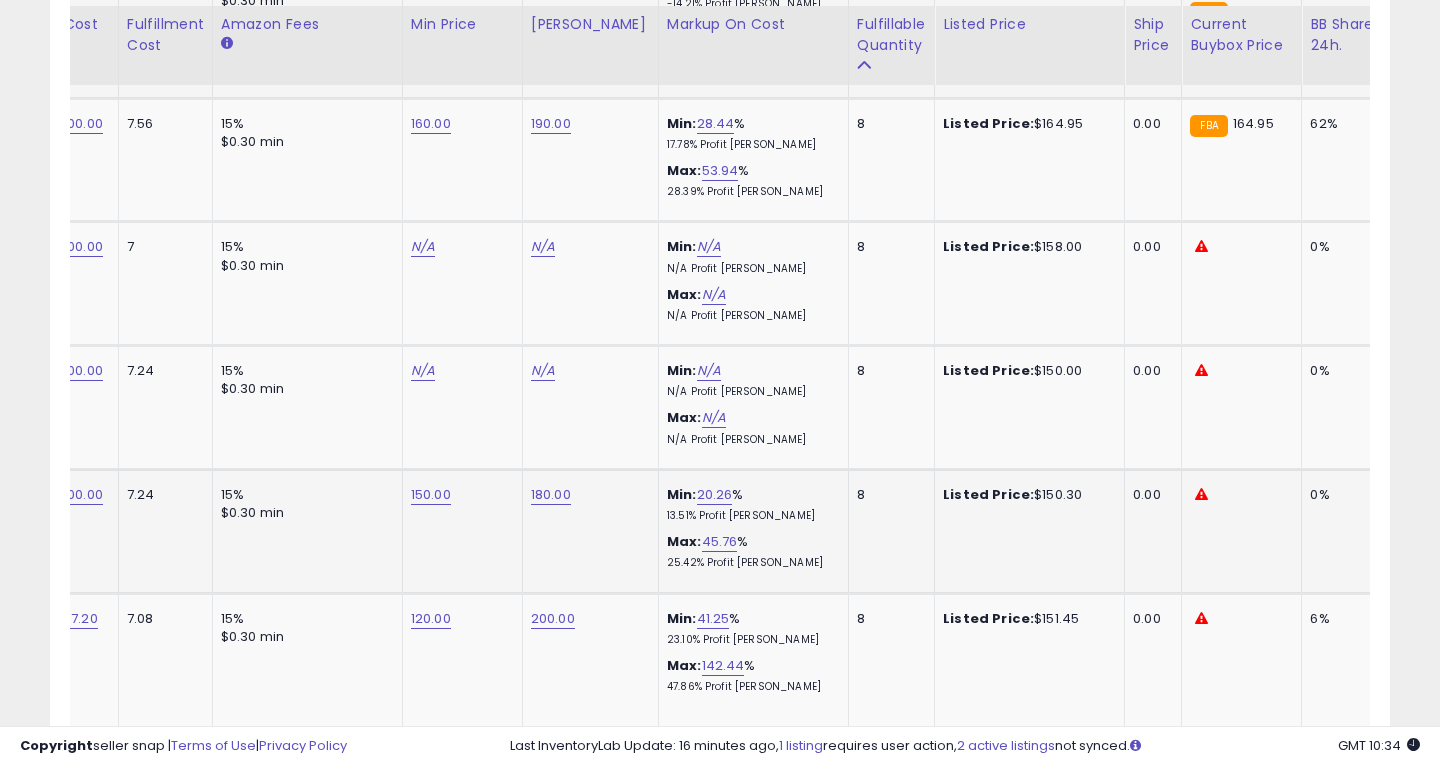 scroll, scrollTop: 0, scrollLeft: 353, axis: horizontal 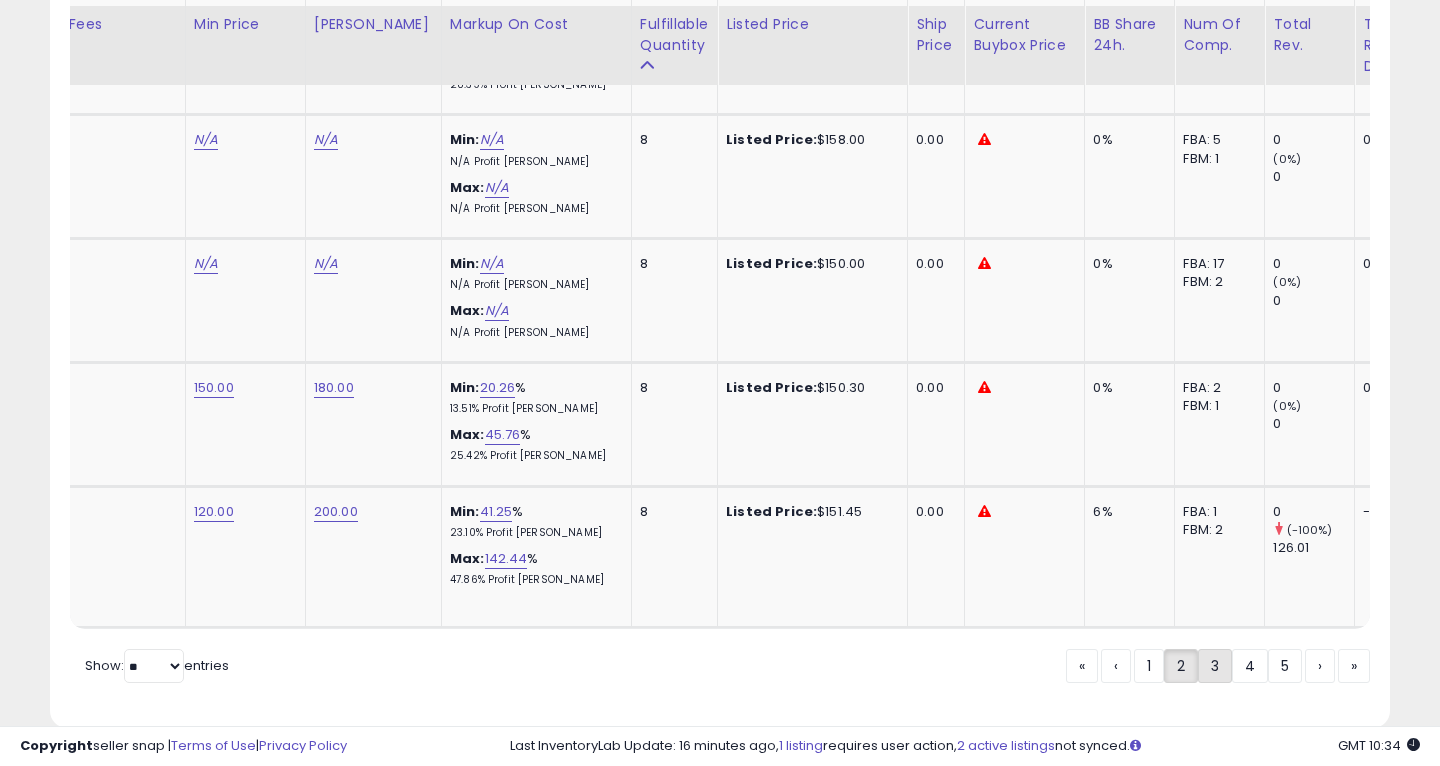 click on "3" 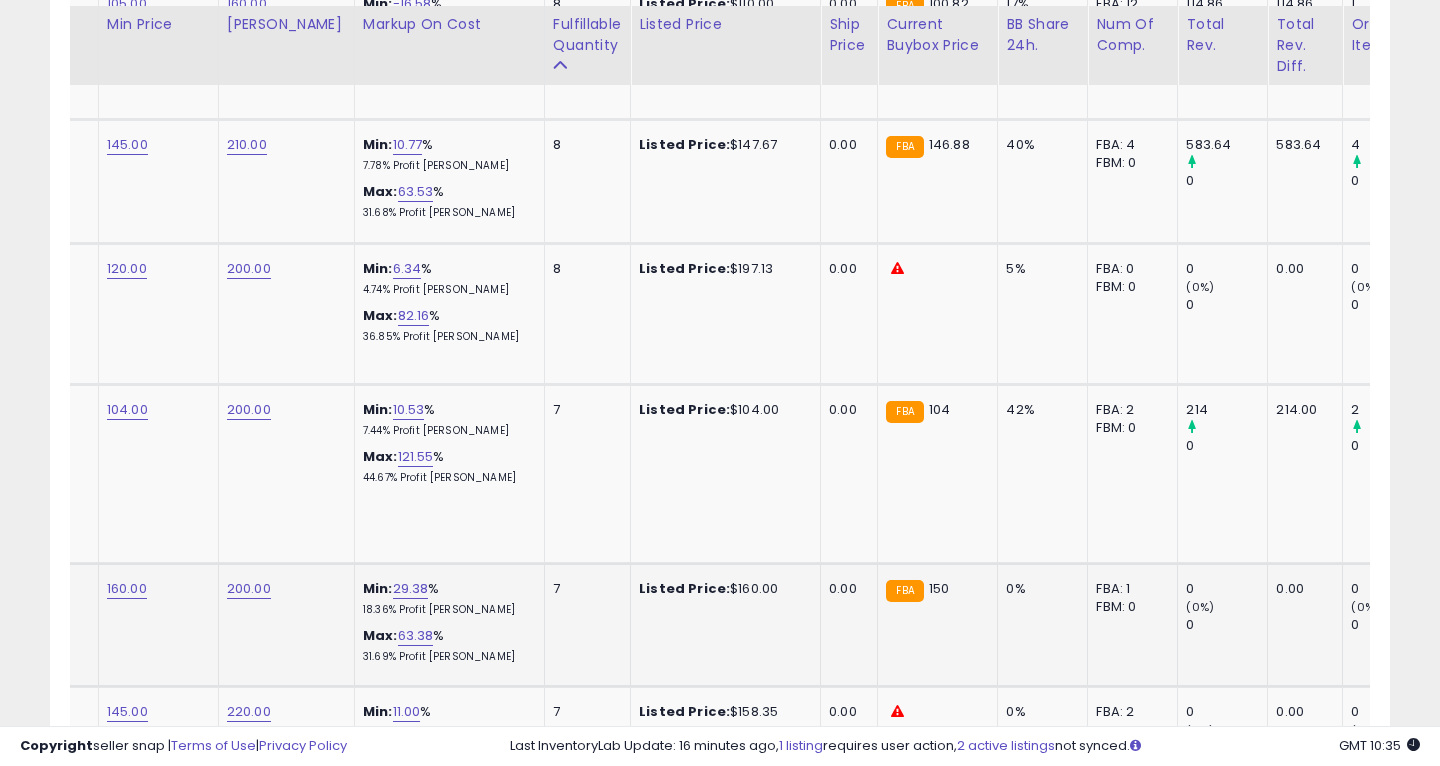 click on "160.00" at bounding box center [126, -509] 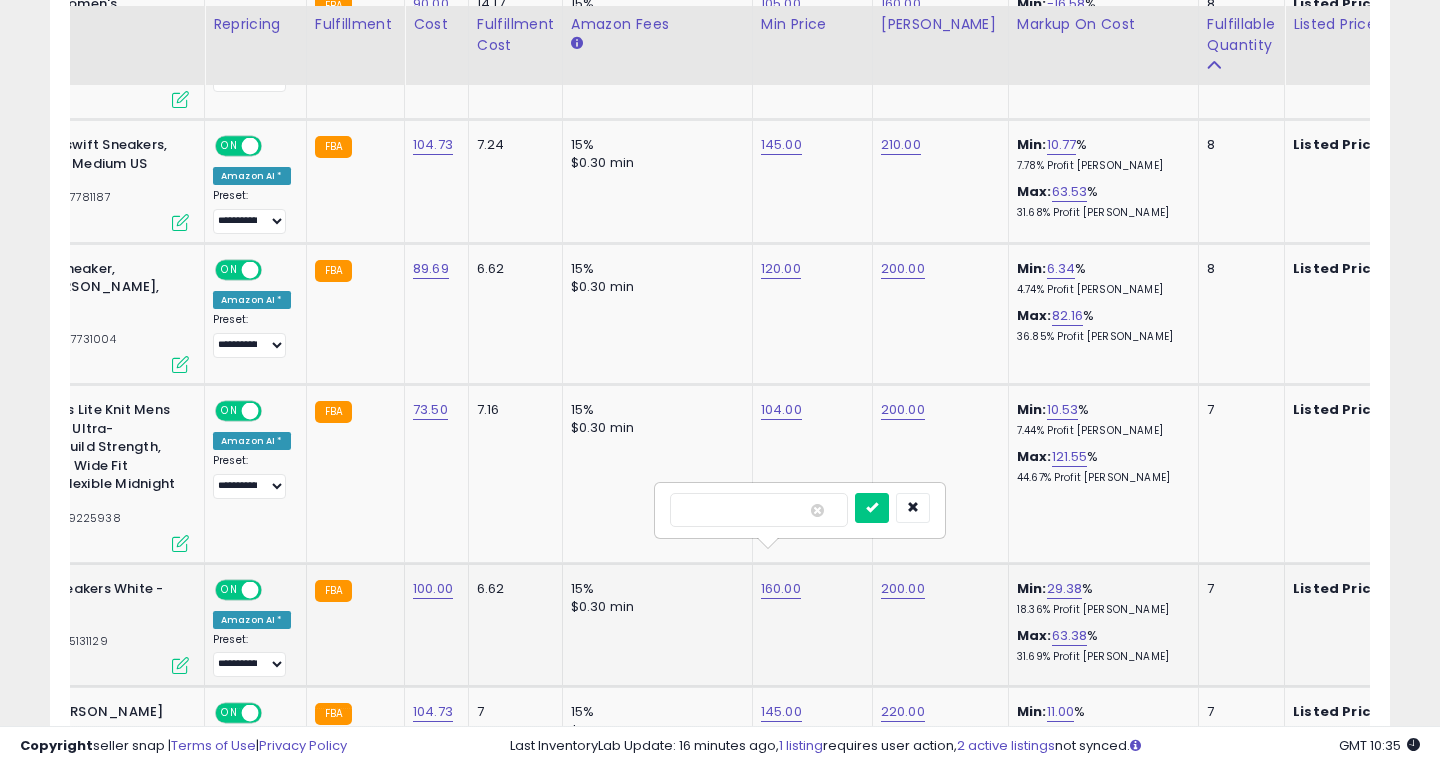 type on "***" 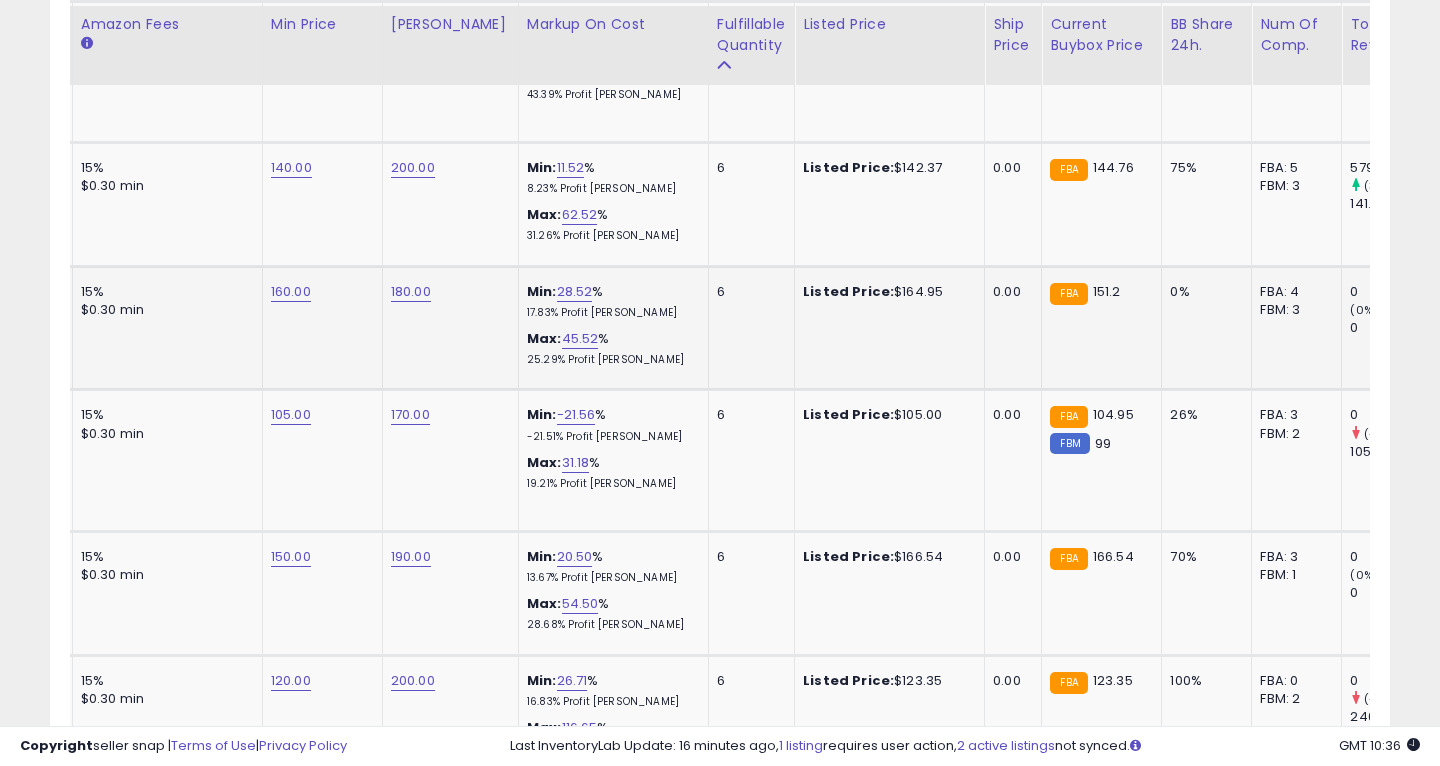 click on "160.00" at bounding box center (290, -2326) 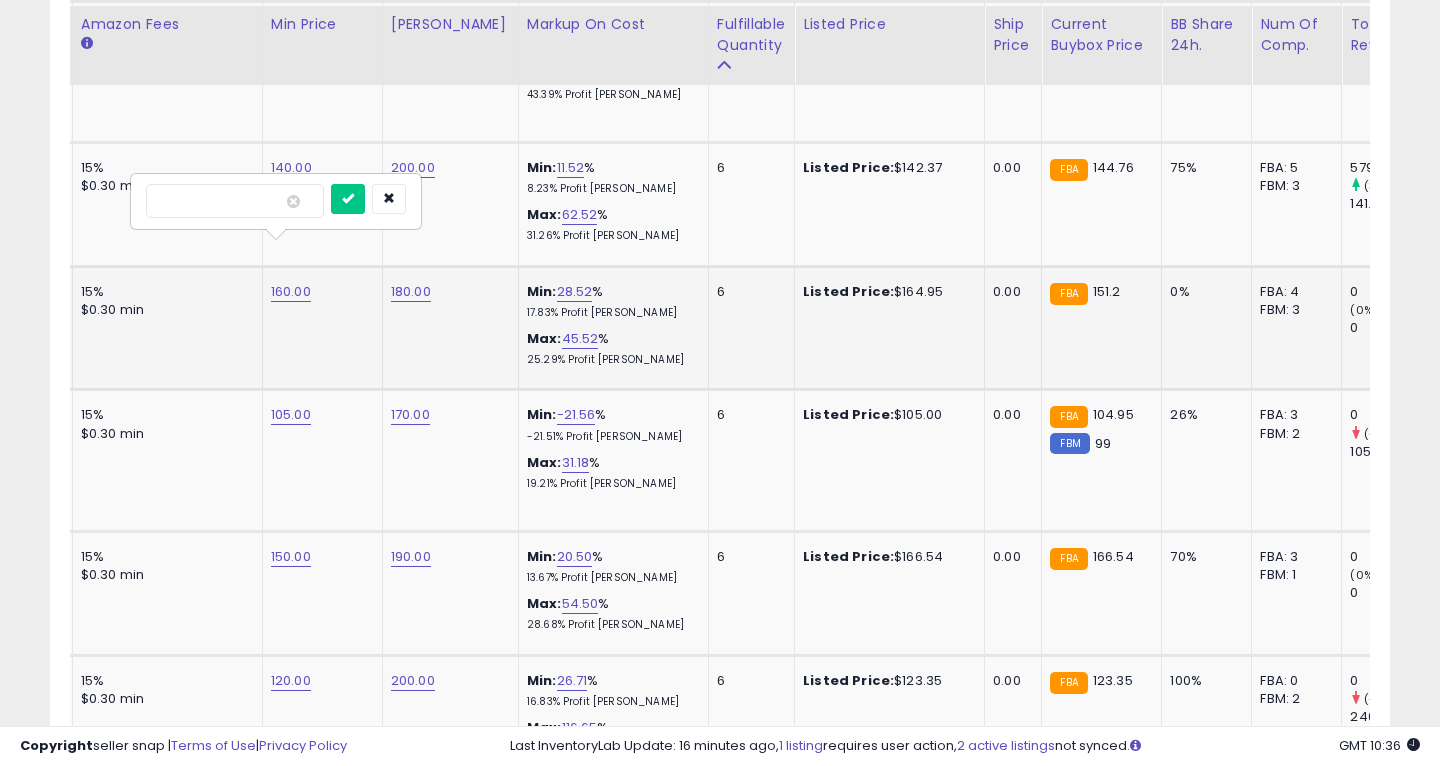 type on "***" 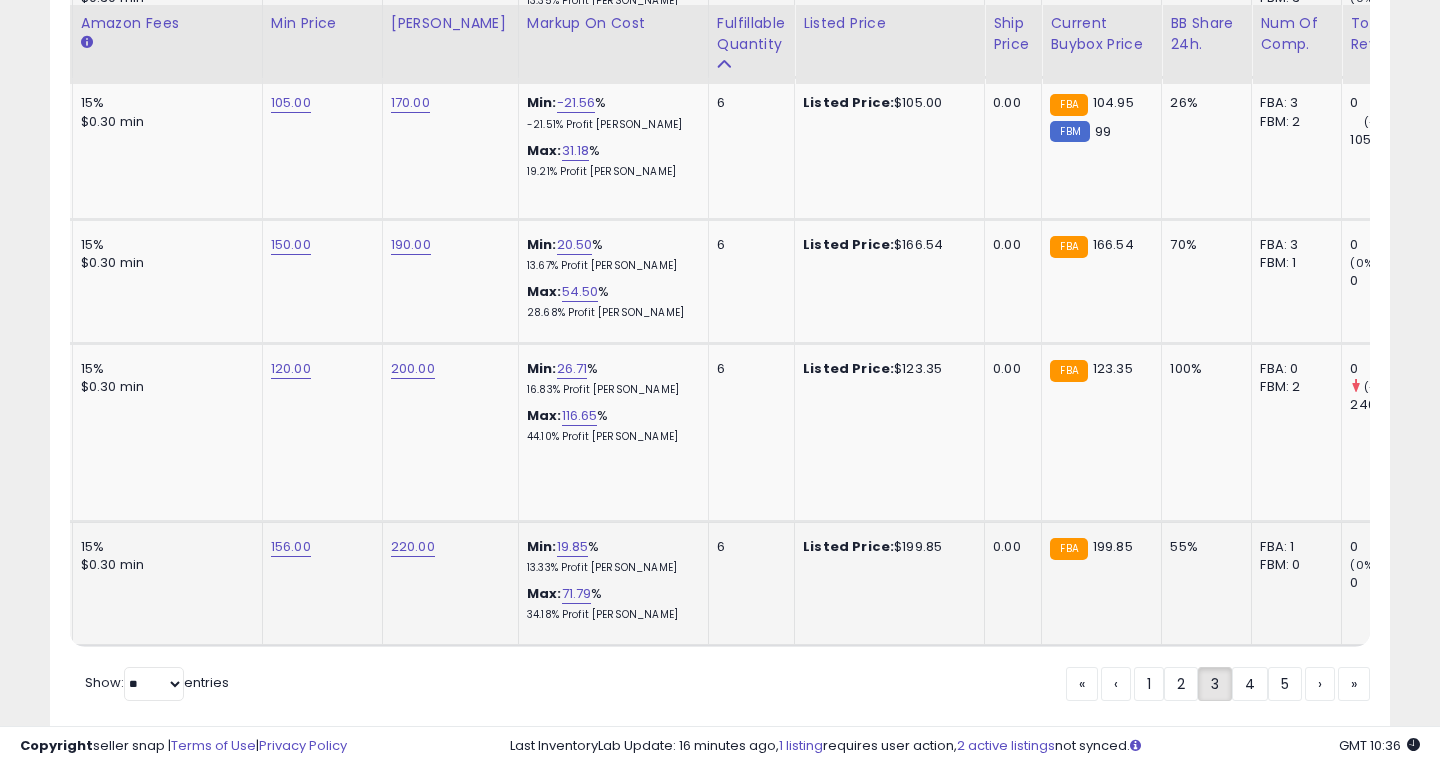 scroll, scrollTop: 3710, scrollLeft: 0, axis: vertical 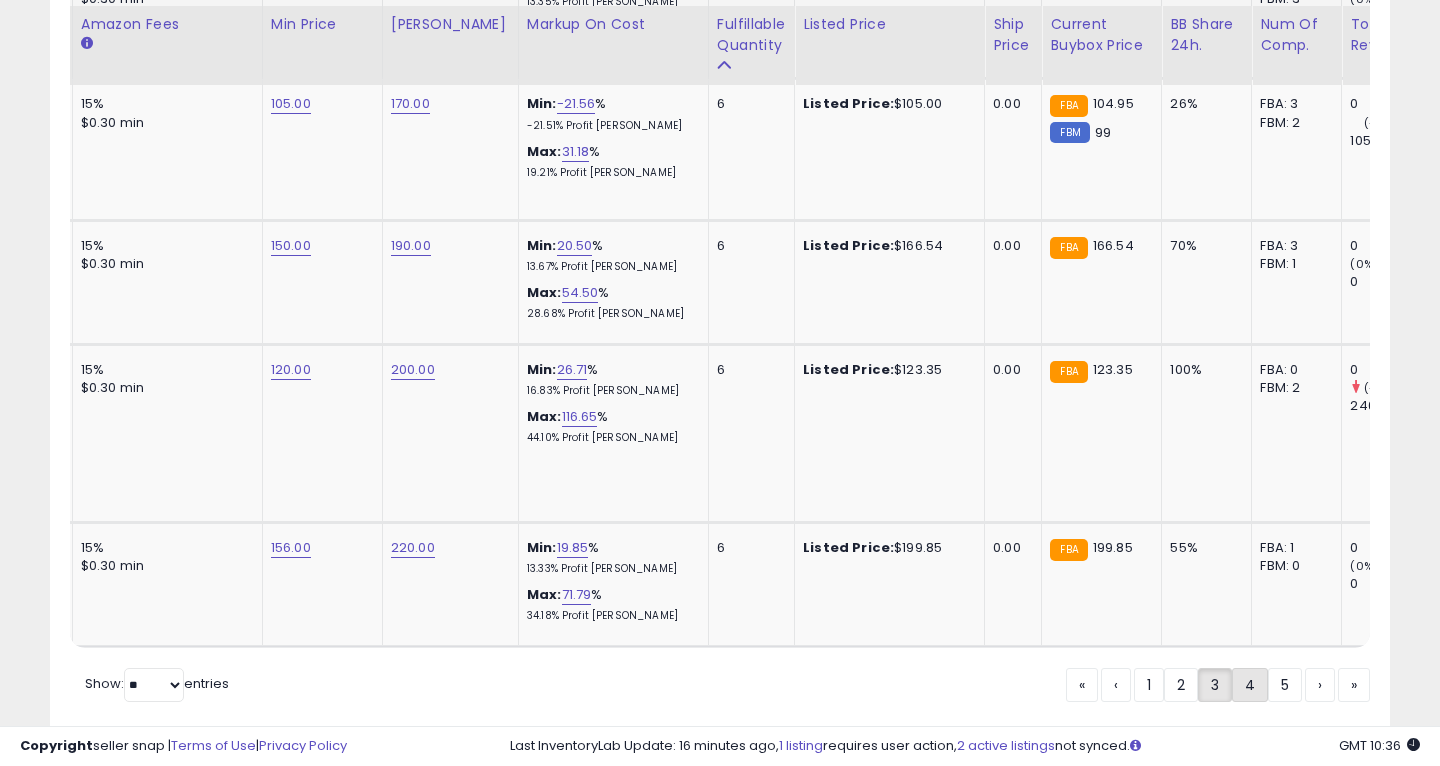 click on "4" 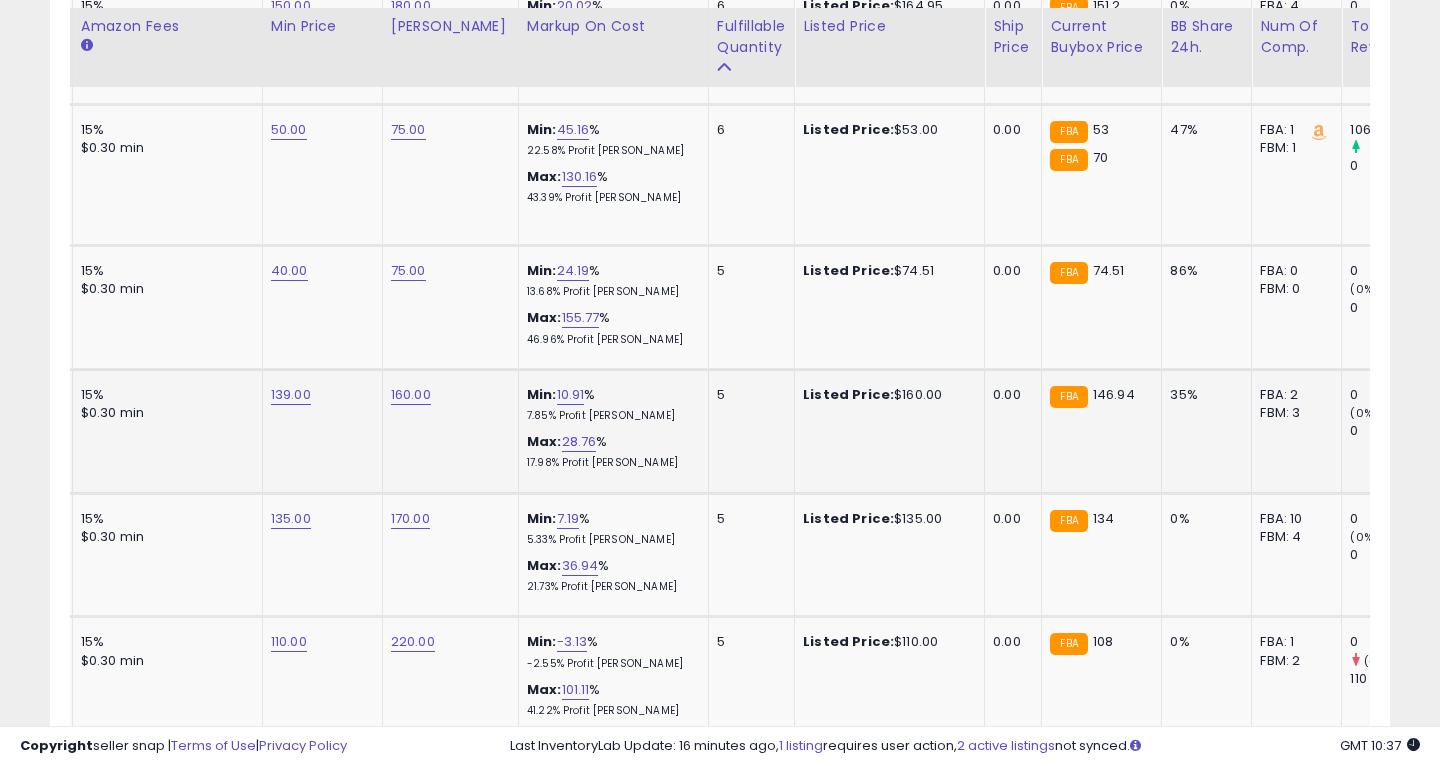 scroll, scrollTop: 1070, scrollLeft: 0, axis: vertical 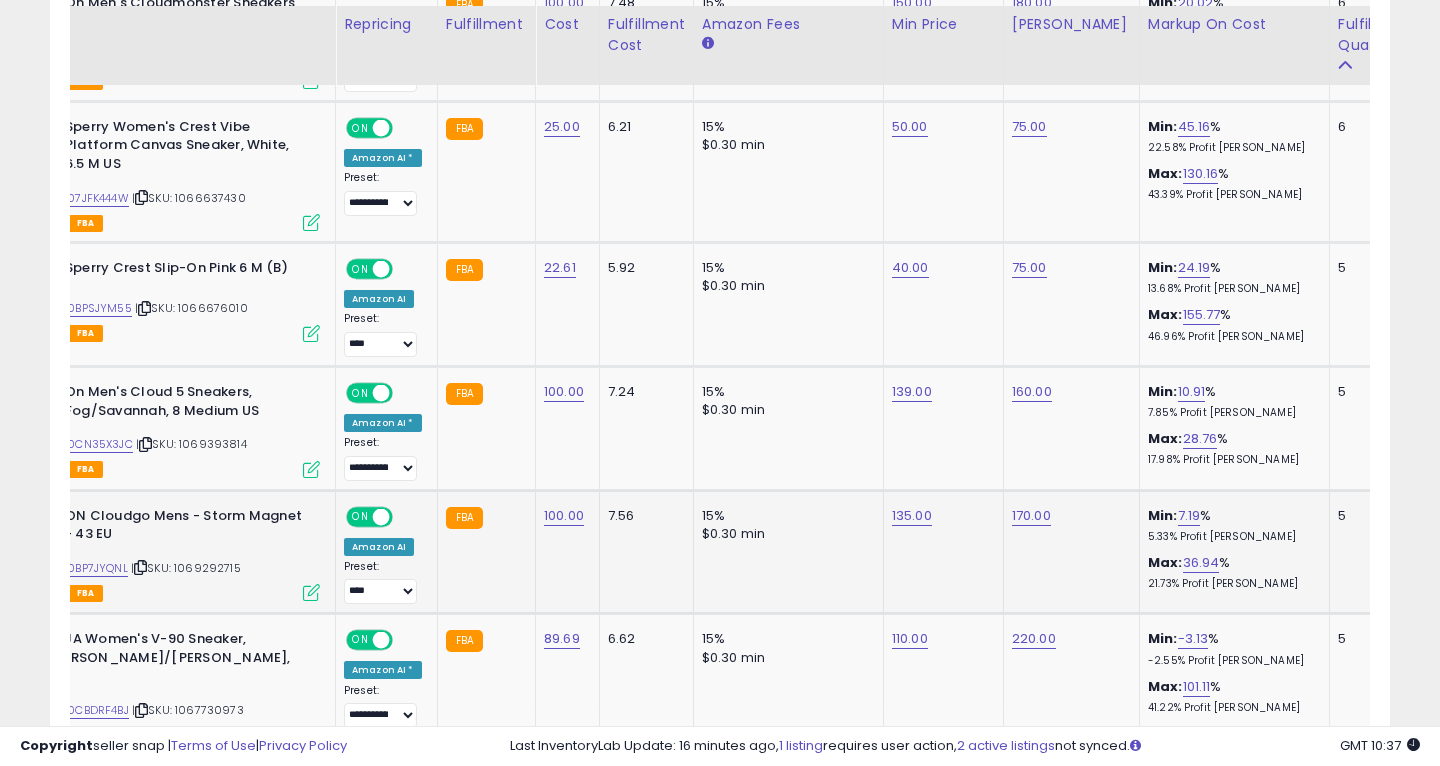 click on "135.00" at bounding box center [912, 3] 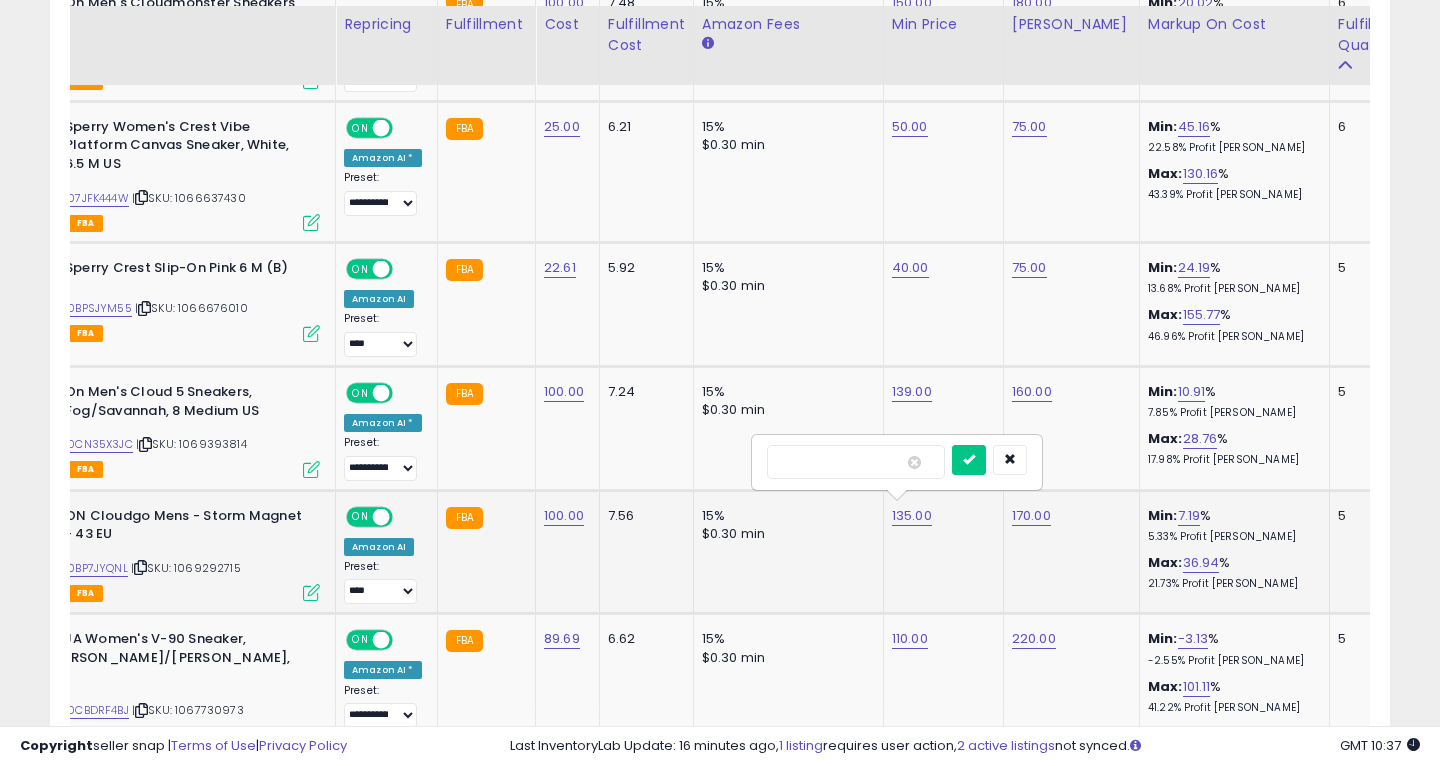 type on "***" 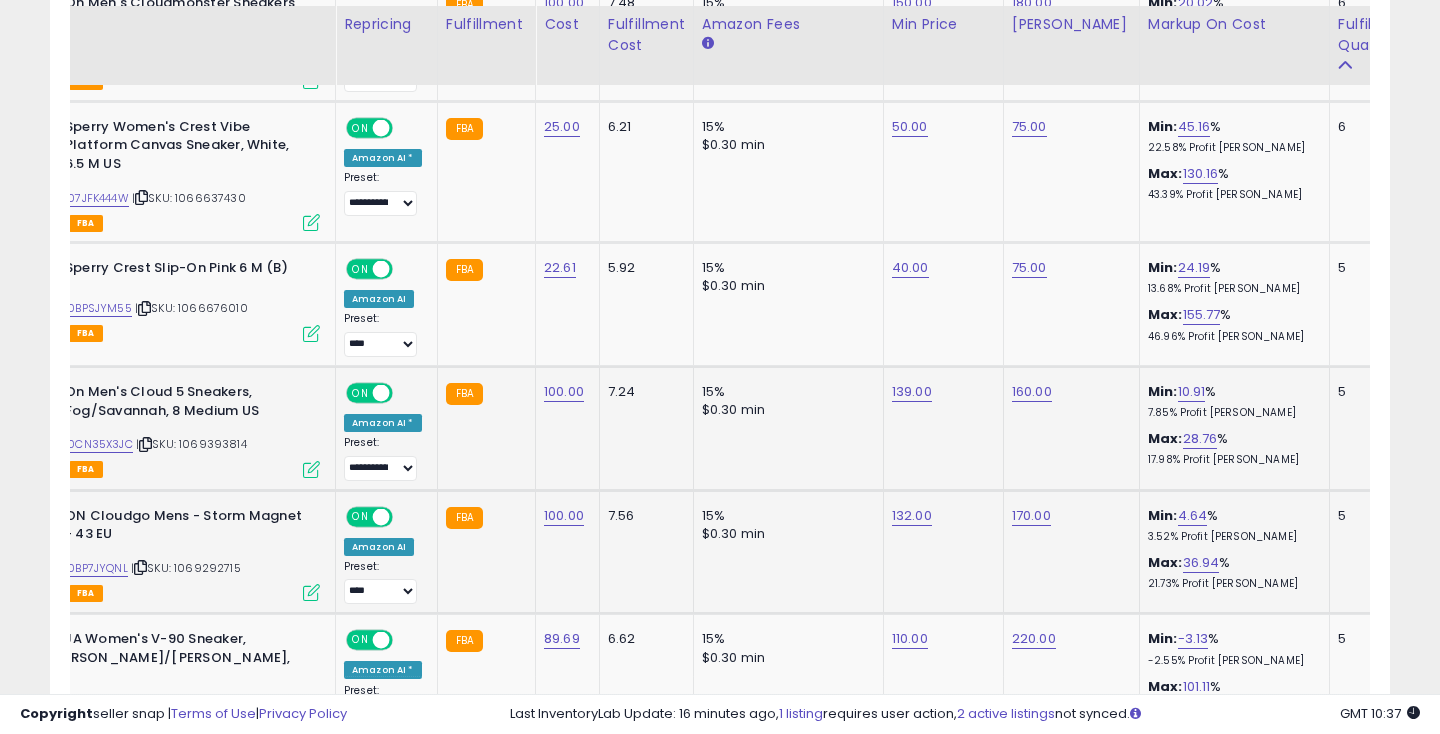 scroll, scrollTop: 0, scrollLeft: 501, axis: horizontal 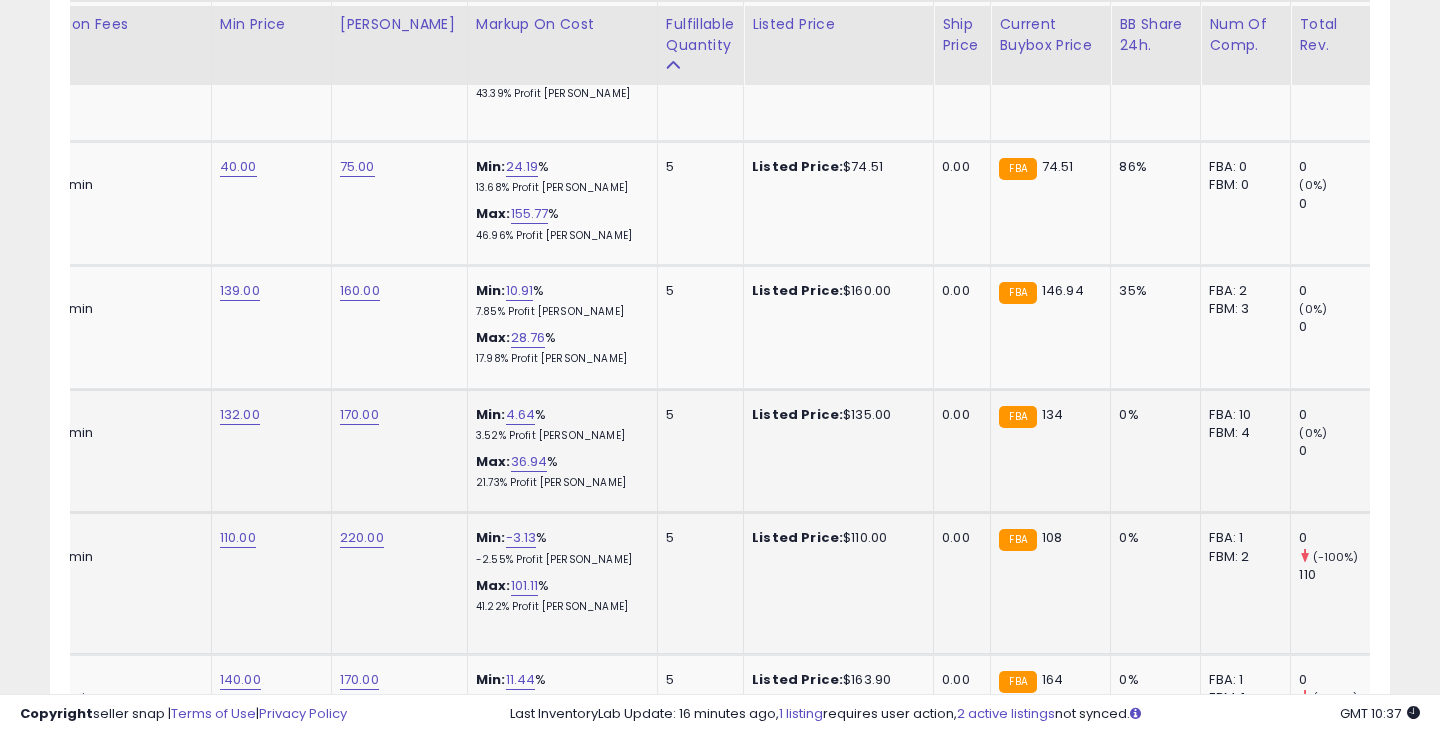 click on "110.00" at bounding box center (240, -98) 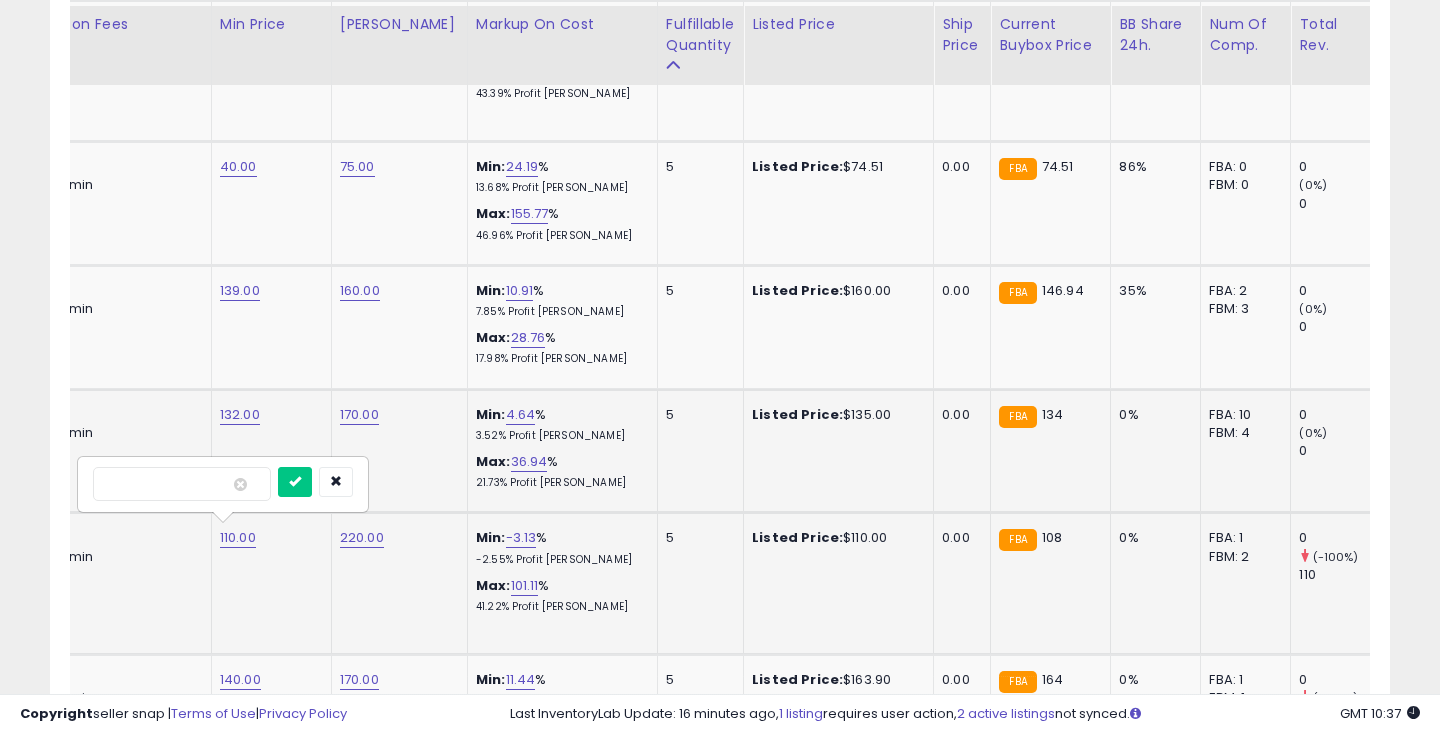type on "***" 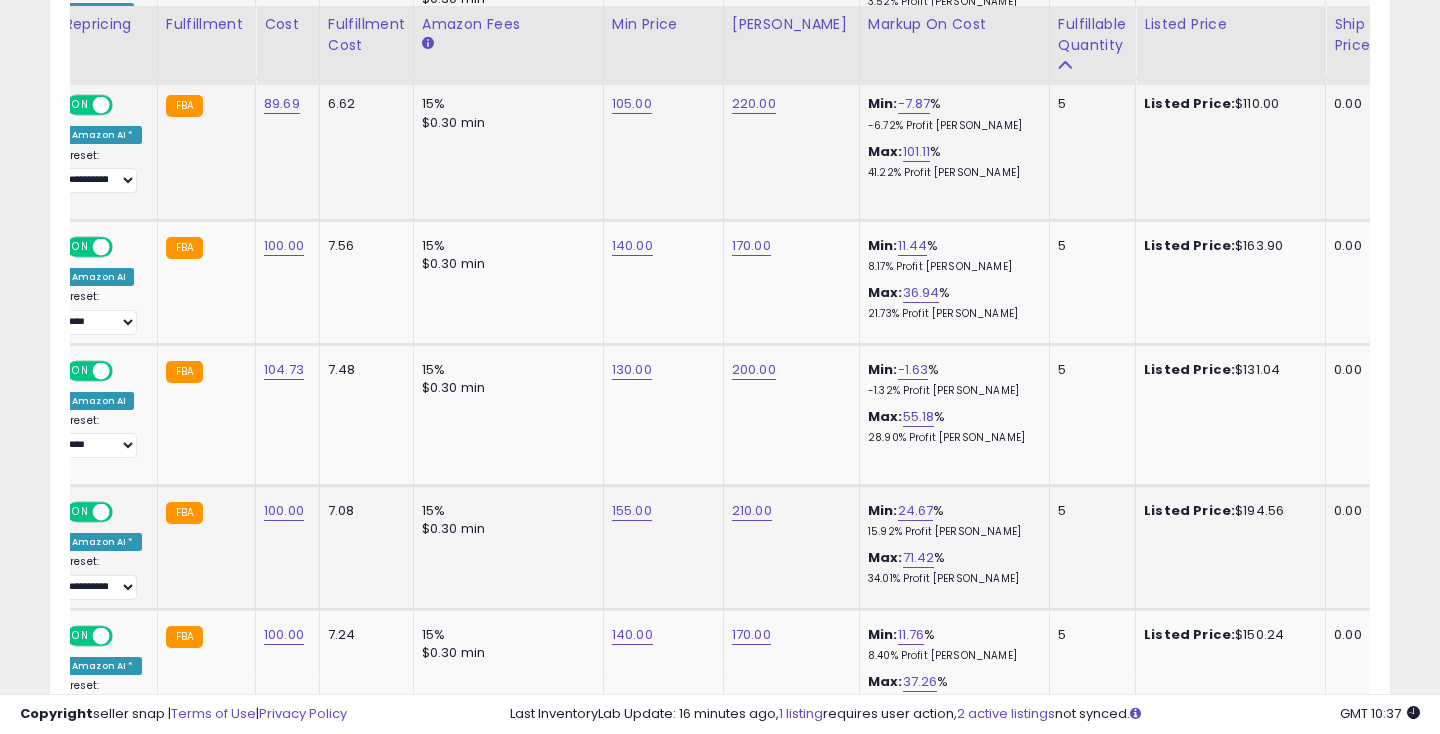 click on "210.00" at bounding box center (788, 511) 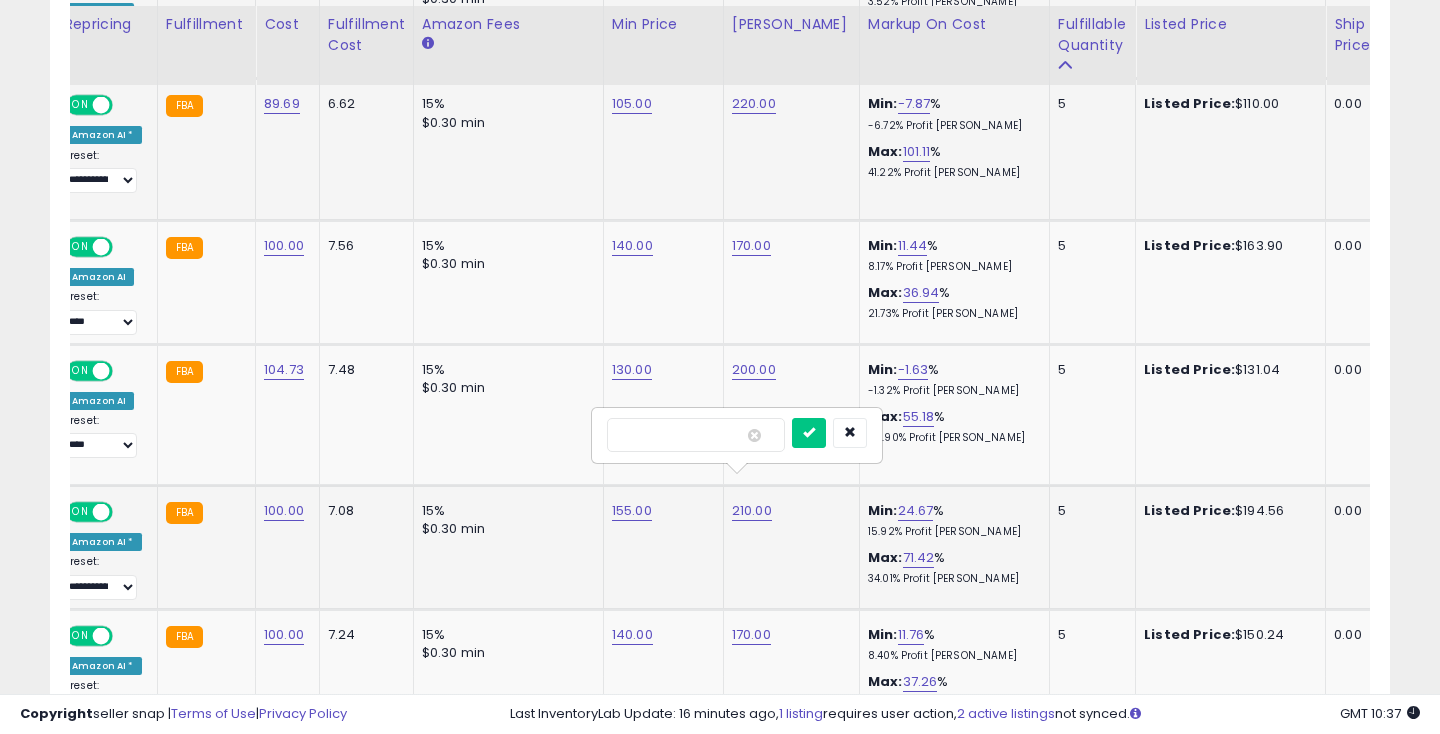 type on "*" 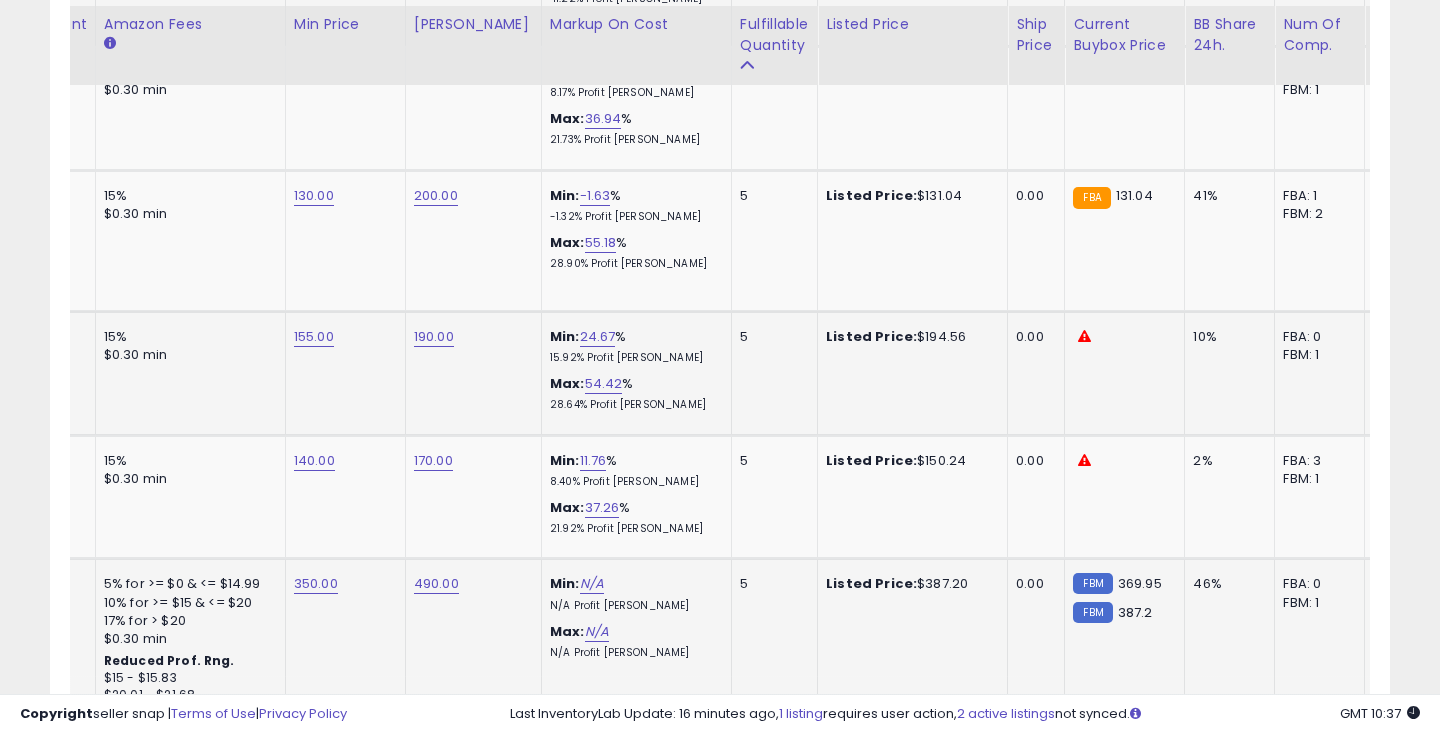 click on "490.00" at bounding box center (434, -706) 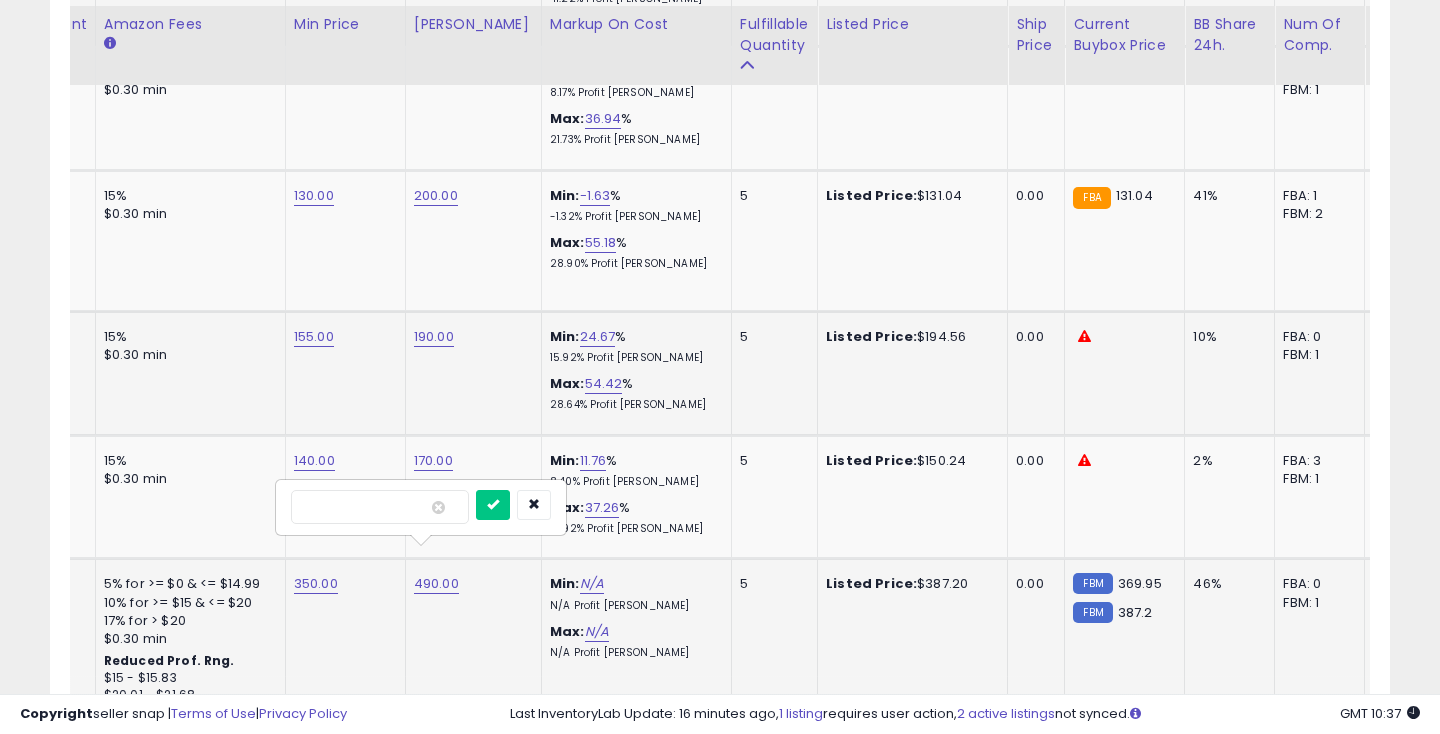 type on "*" 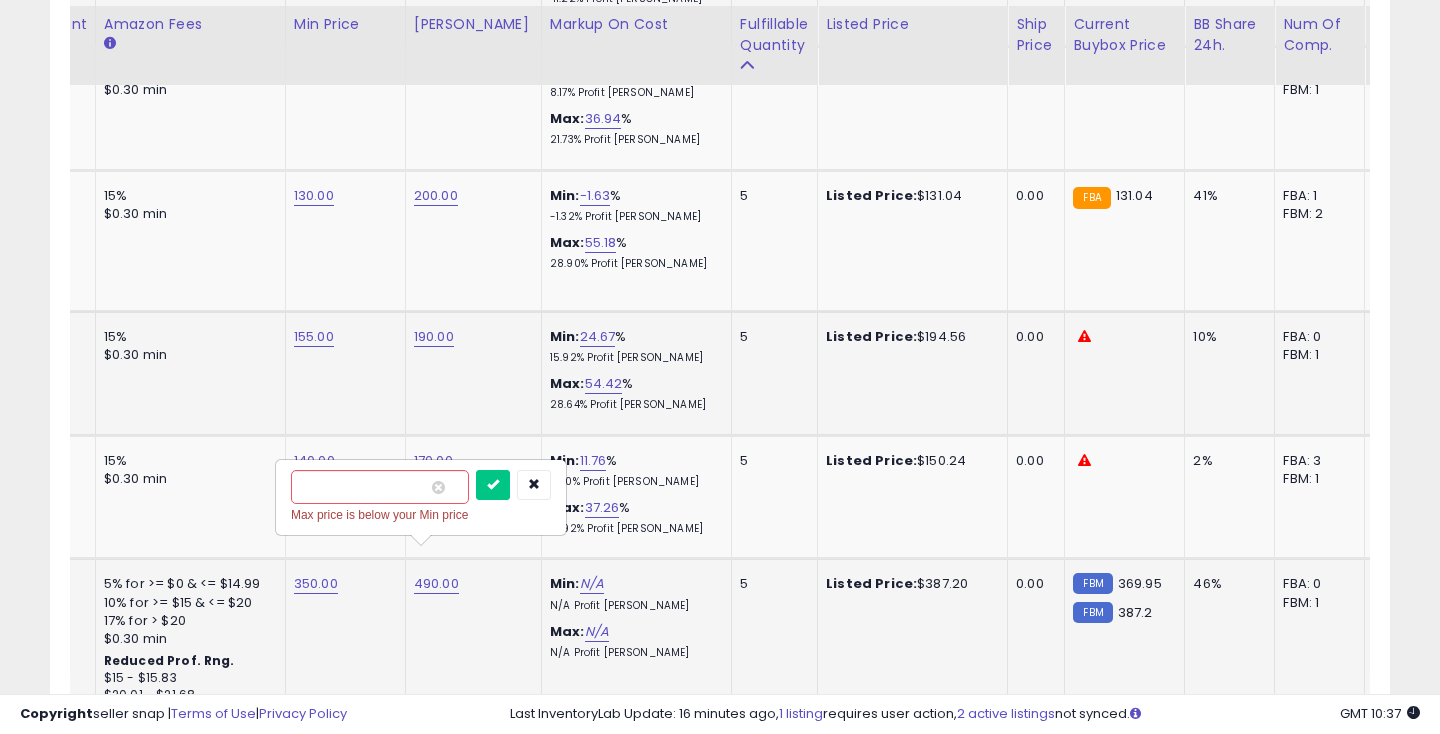 click at bounding box center (493, 485) 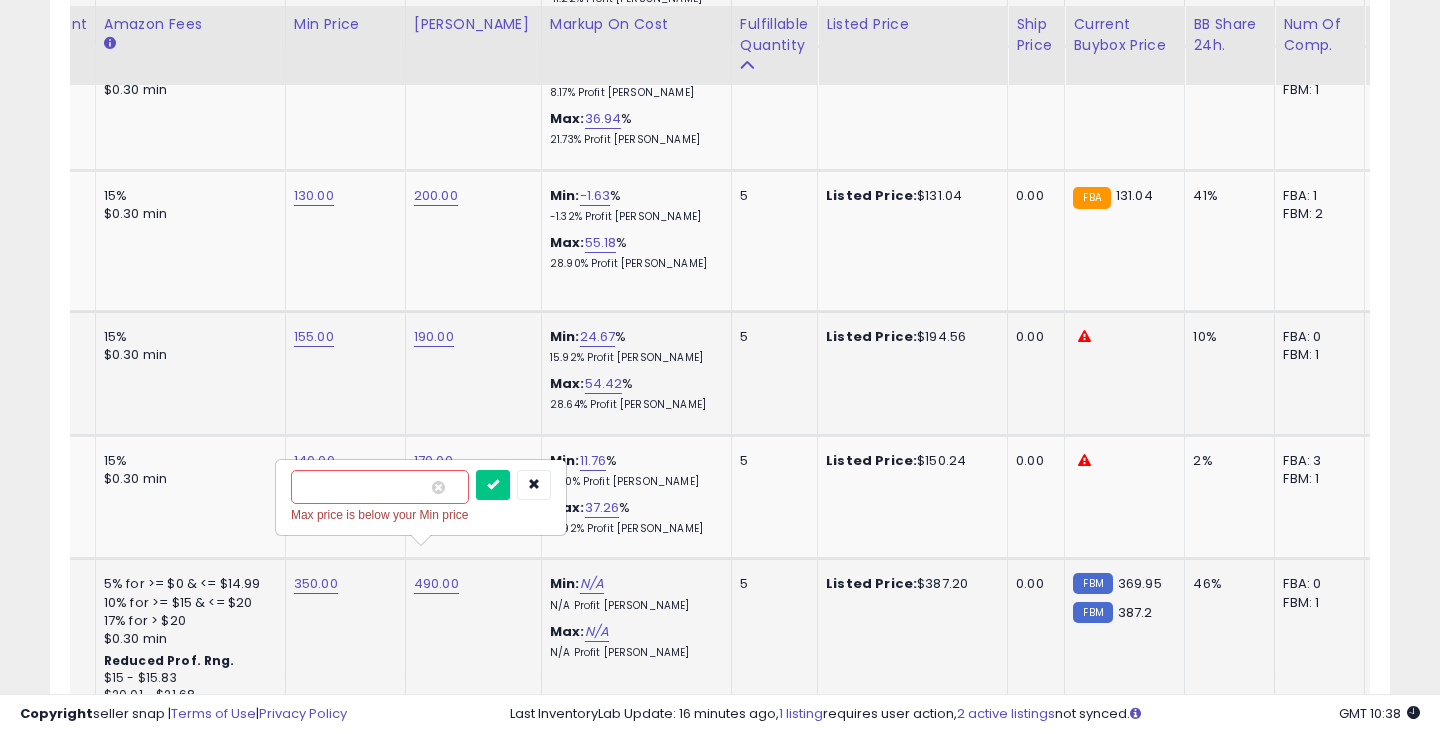 click on "350.00" 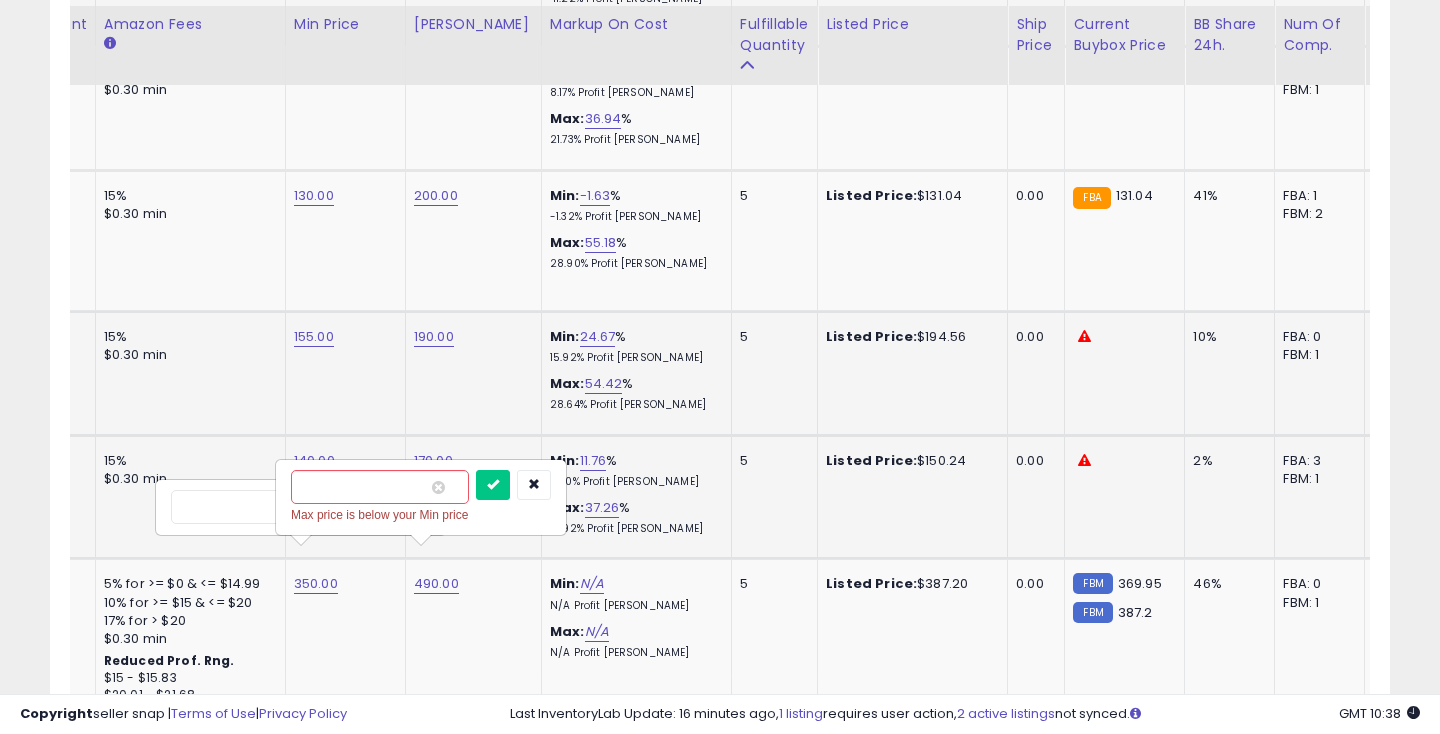 type on "*" 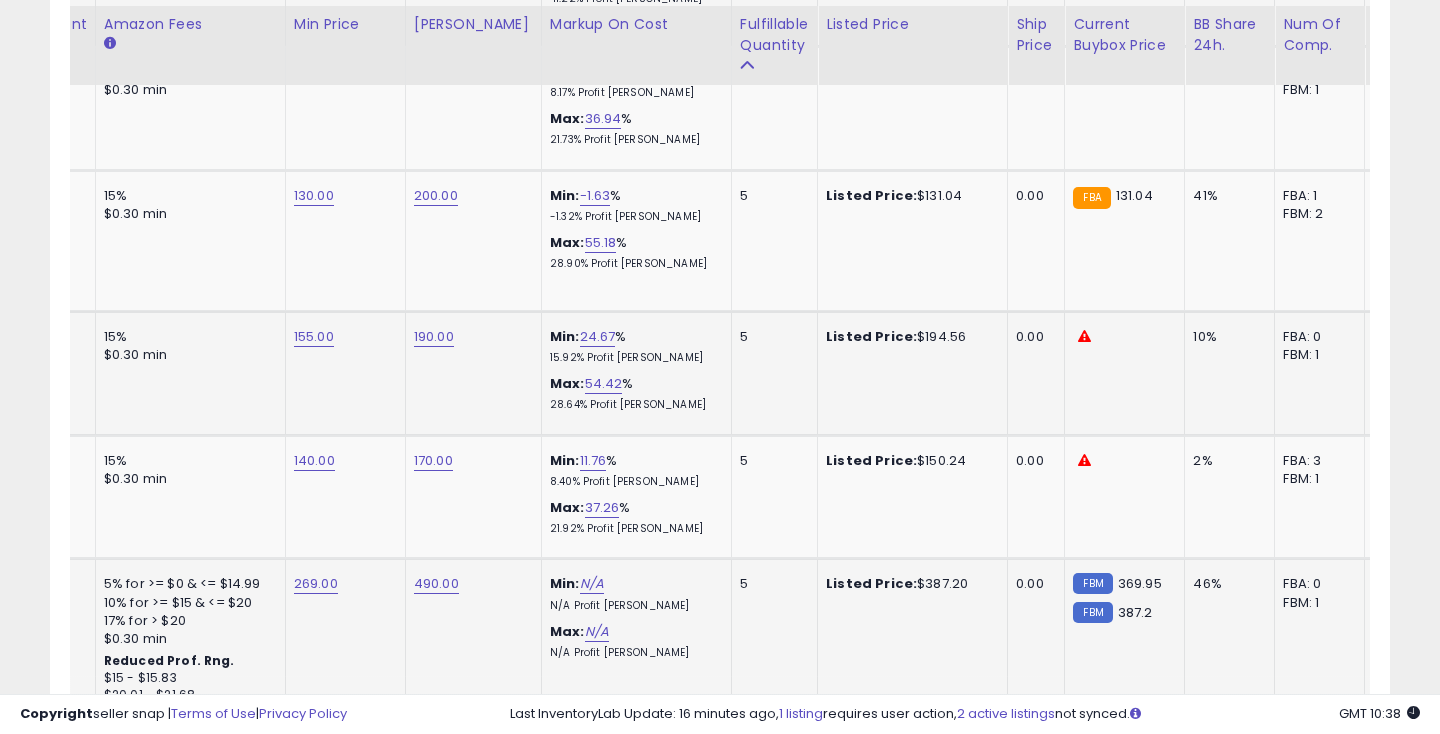 click on "490.00" at bounding box center (434, -706) 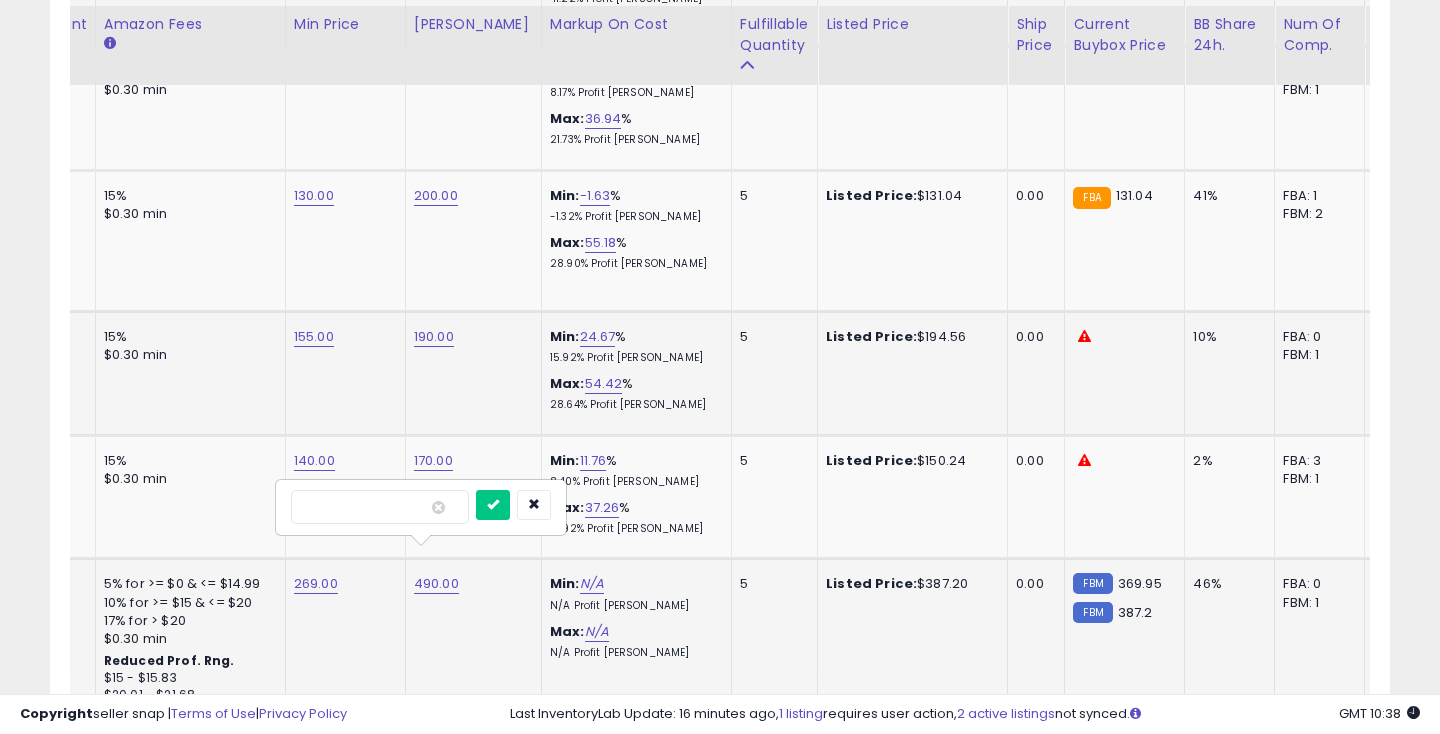type on "*" 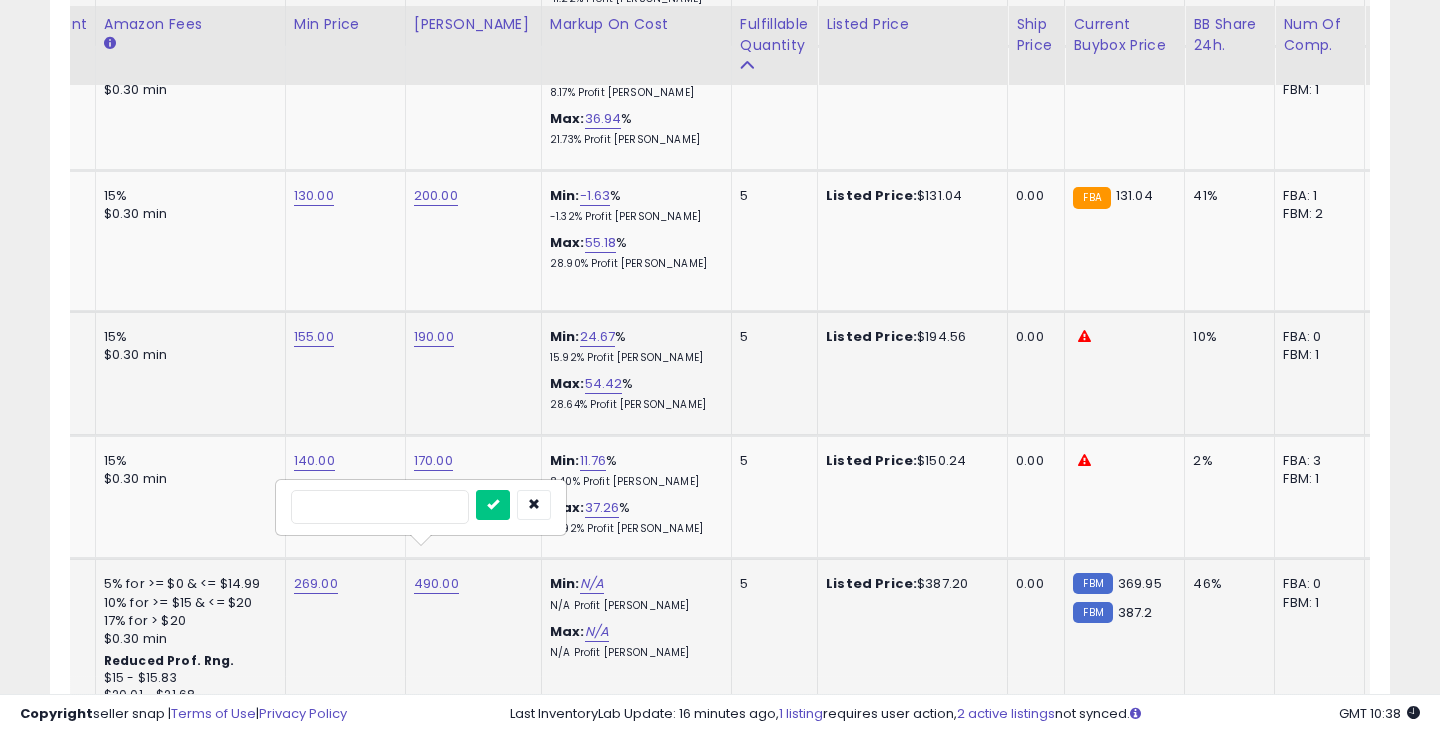 type on "***" 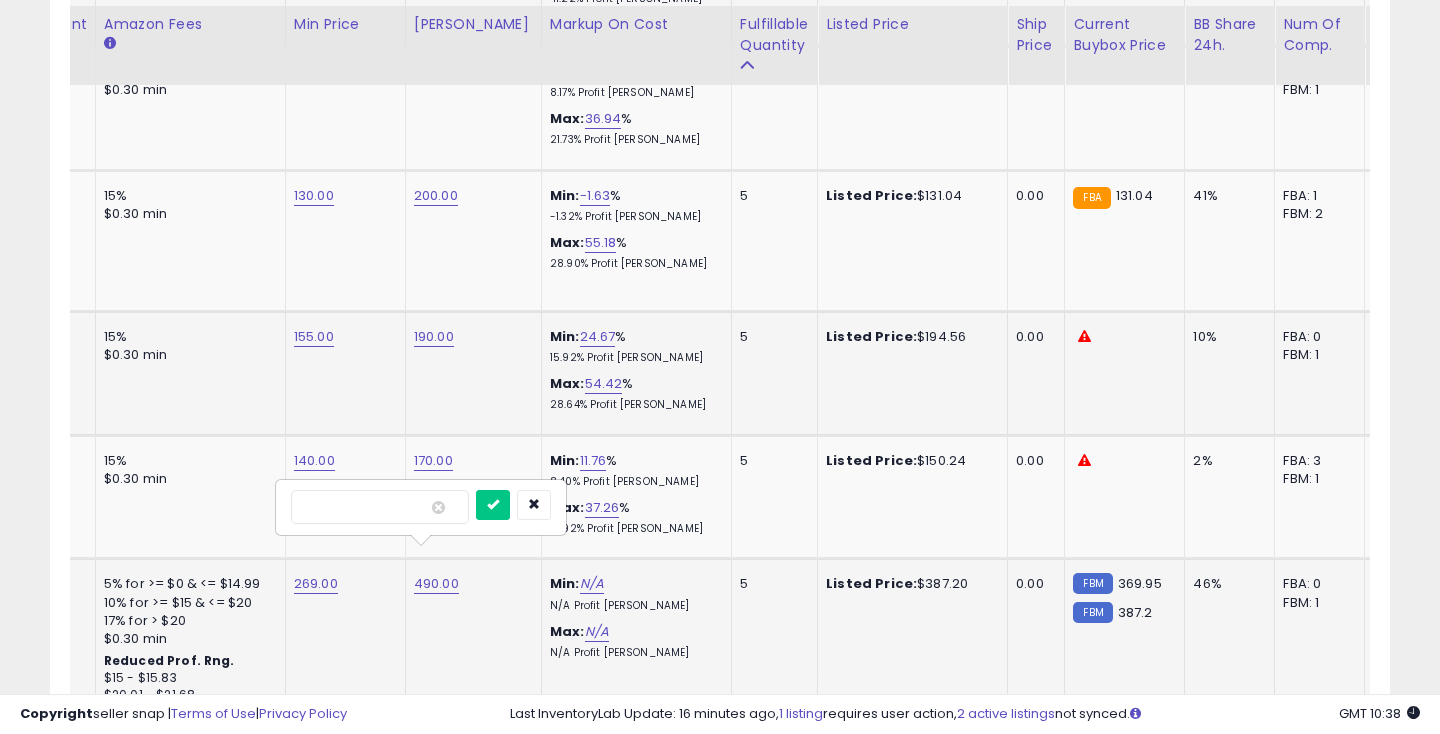 click at bounding box center (493, 505) 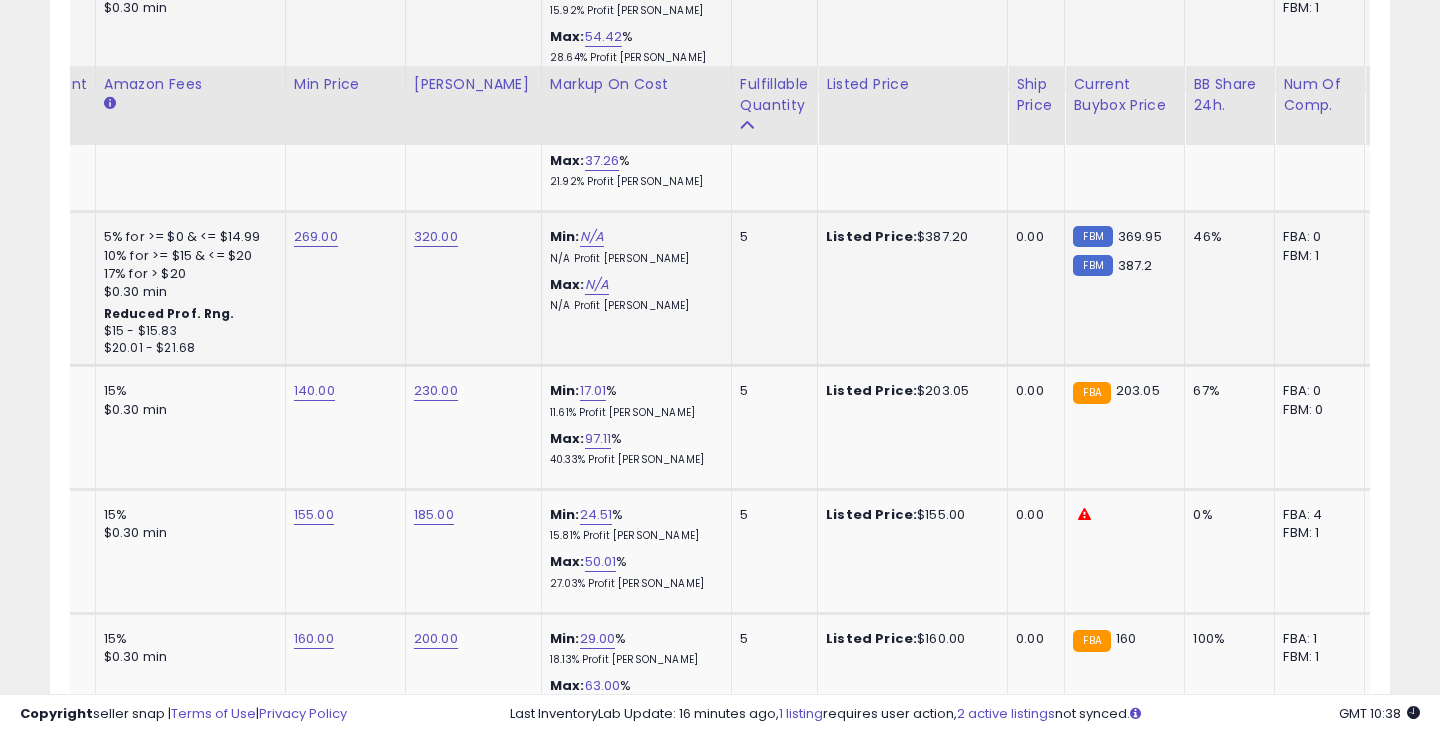 scroll, scrollTop: 2186, scrollLeft: 0, axis: vertical 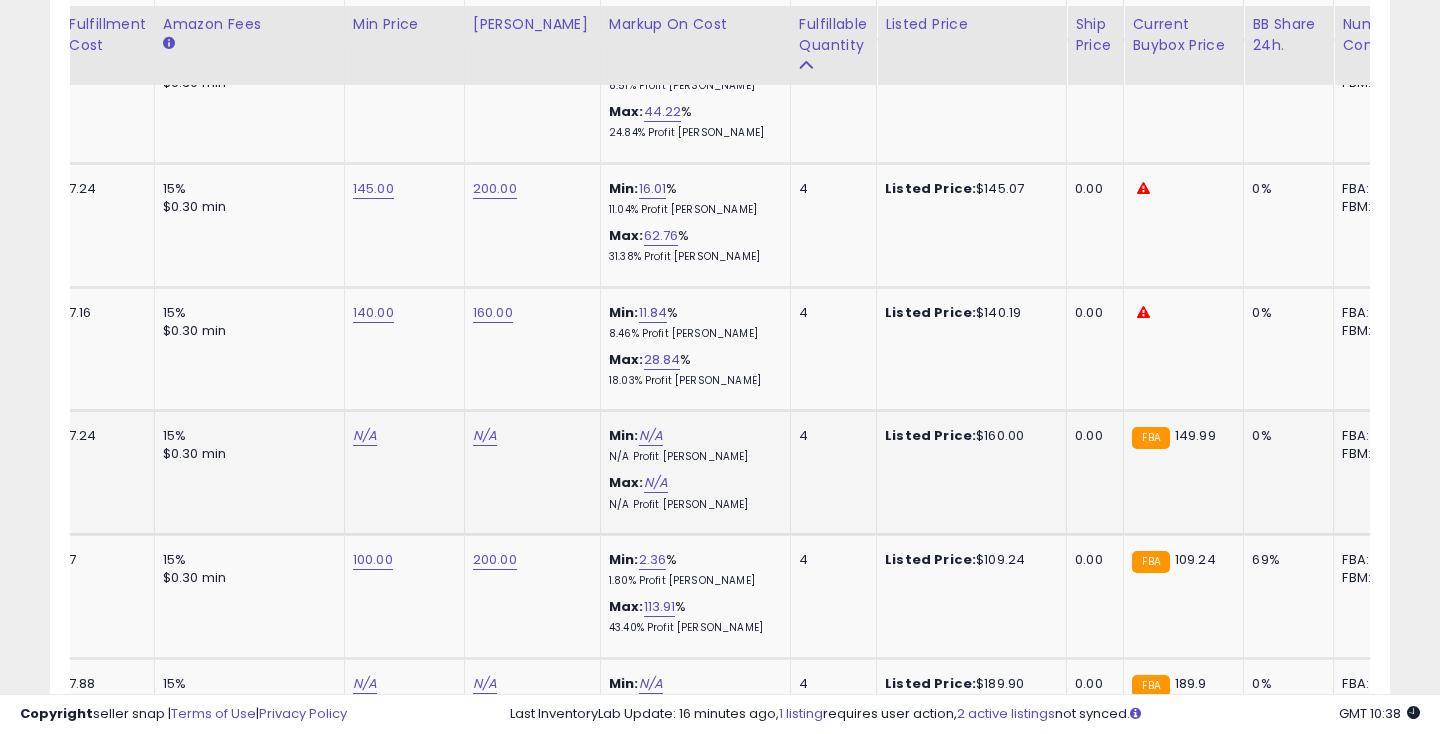 click on "N/A" at bounding box center (365, -76) 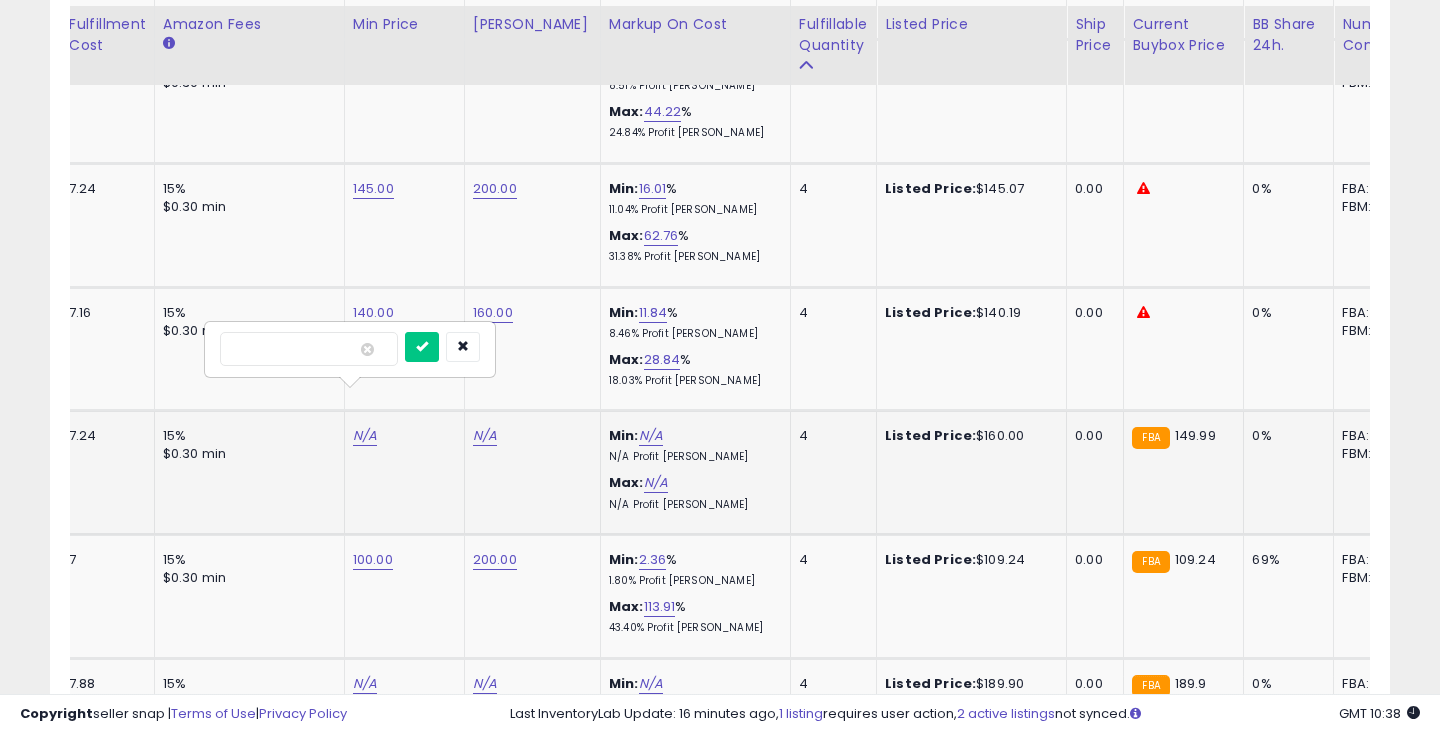 type on "***" 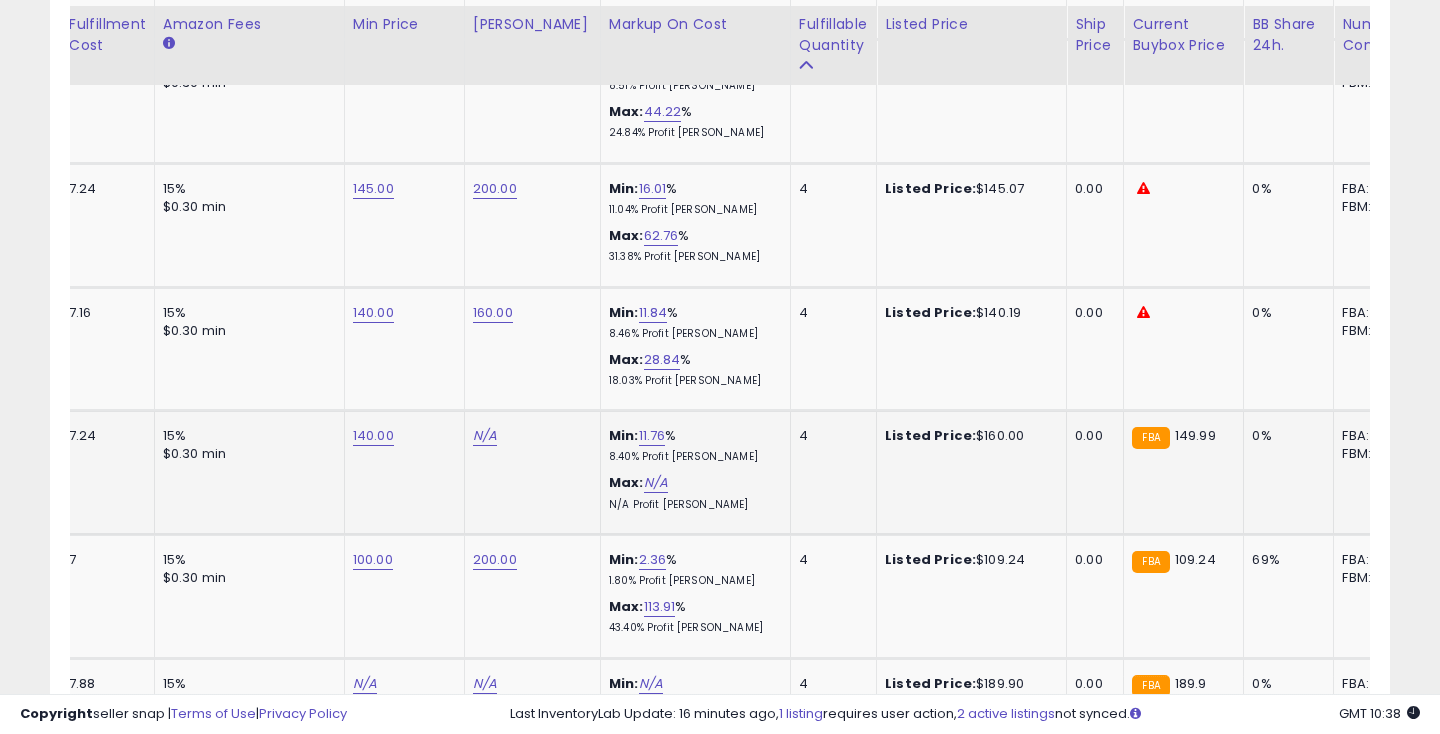 click on "N/A" at bounding box center [485, -76] 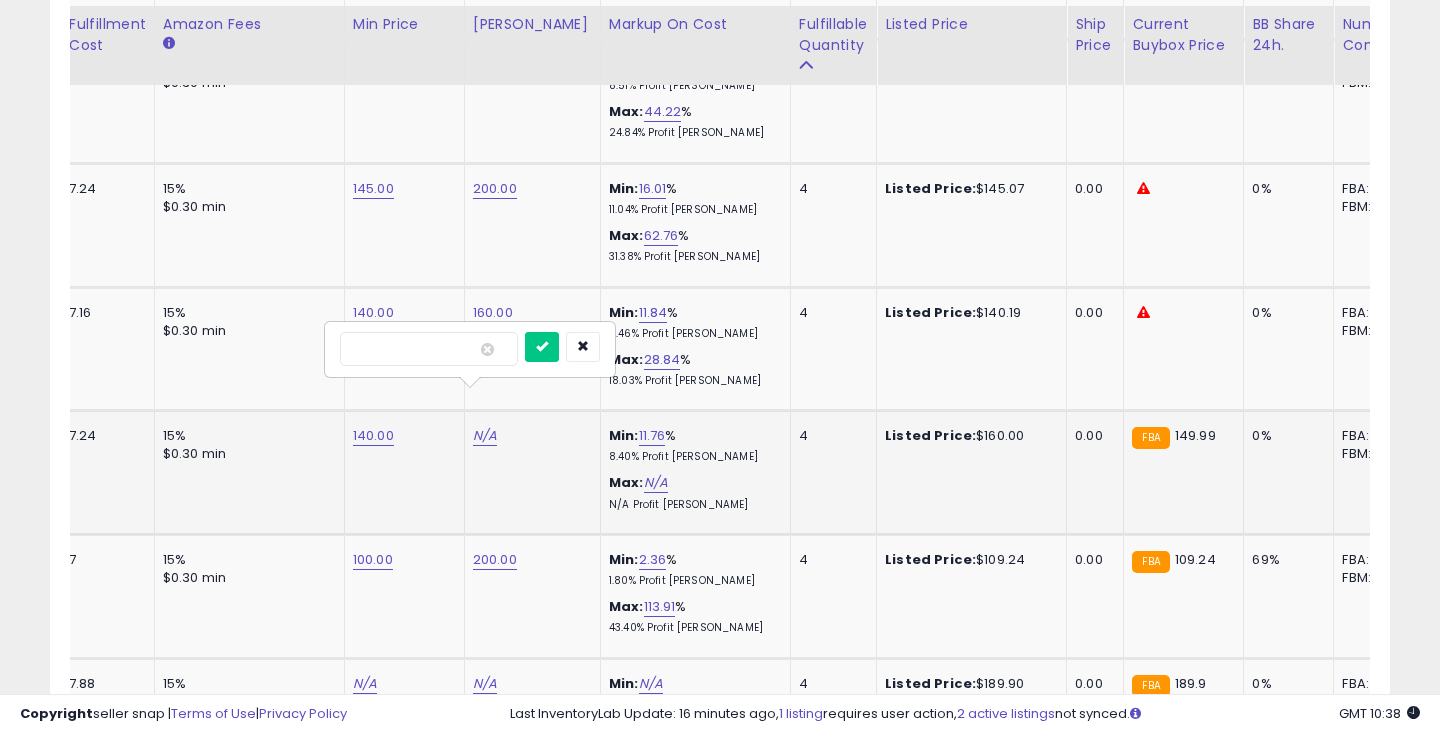 type on "***" 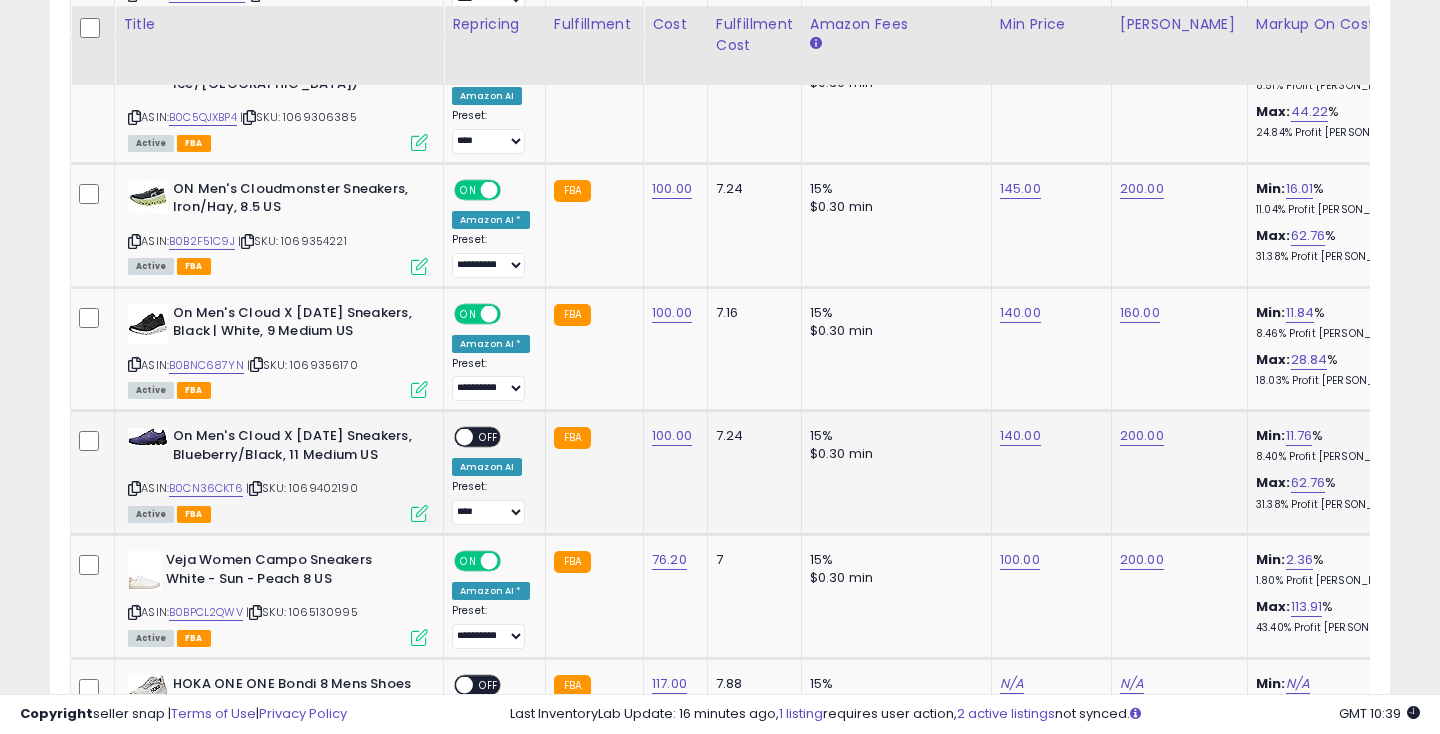 click on "OFF" at bounding box center (489, 437) 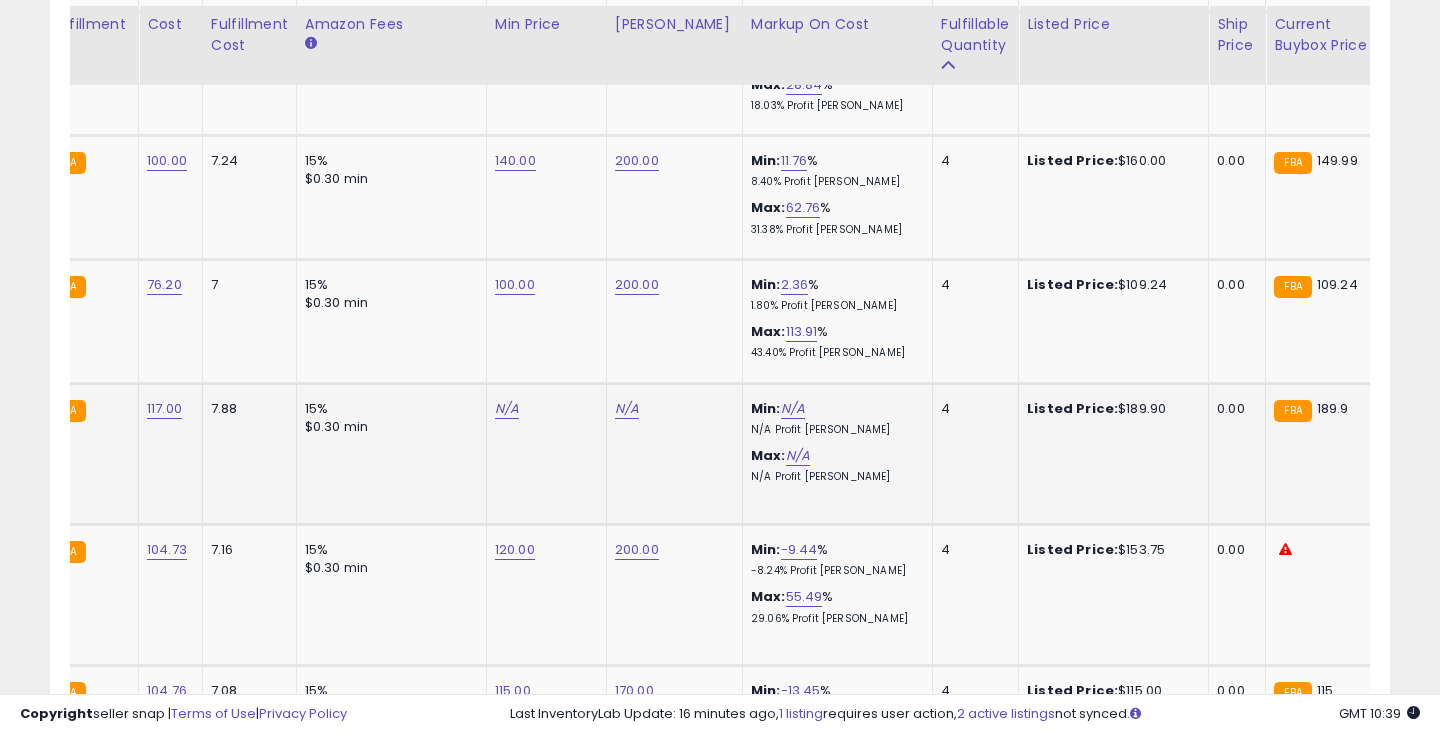 click on "N/A" at bounding box center [507, -351] 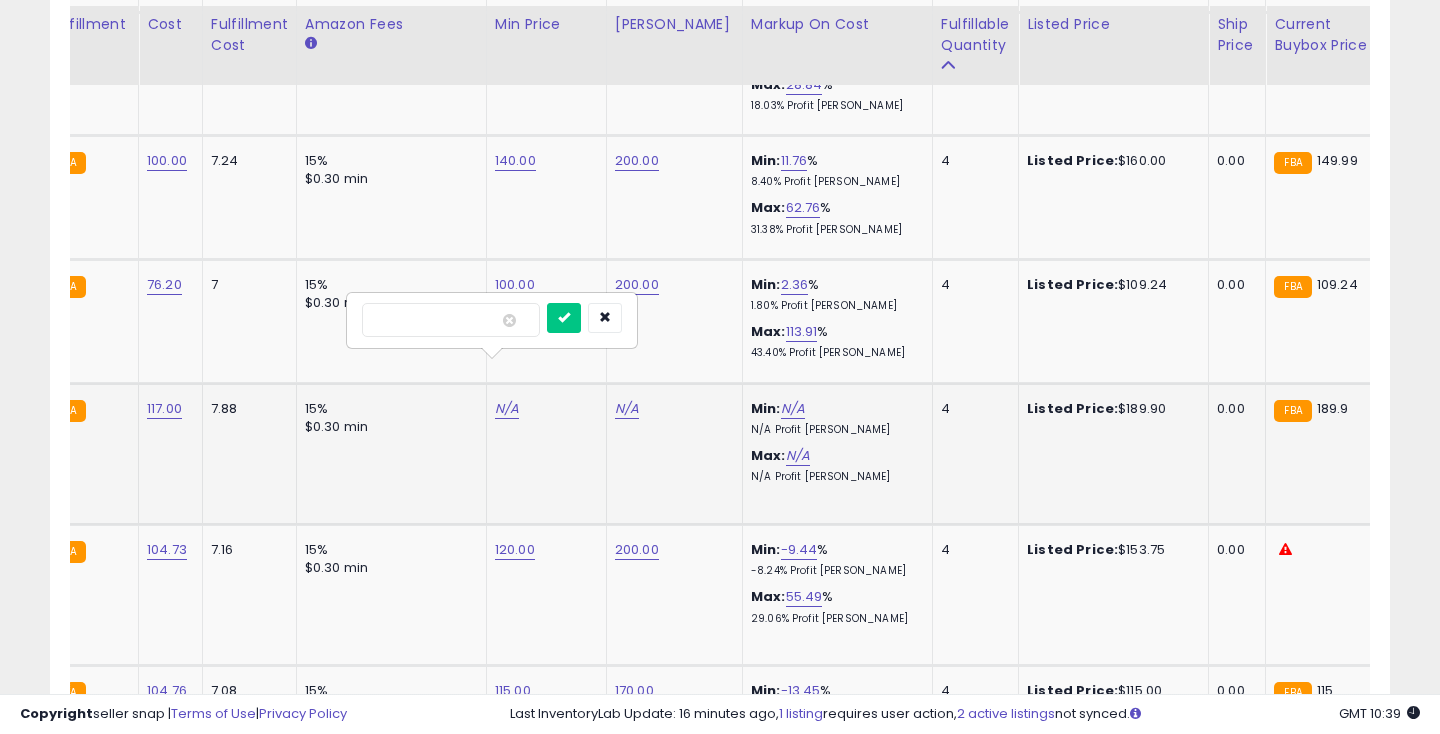 type on "***" 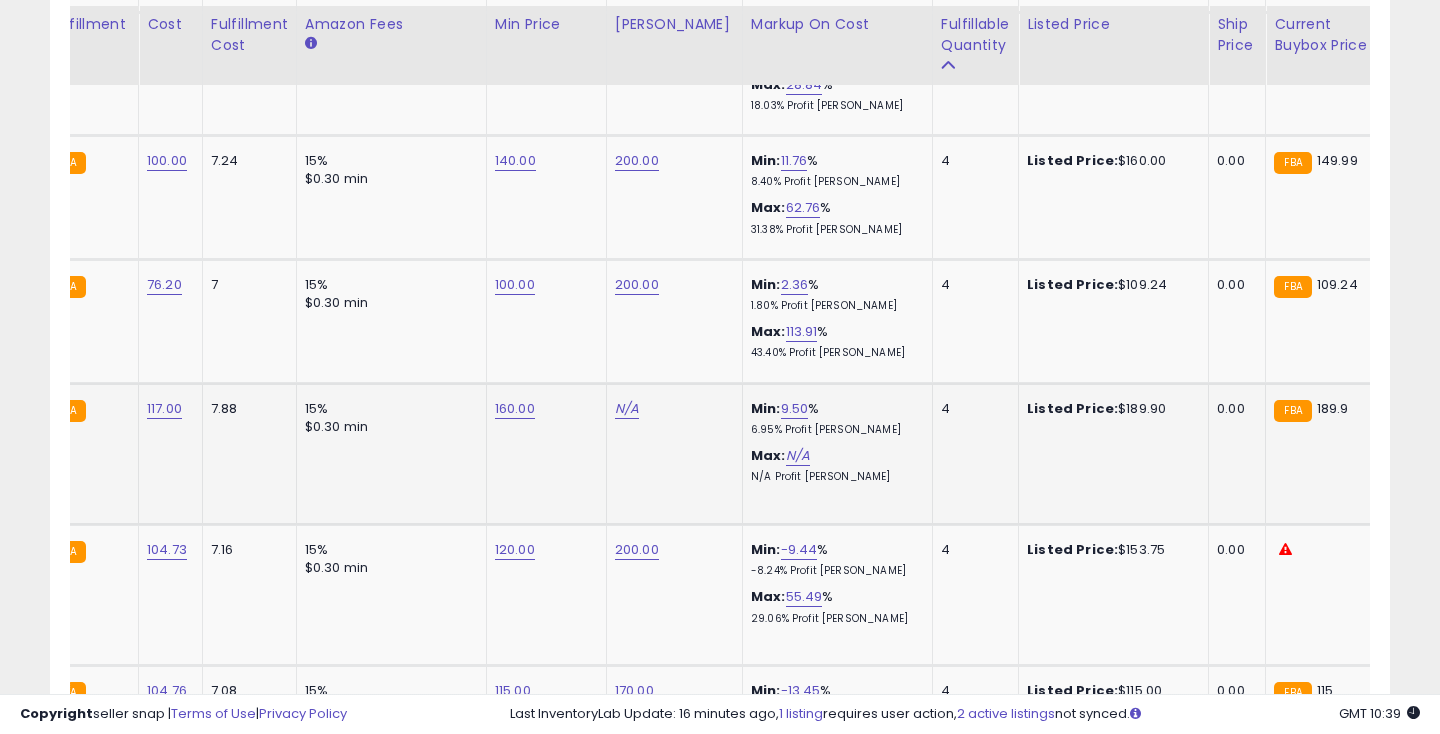 click on "N/A" at bounding box center [627, -351] 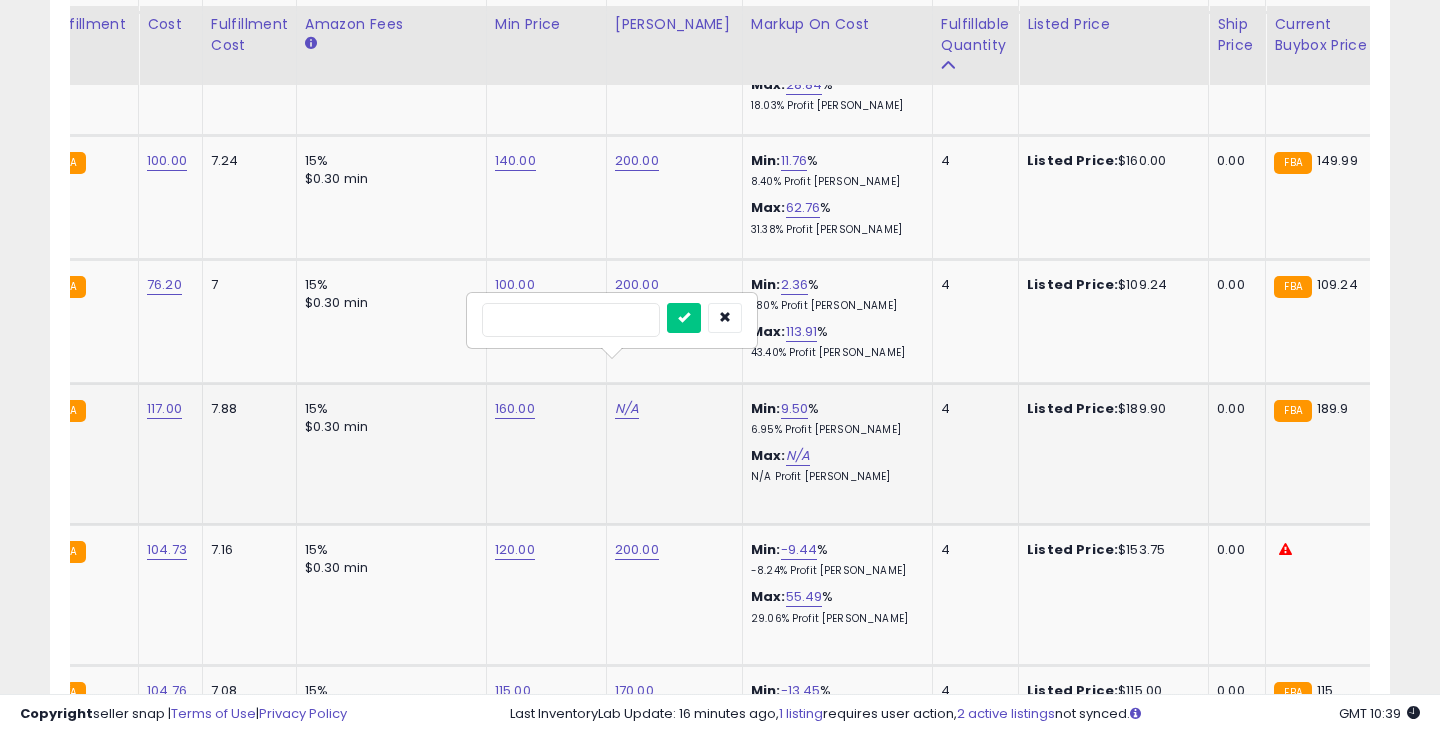 type on "**" 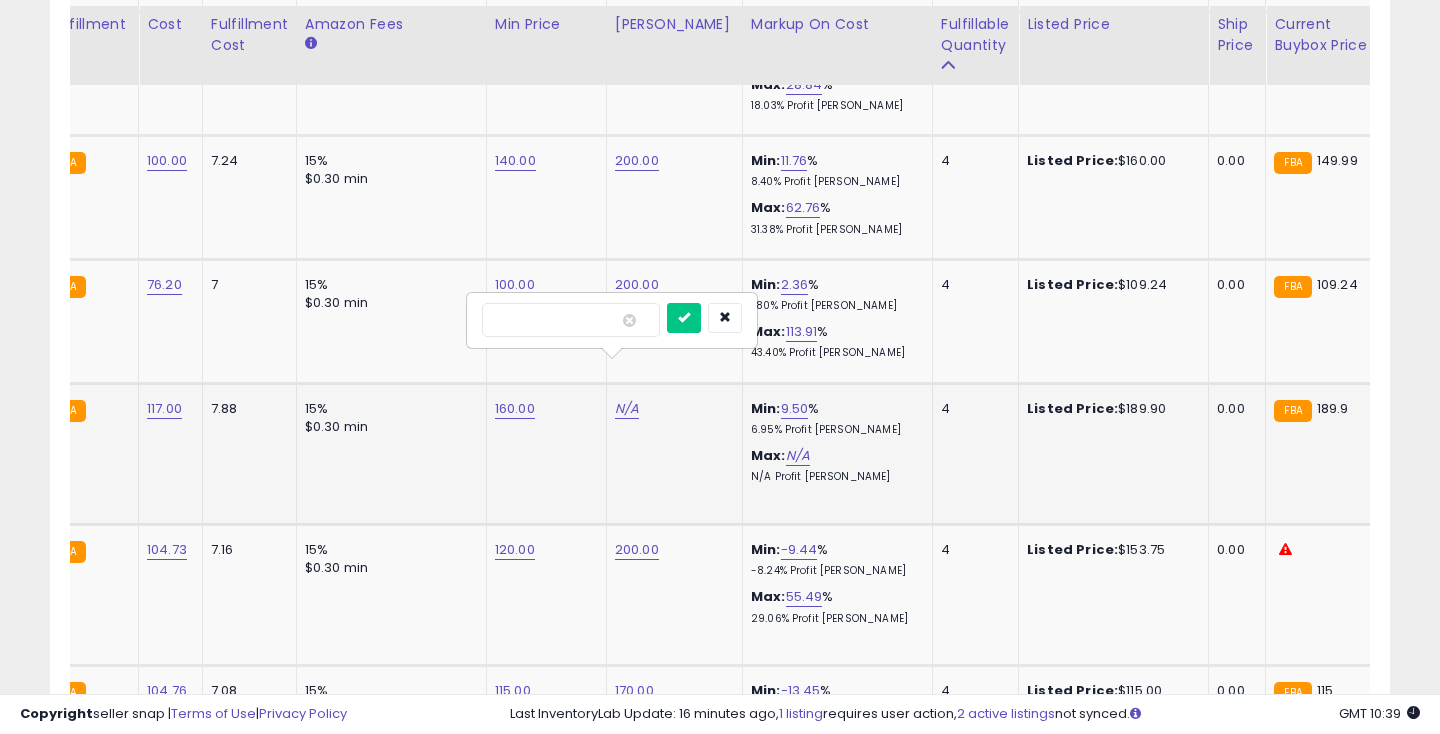 click at bounding box center (684, 318) 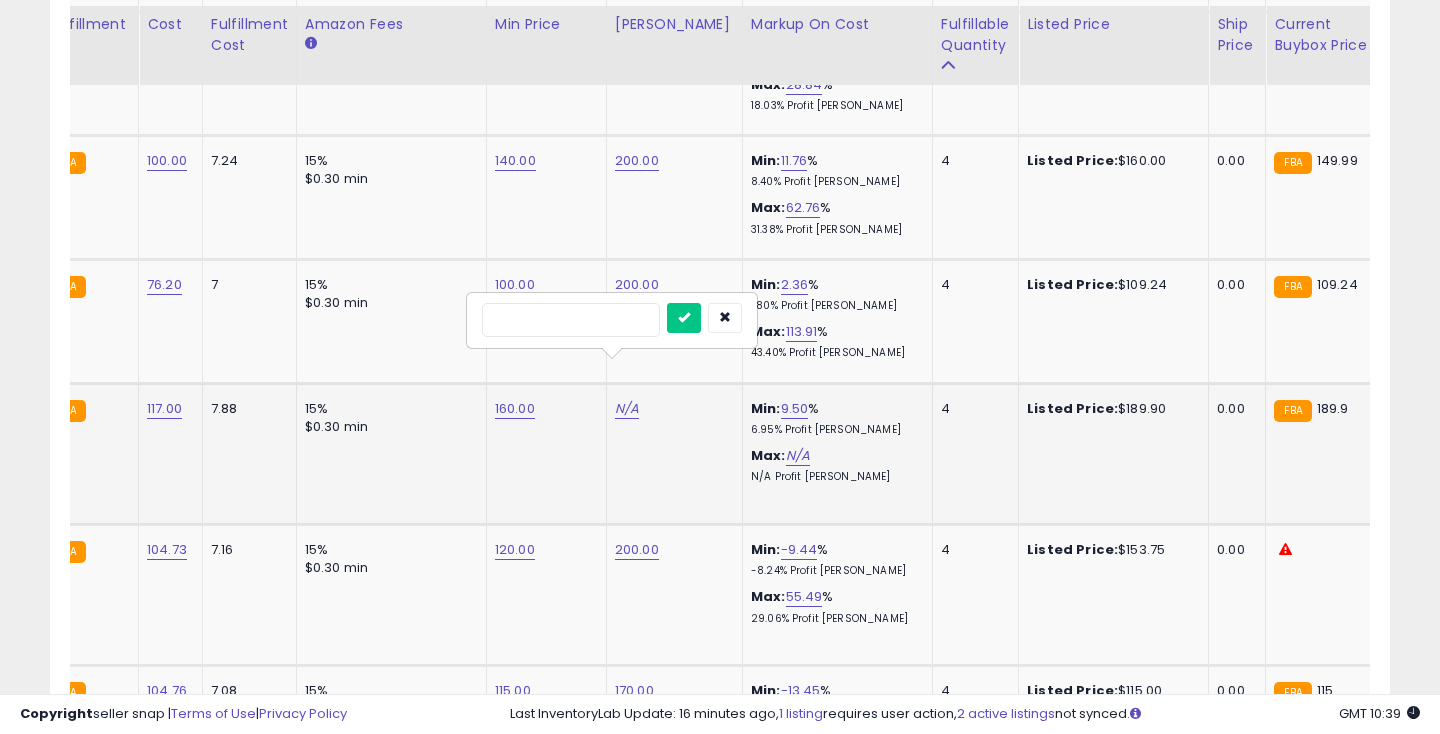 type on "**" 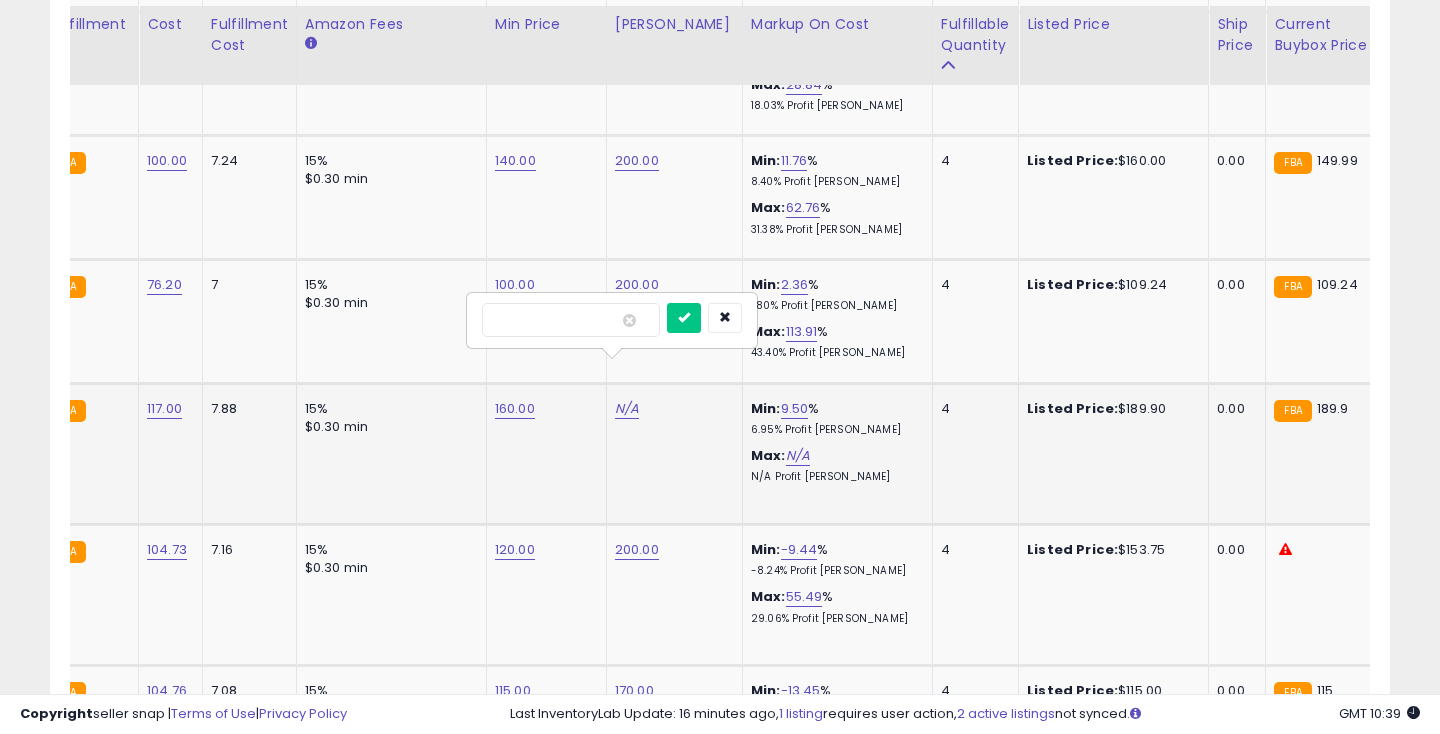 type on "***" 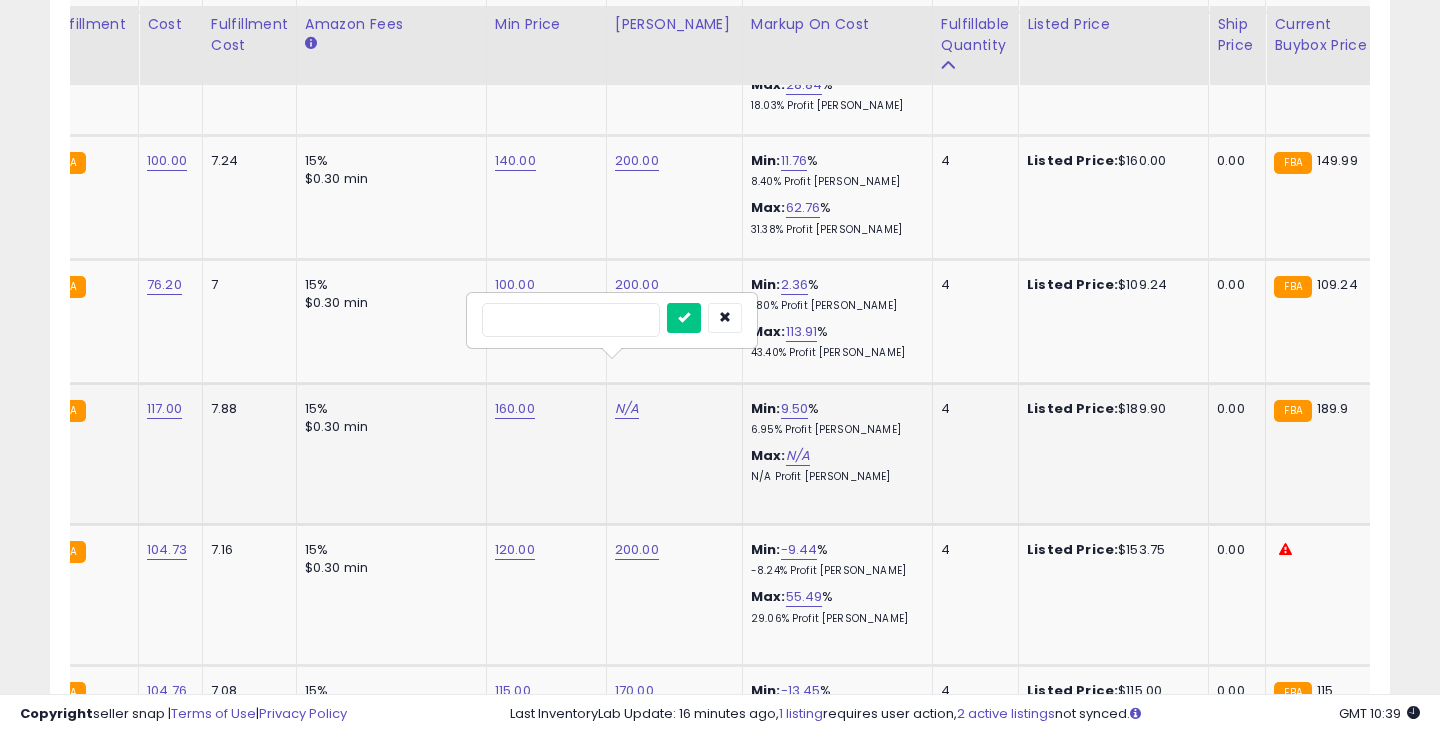 type on "***" 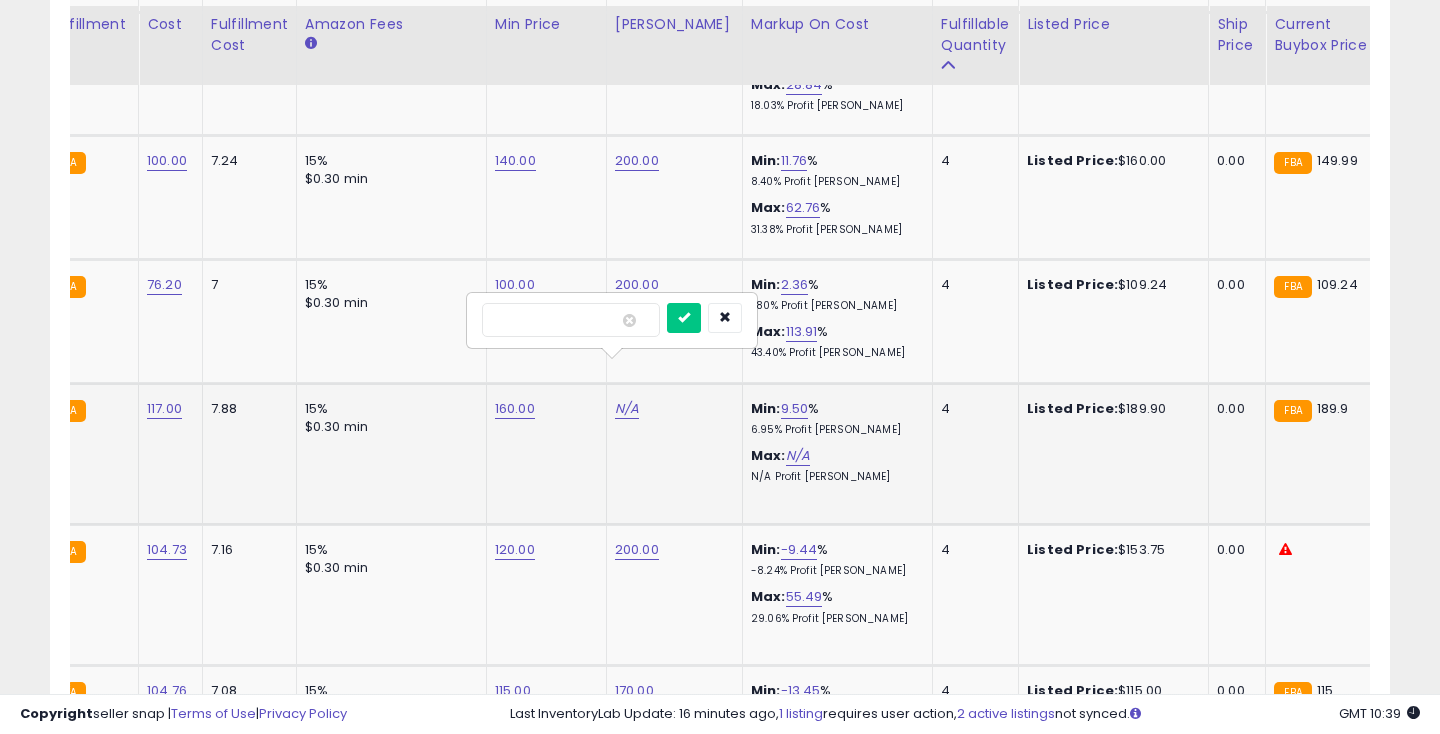 click at bounding box center [684, 318] 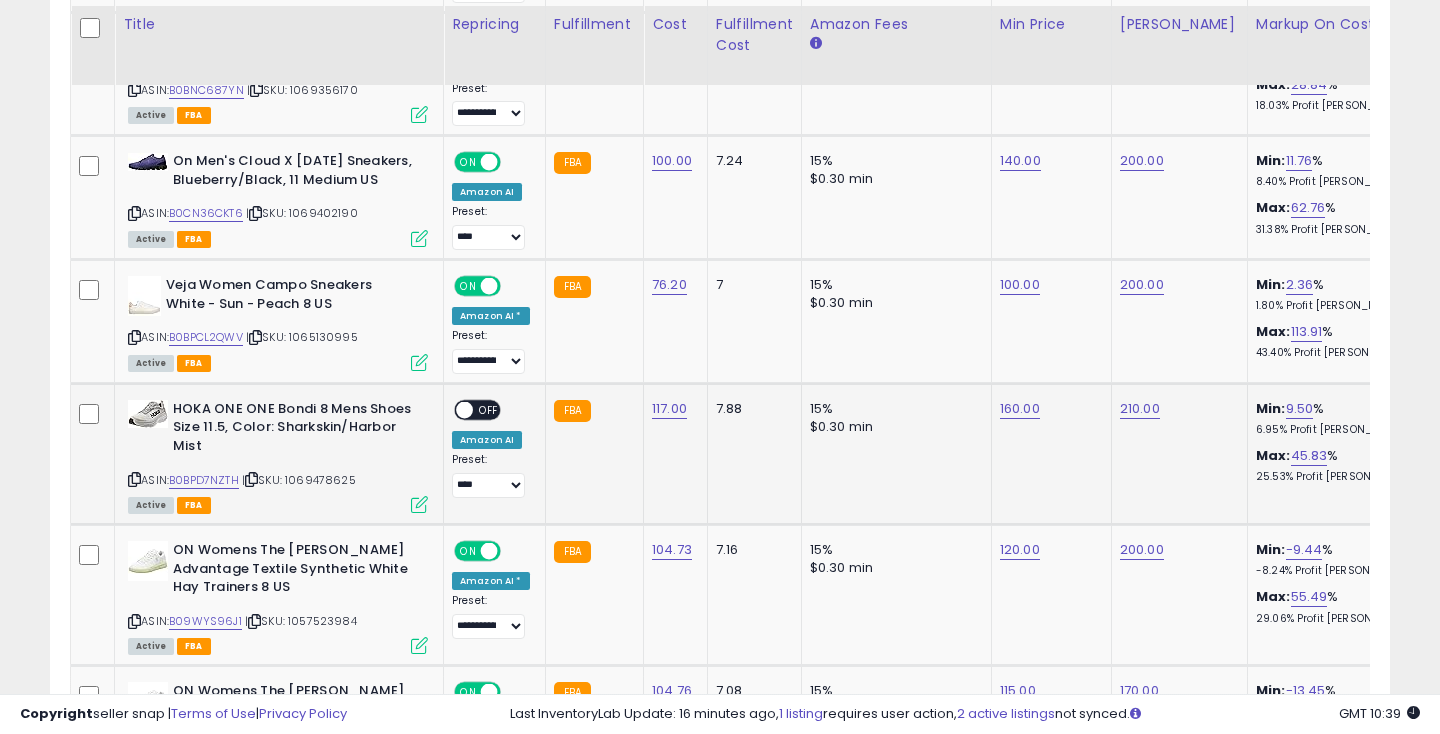 click on "ON   OFF" at bounding box center [455, 409] 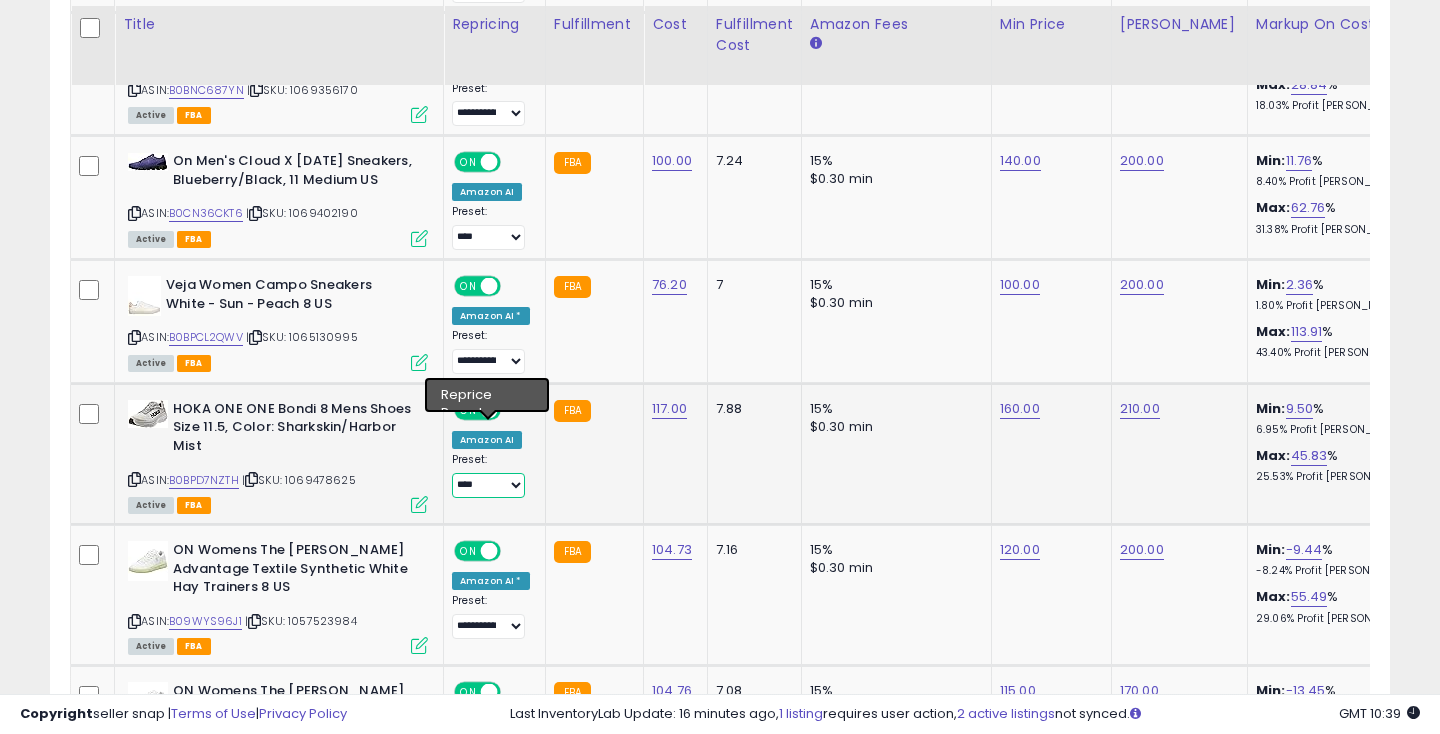 select on "**********" 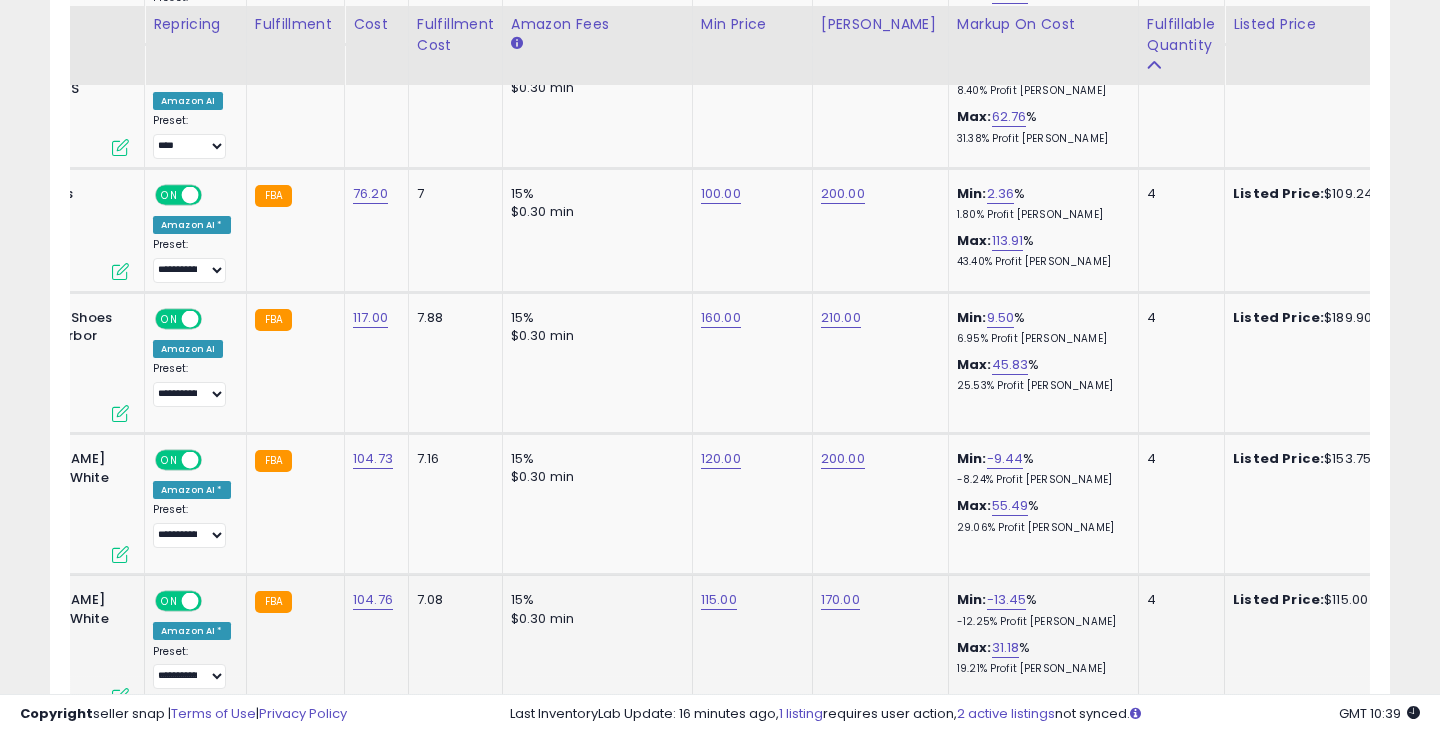 click on "115.00" at bounding box center (721, -2258) 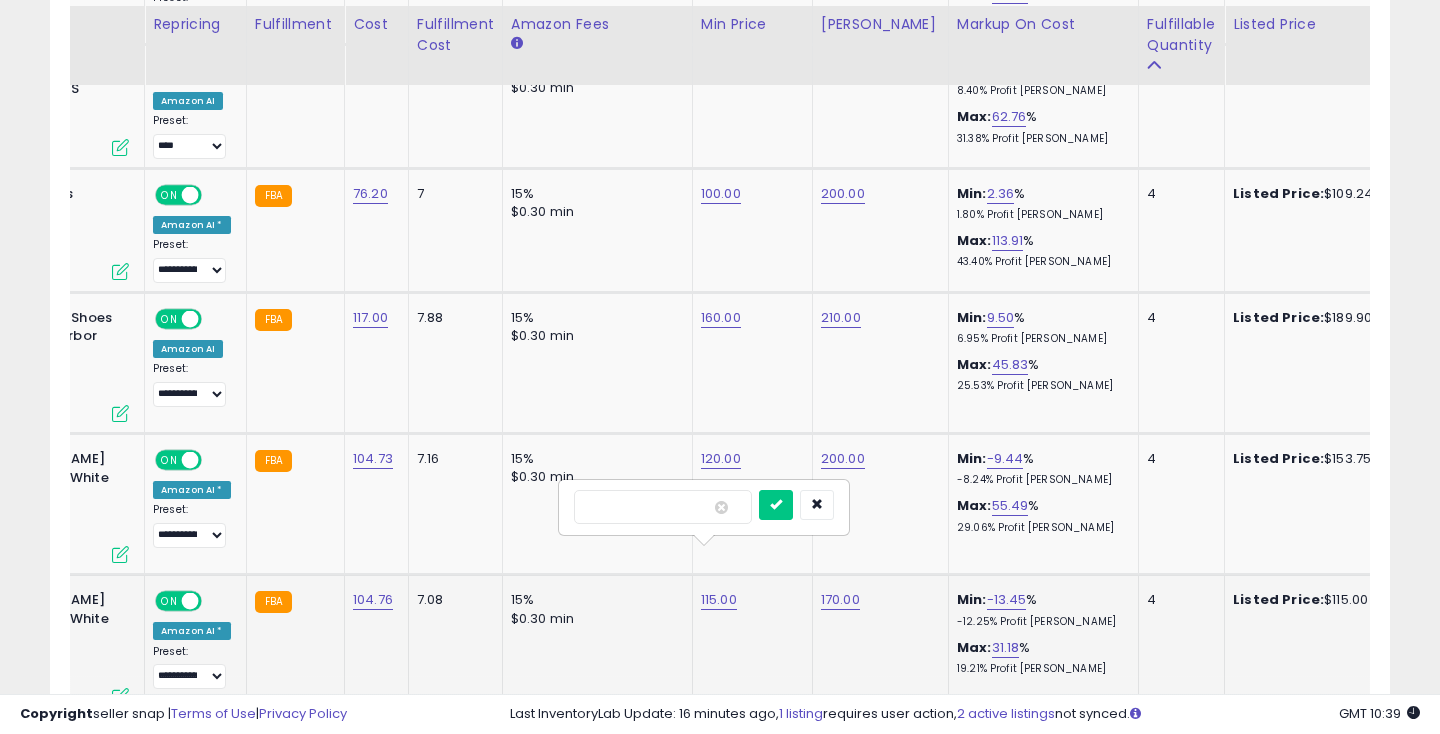 type on "***" 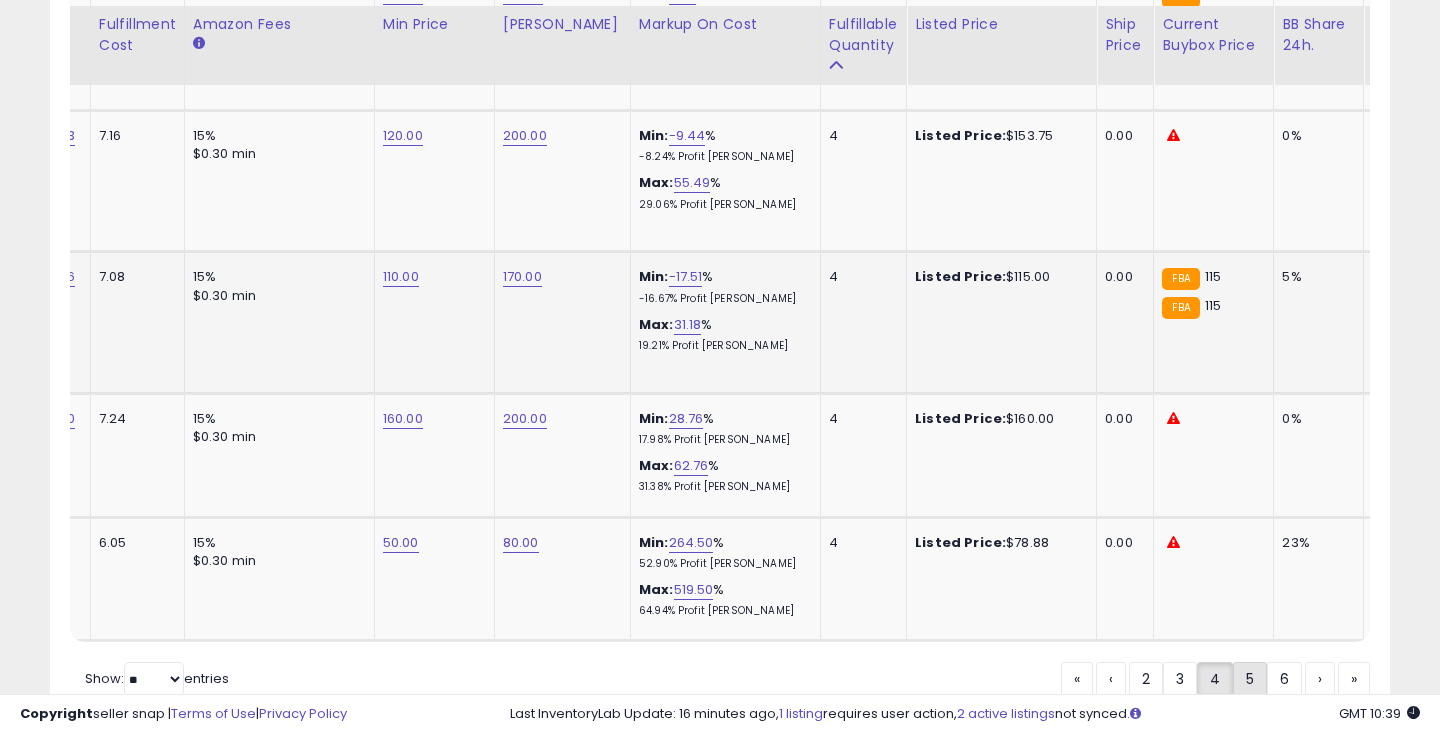 click on "5" 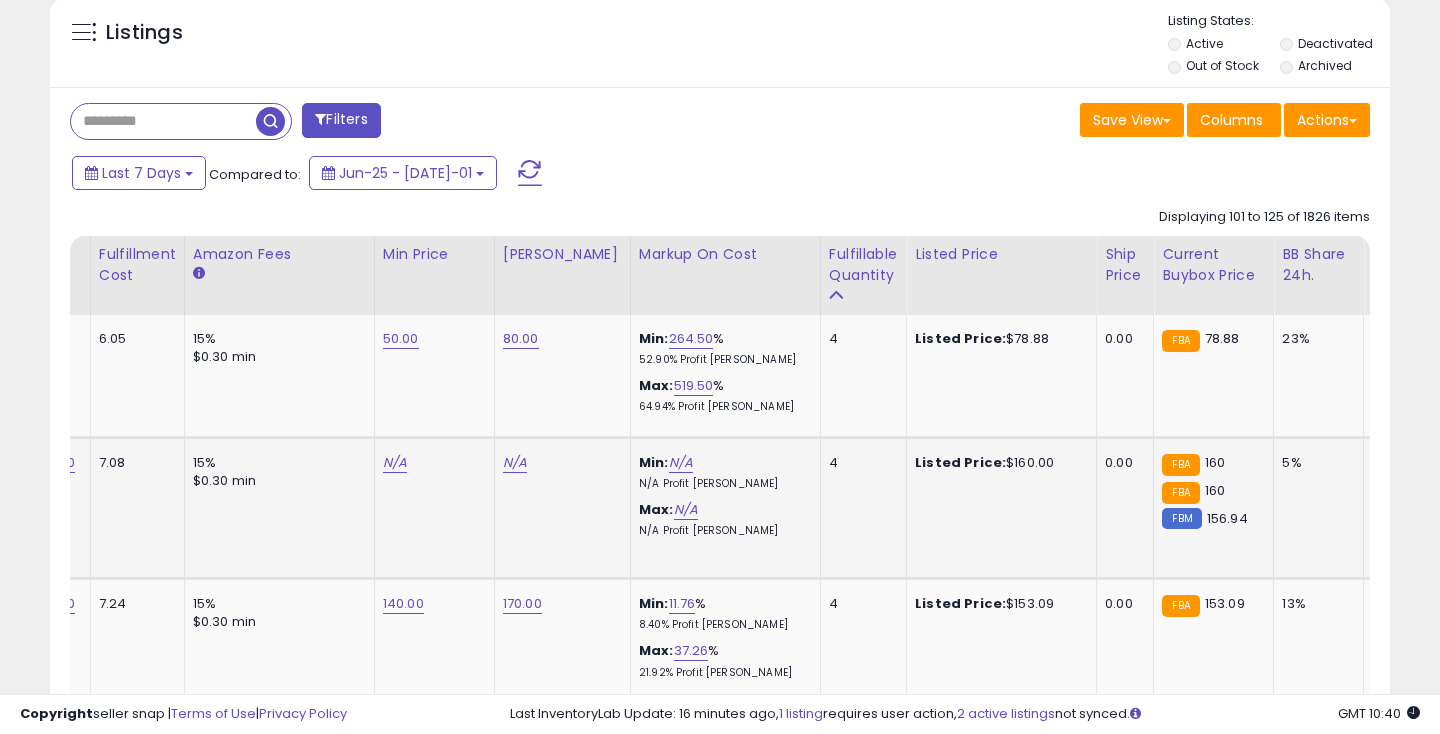 click on "N/A" at bounding box center (395, 463) 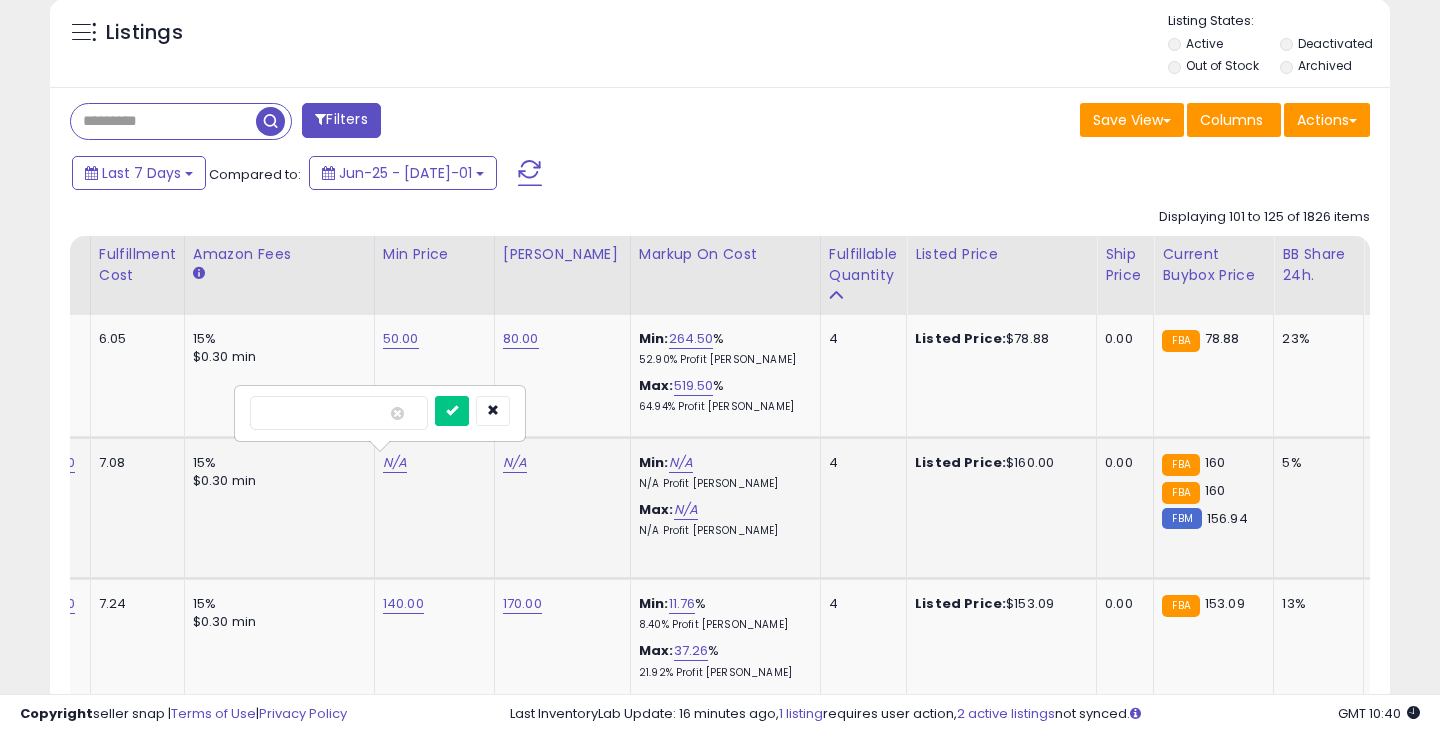 type on "***" 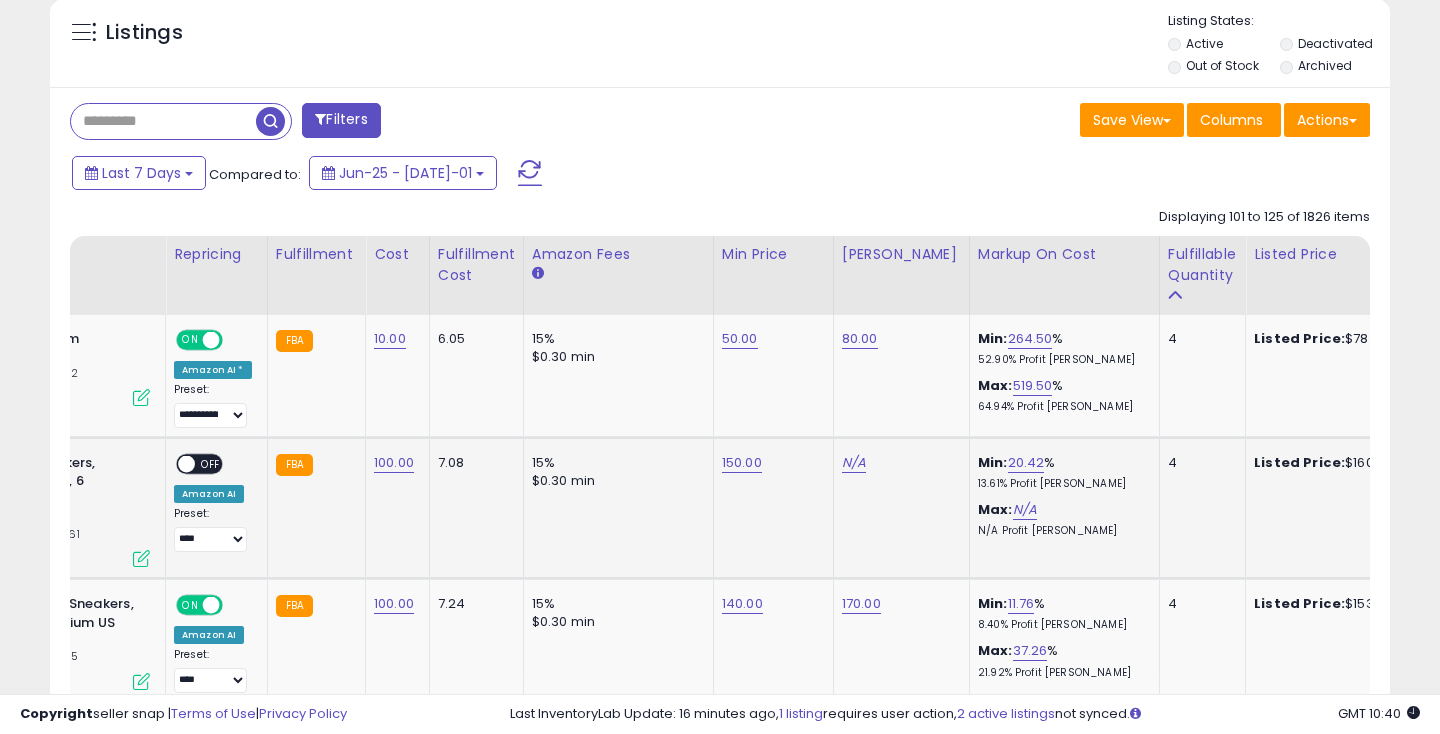 click on "N/A" at bounding box center (854, 463) 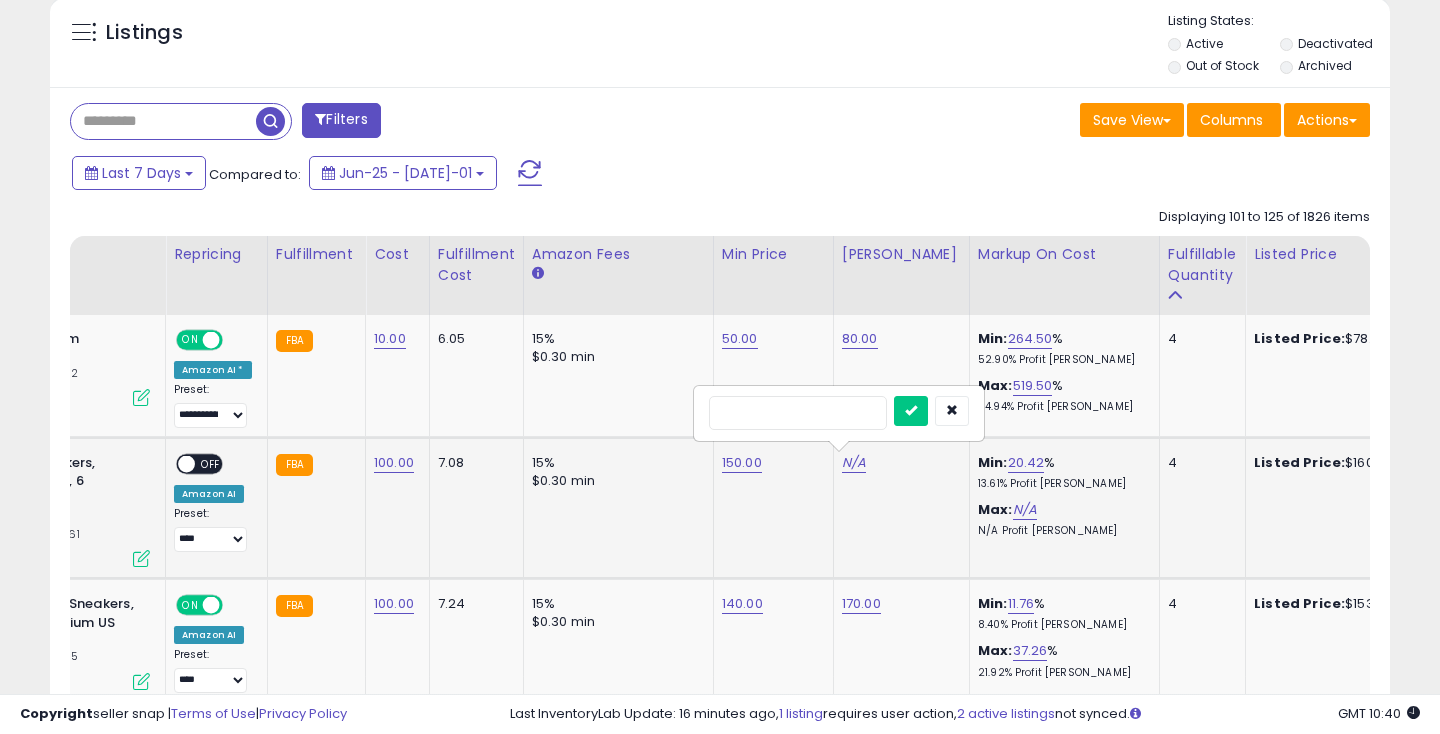 type on "***" 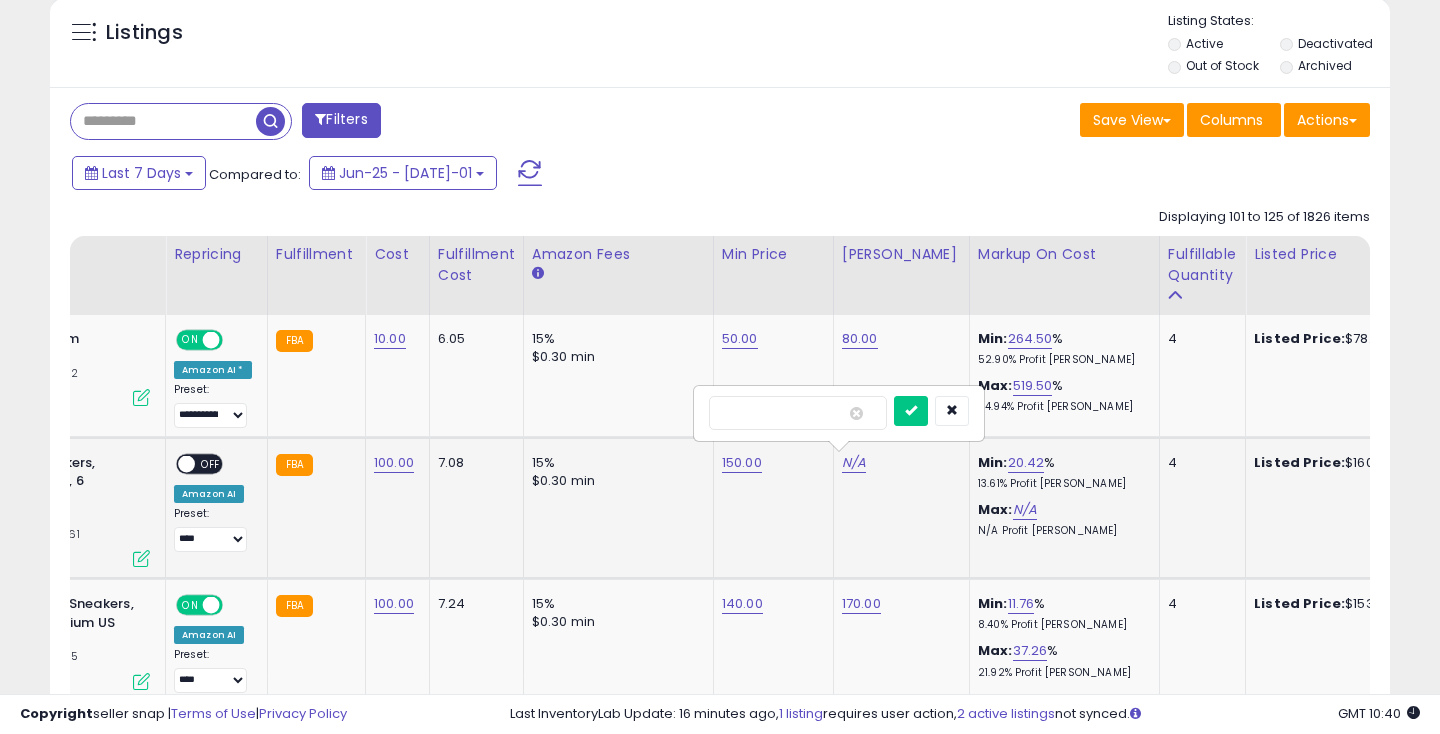 click at bounding box center [911, 411] 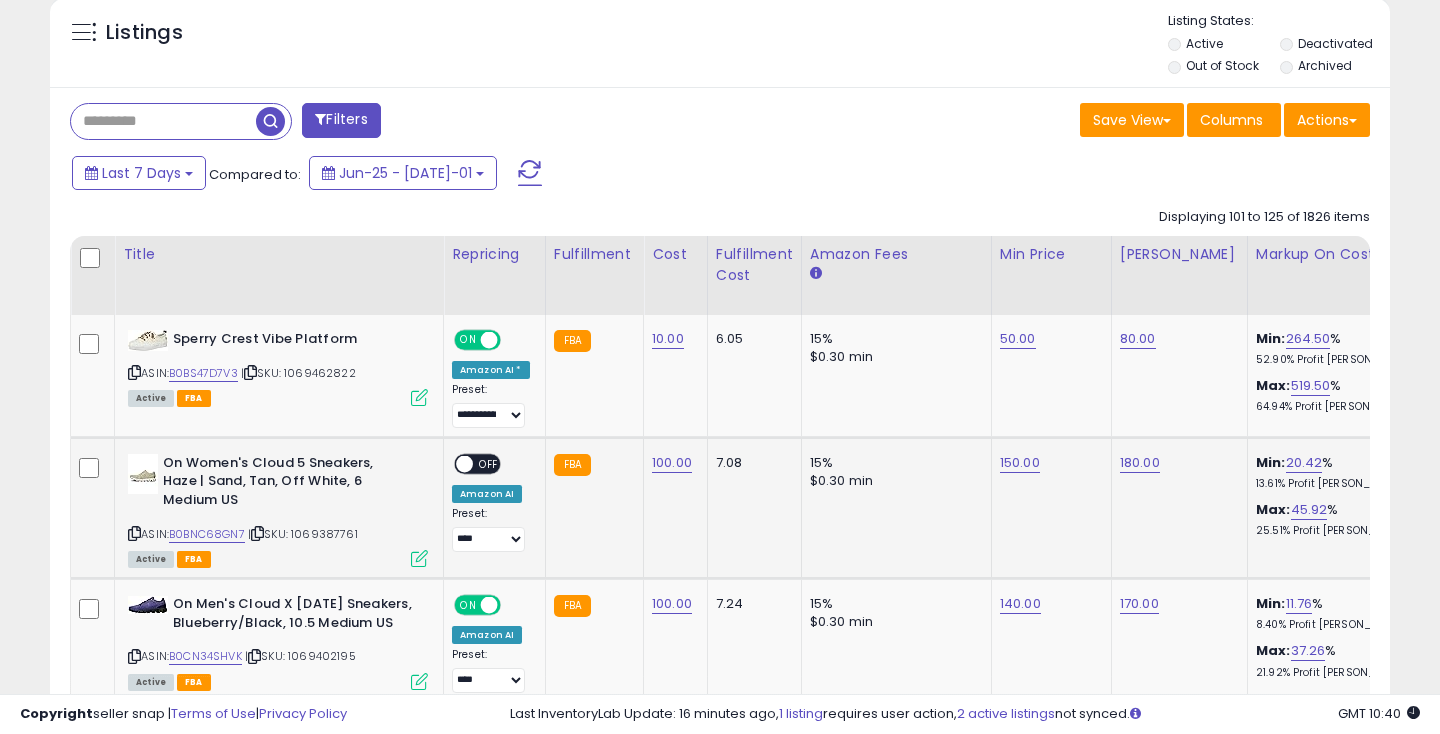 click on "OFF" at bounding box center [489, 463] 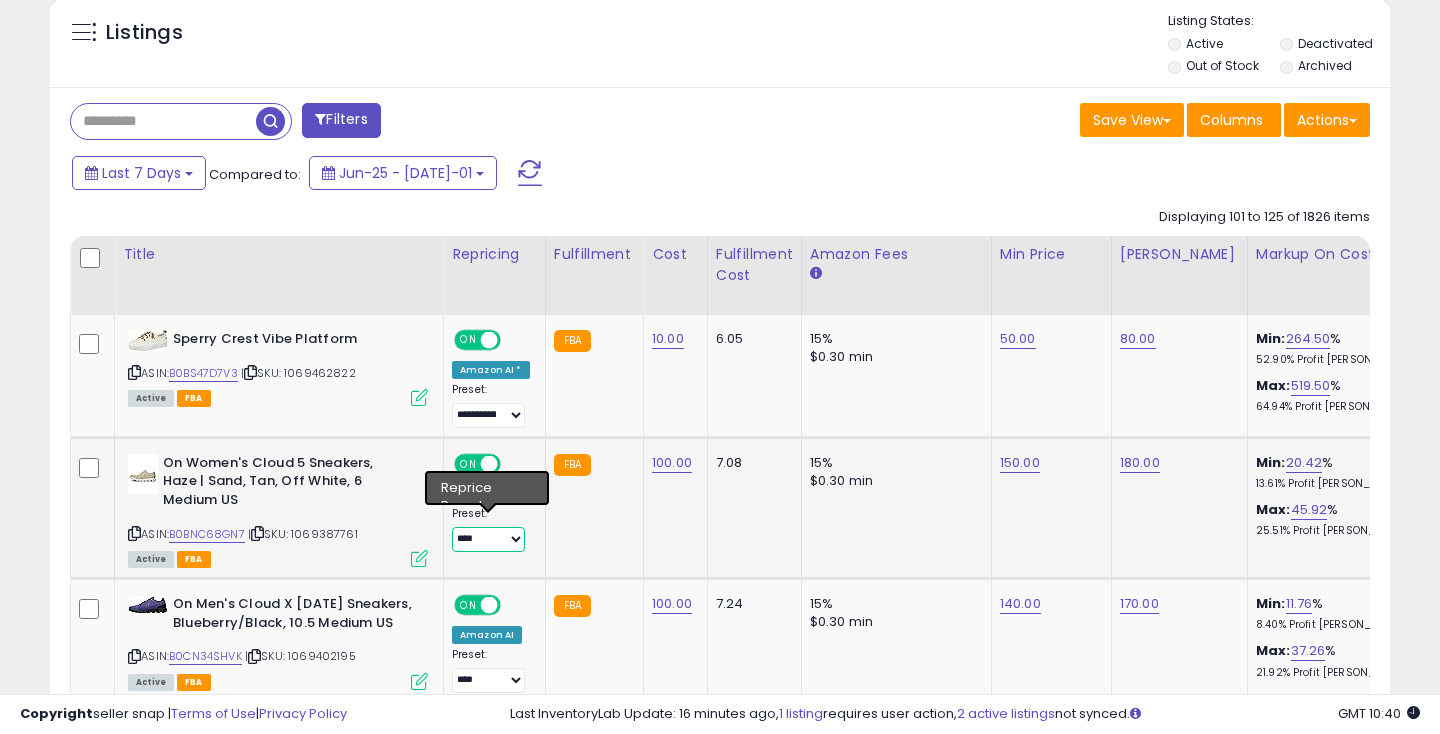select on "**********" 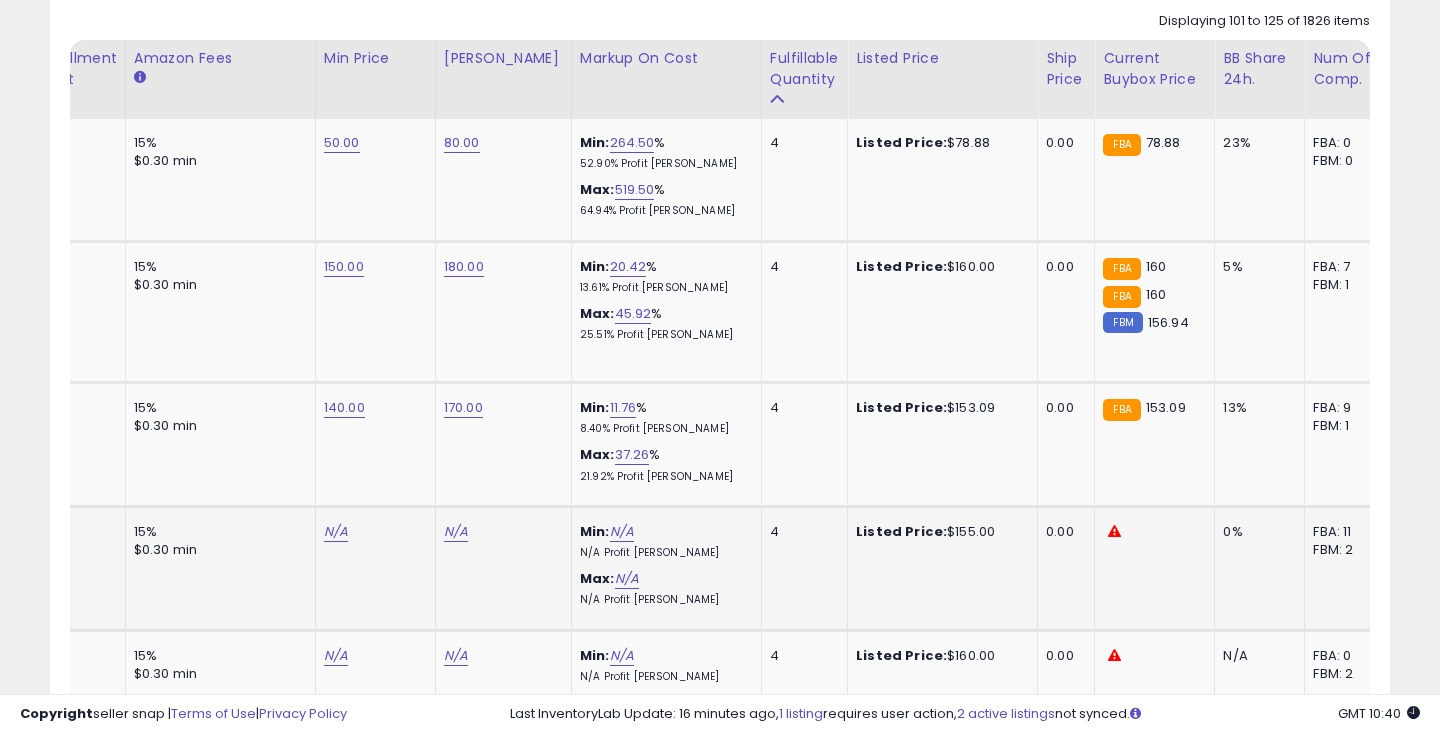 click on "N/A" at bounding box center [336, 532] 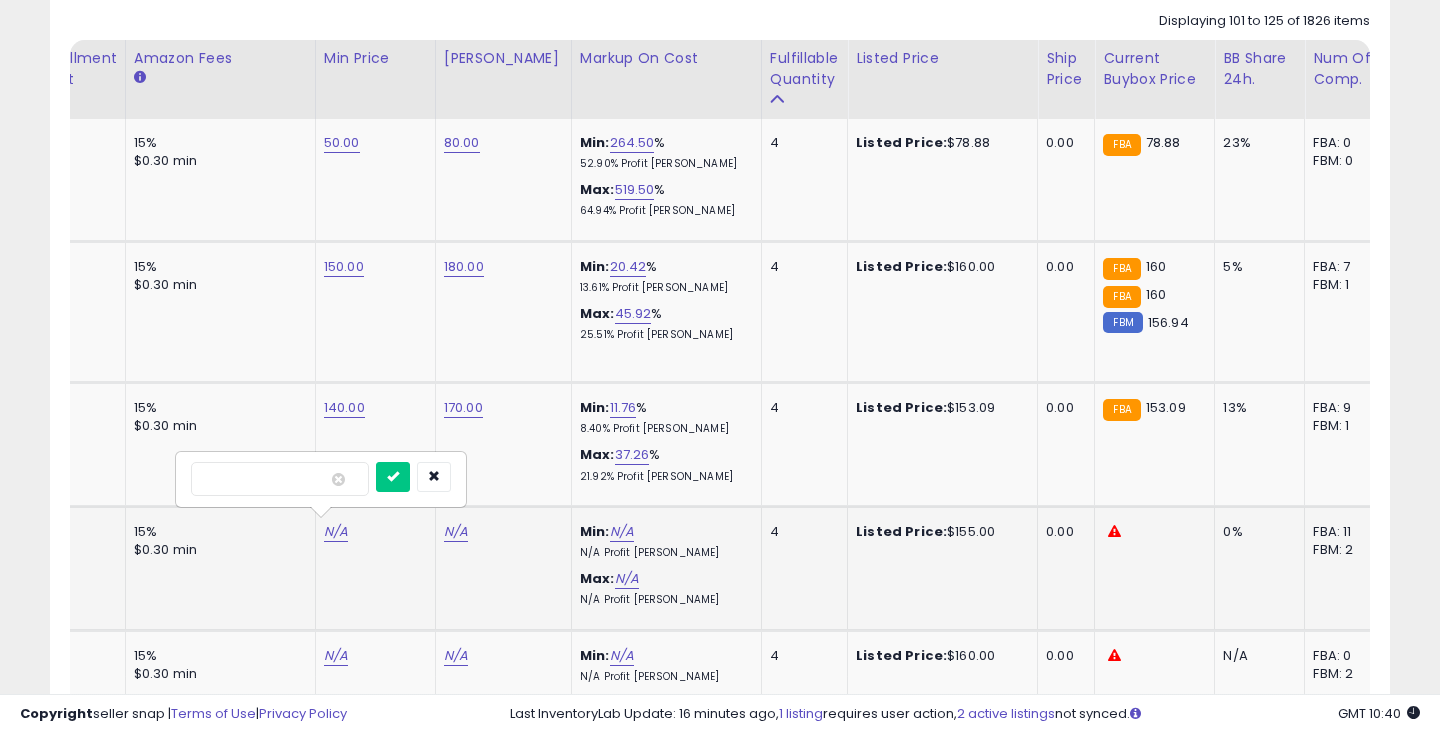 type on "***" 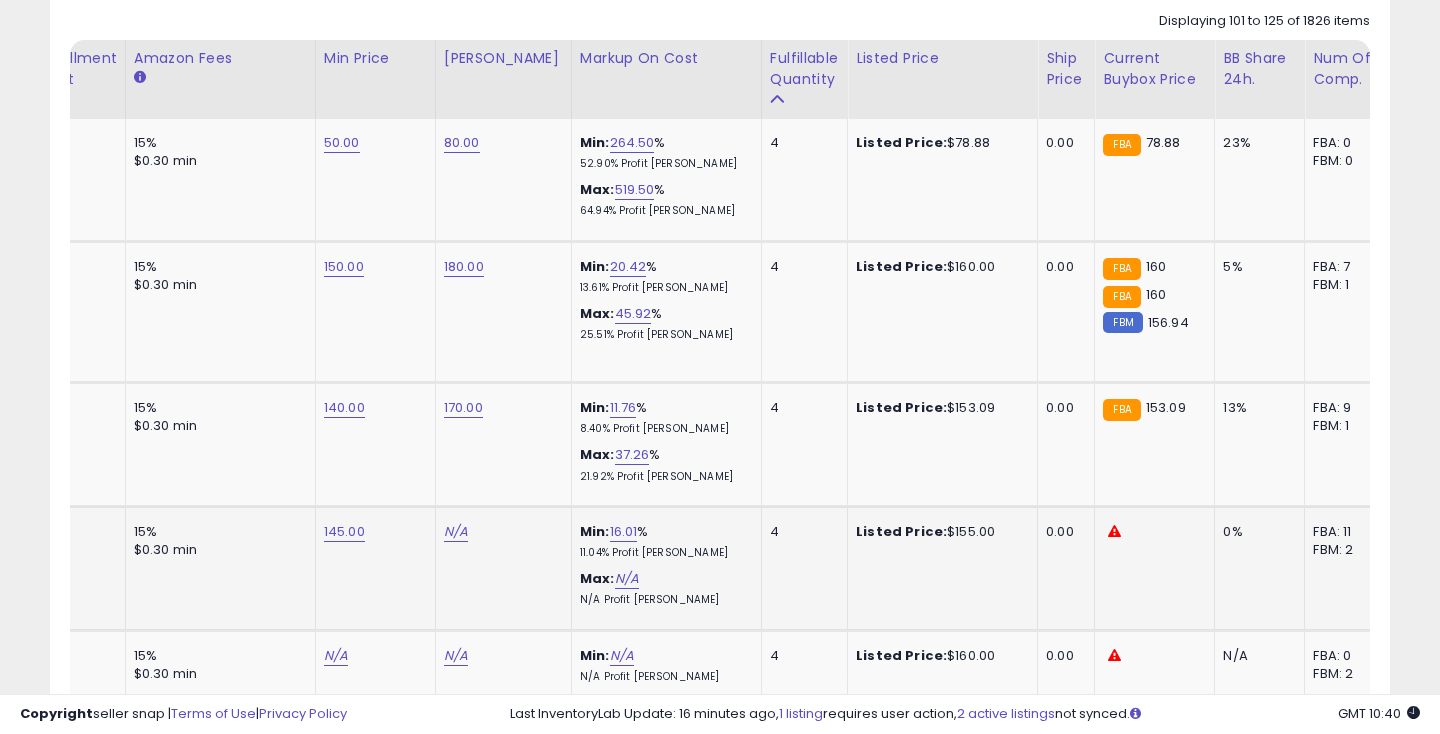 click on "N/A" at bounding box center [456, 532] 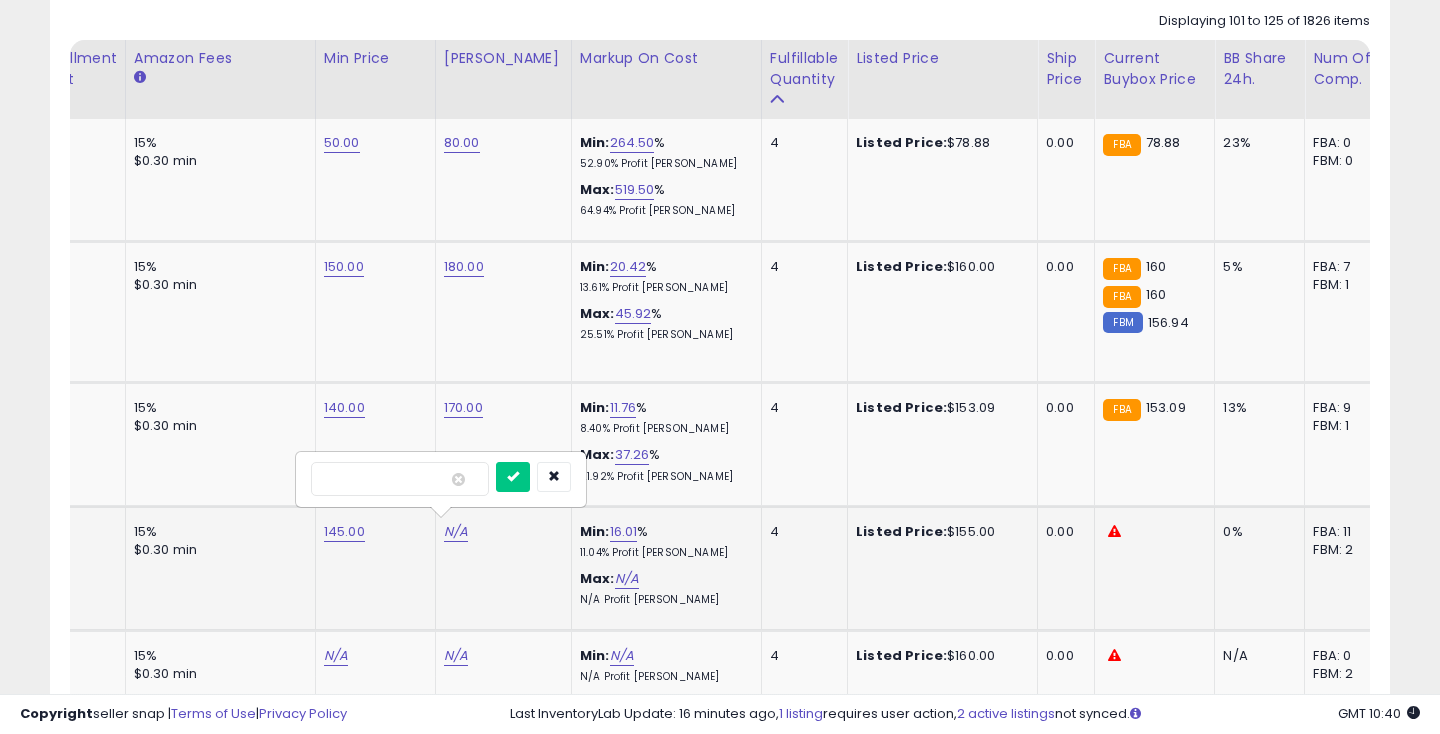 type on "***" 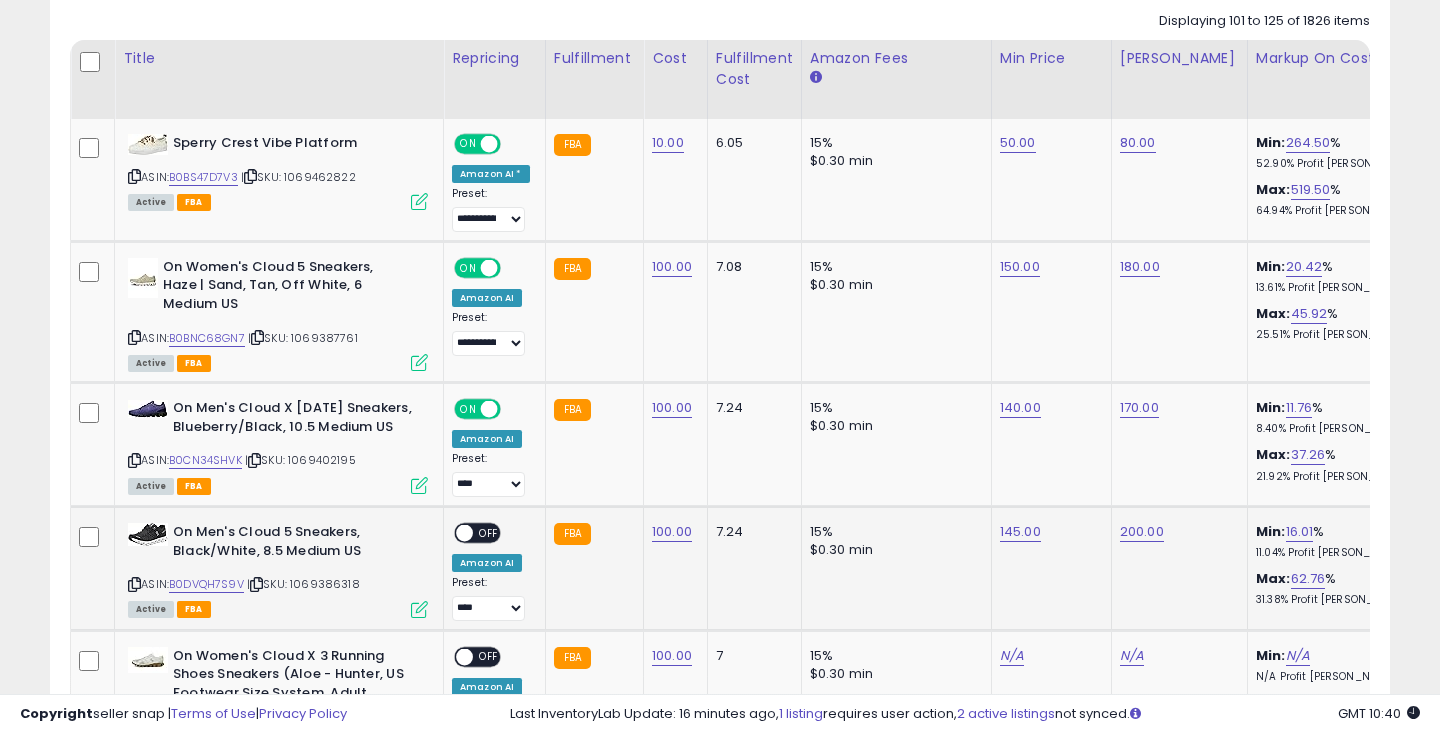 click on "OFF" at bounding box center [489, 533] 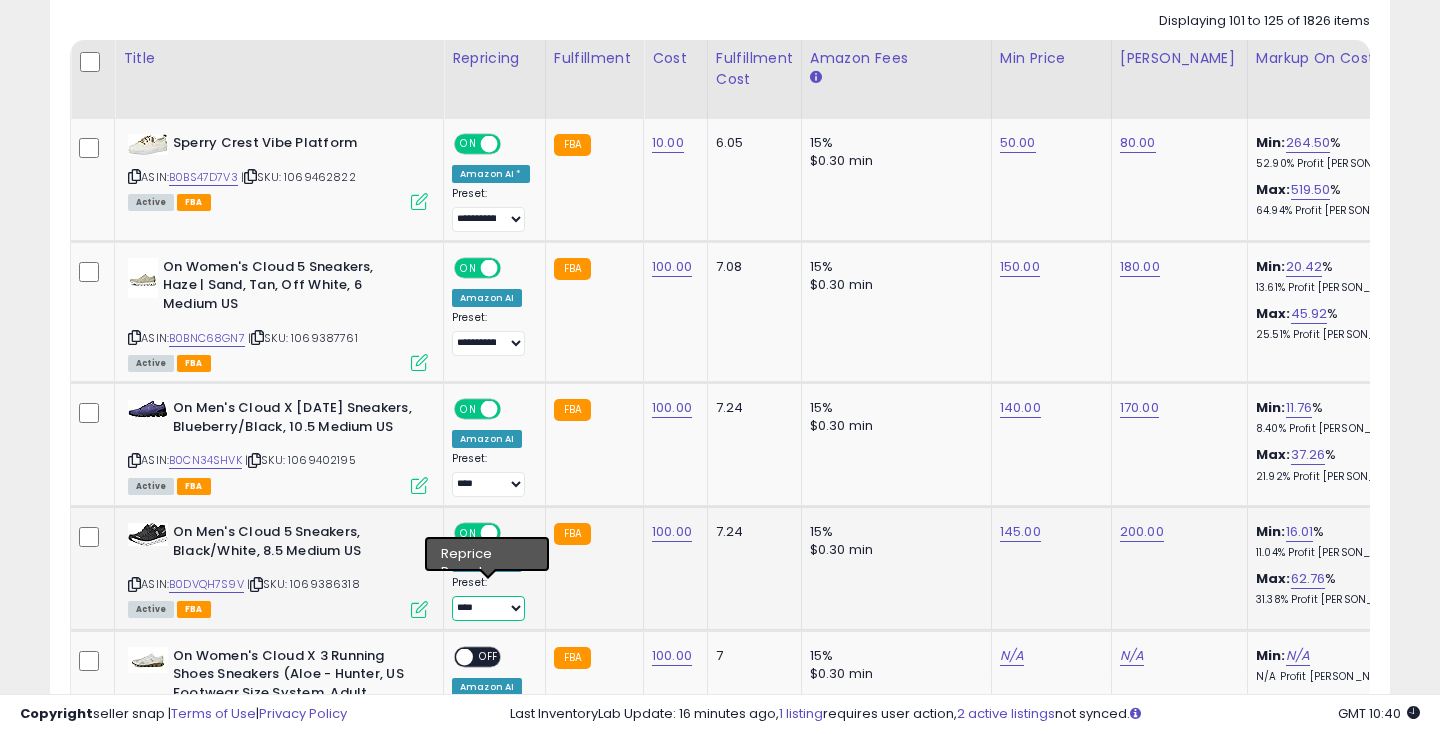 select on "**********" 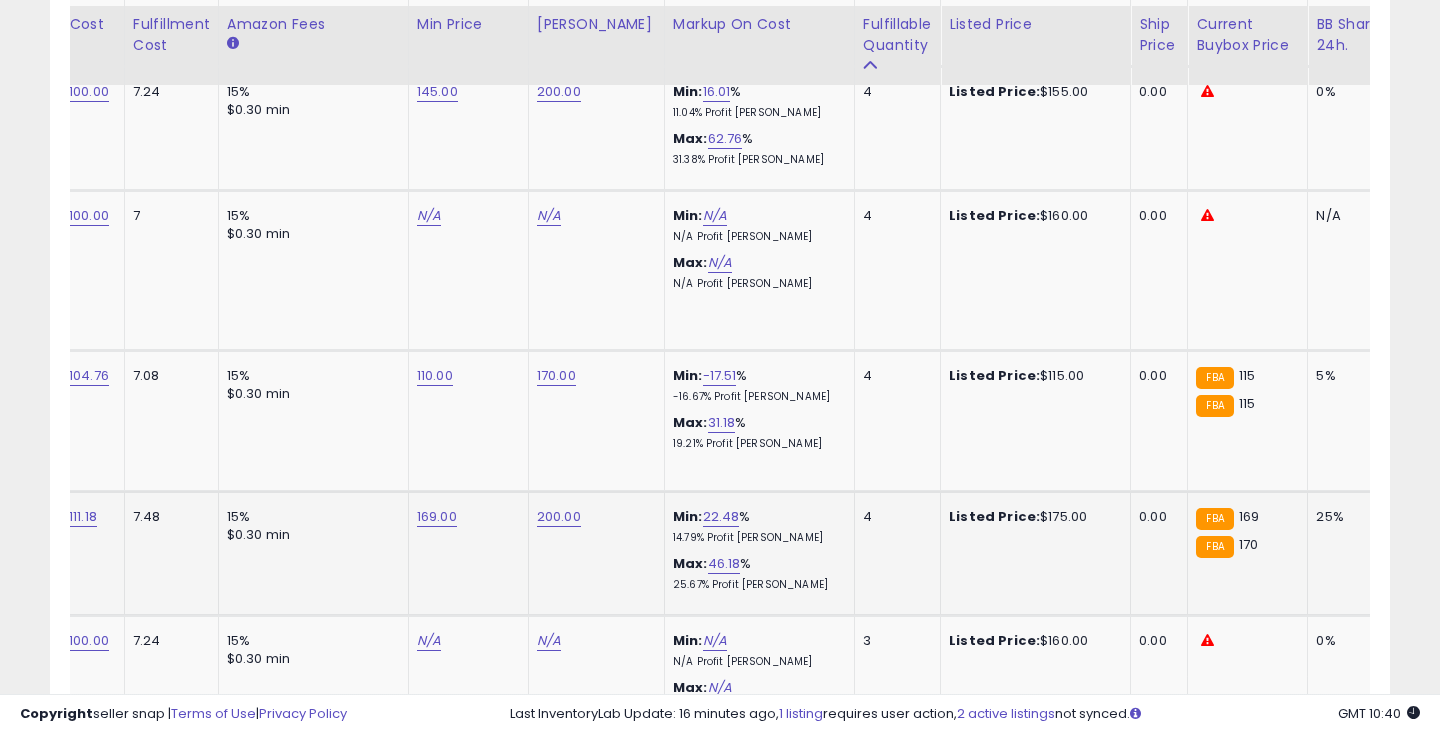 click on "169.00" at bounding box center [435, -297] 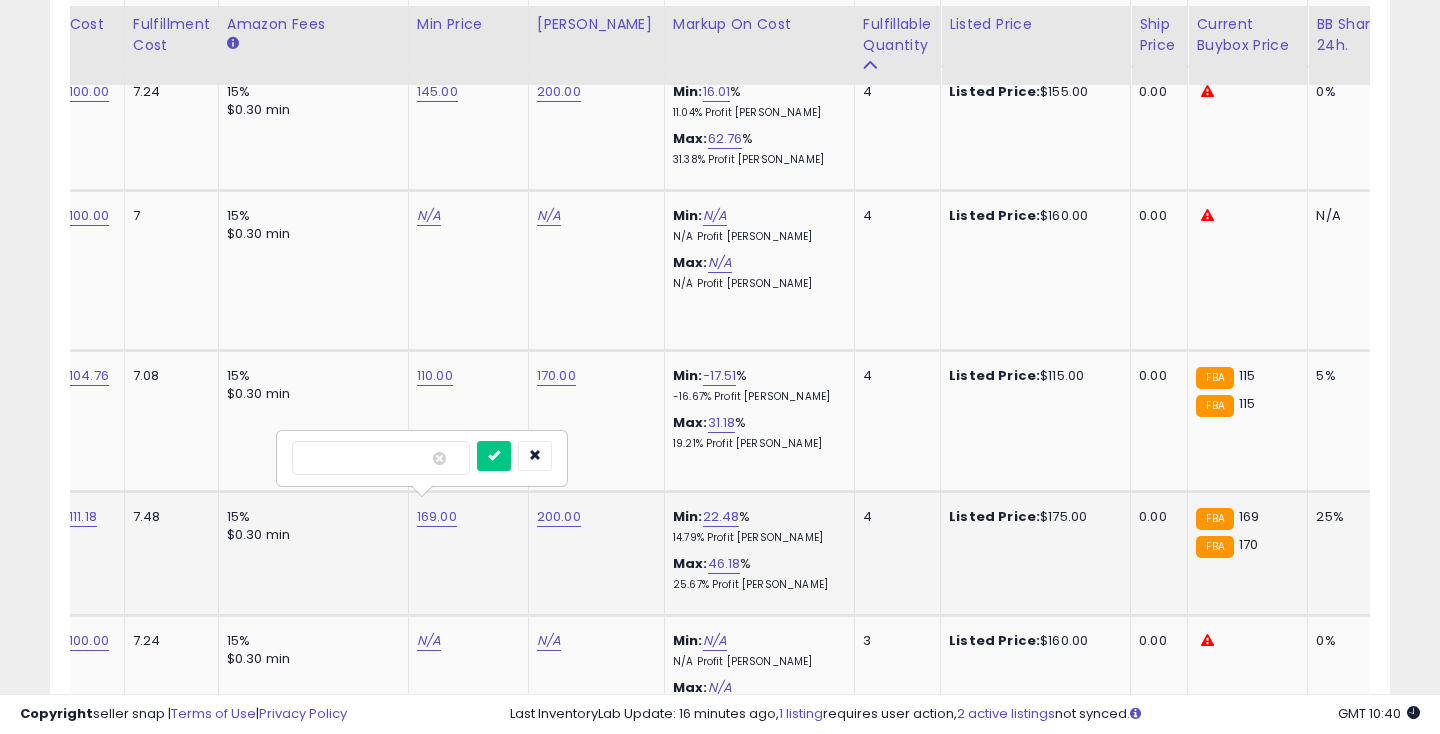 type on "***" 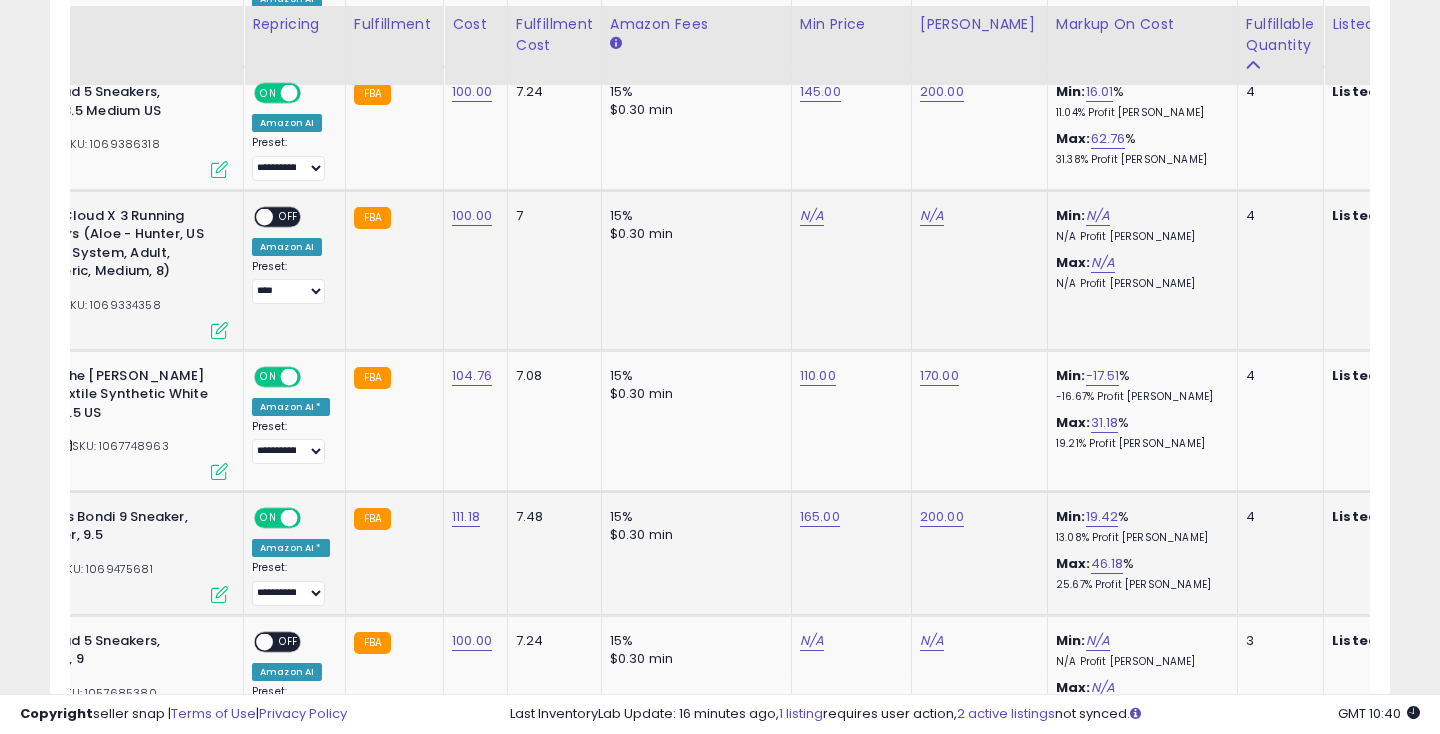 click on "OFF" at bounding box center (289, 216) 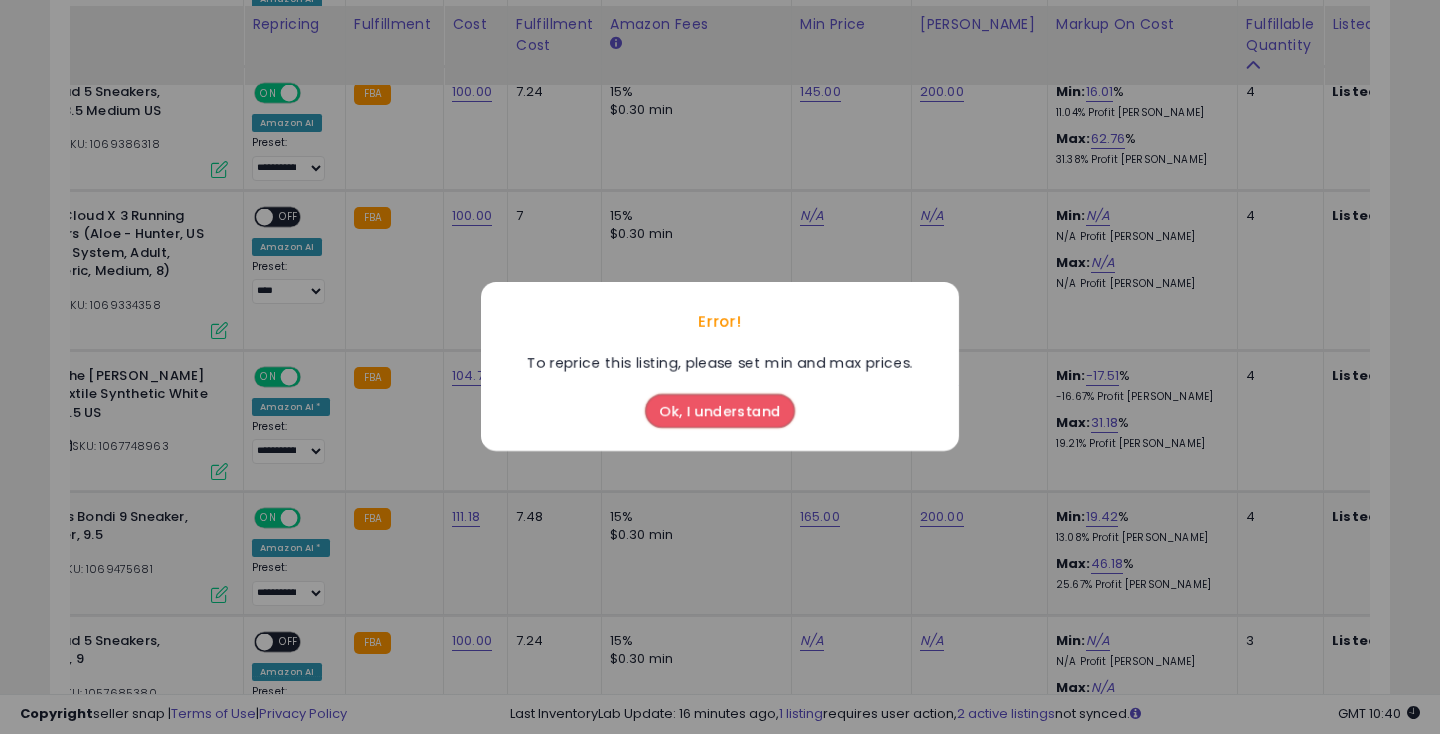 click on "Ok, I understand" at bounding box center (720, 412) 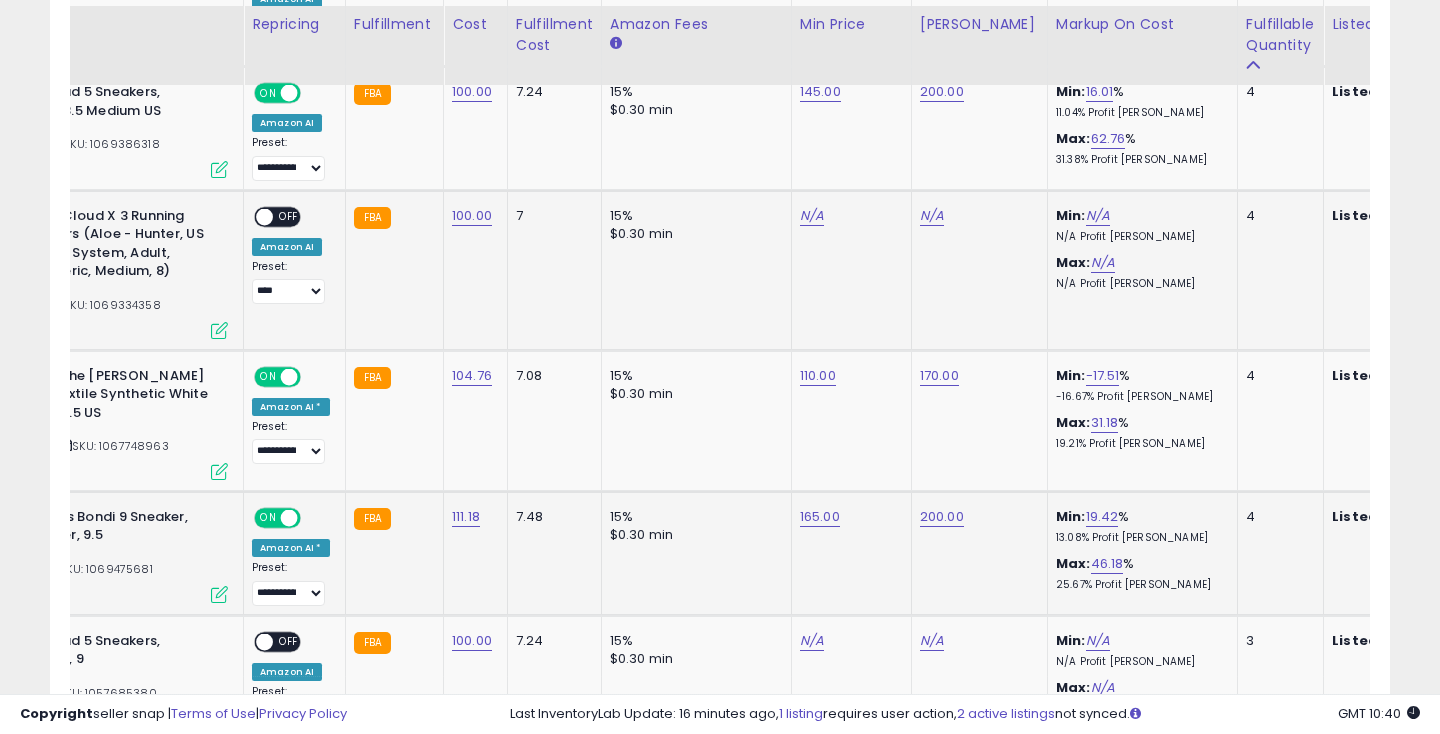 click on "N/A" at bounding box center (812, 216) 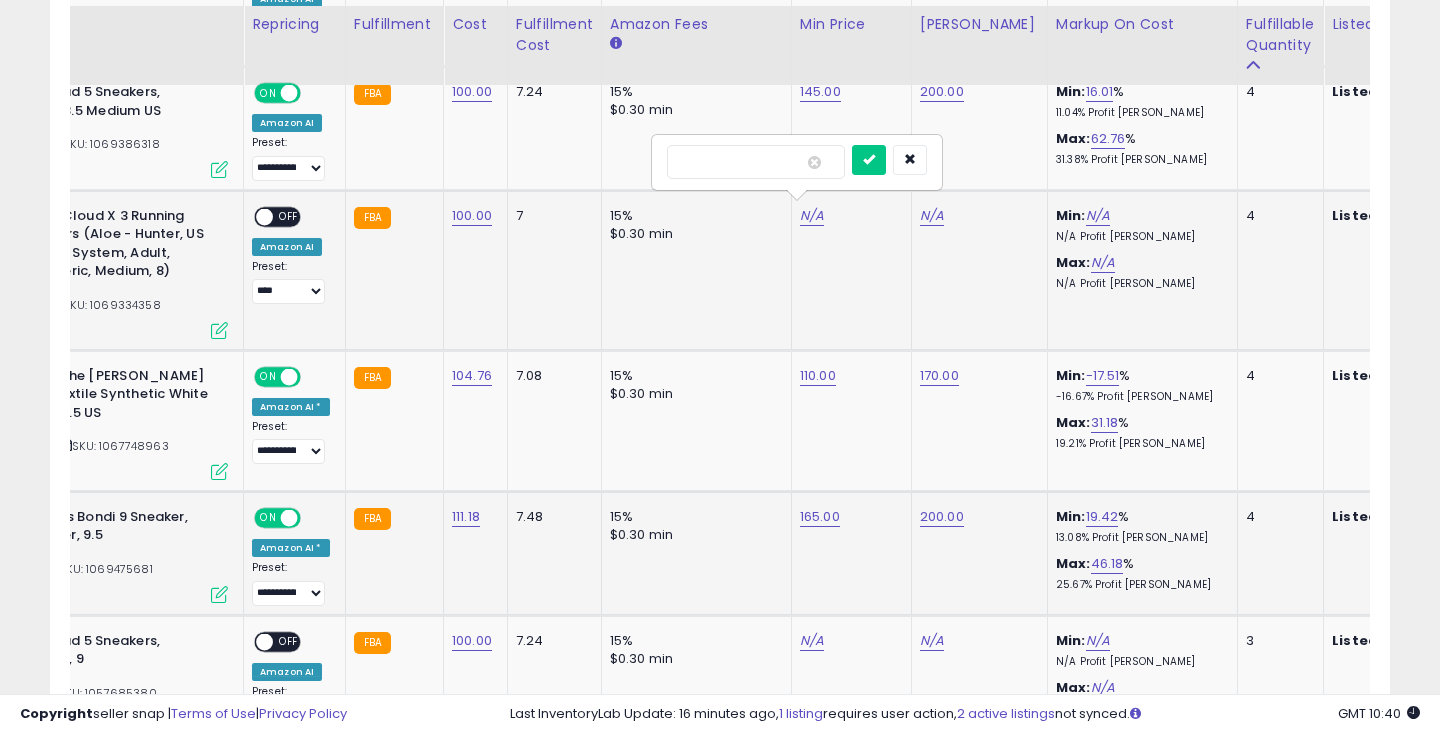 type on "***" 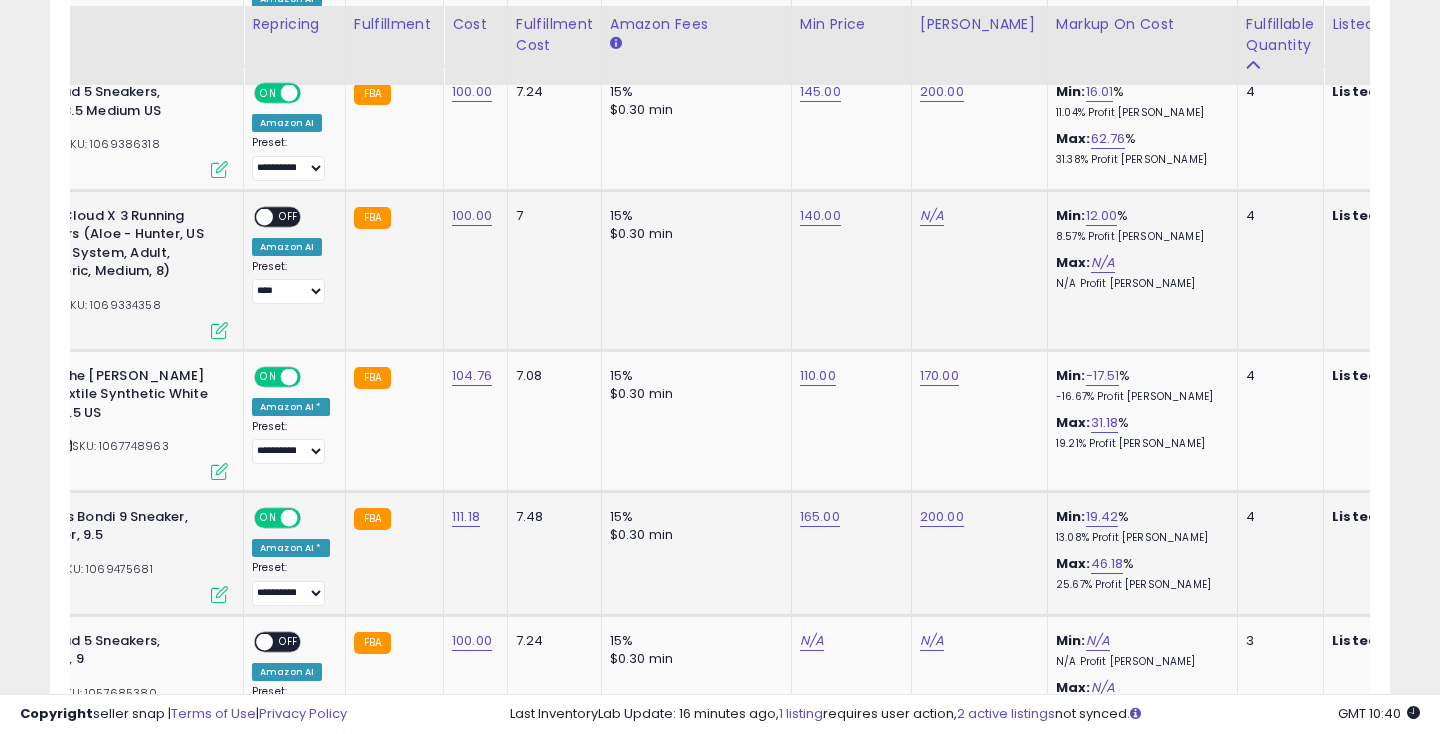 click on "N/A" at bounding box center [932, 216] 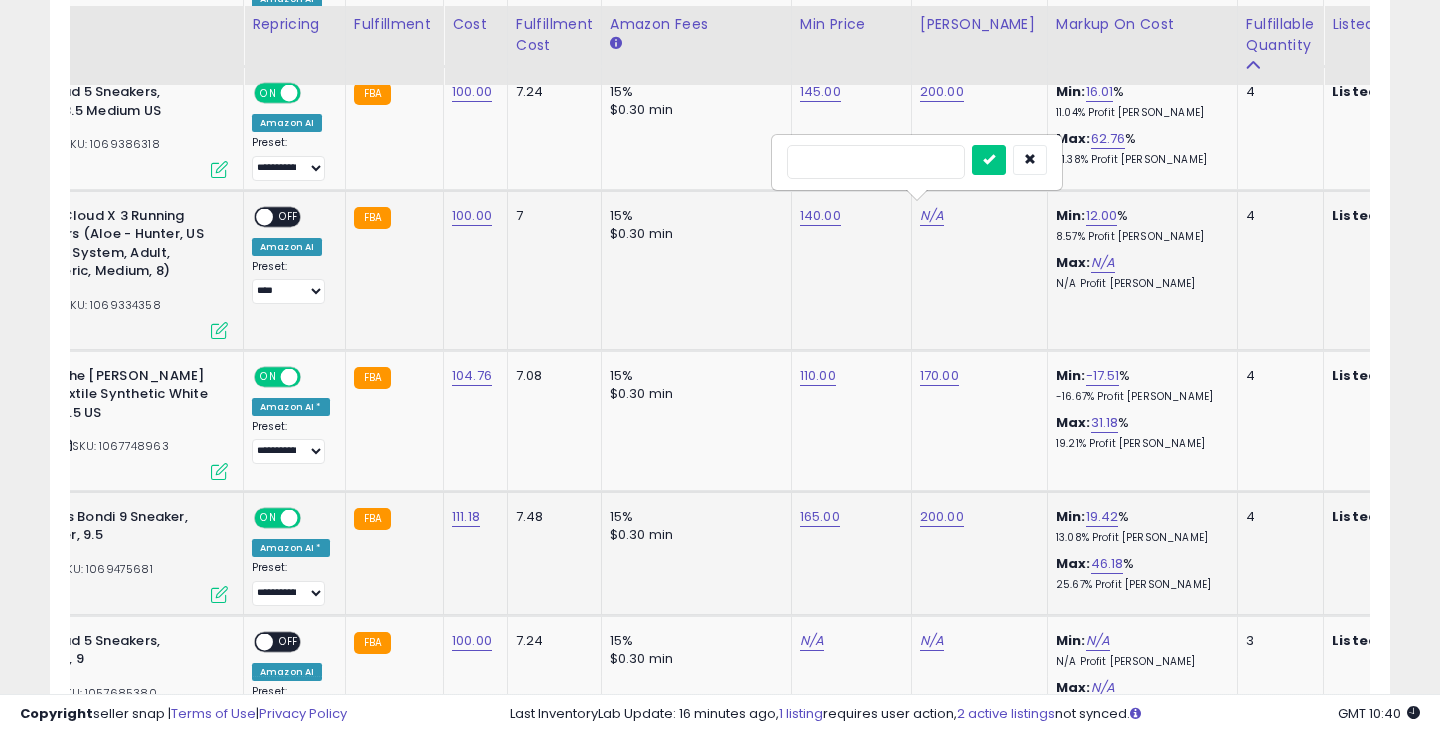 type on "***" 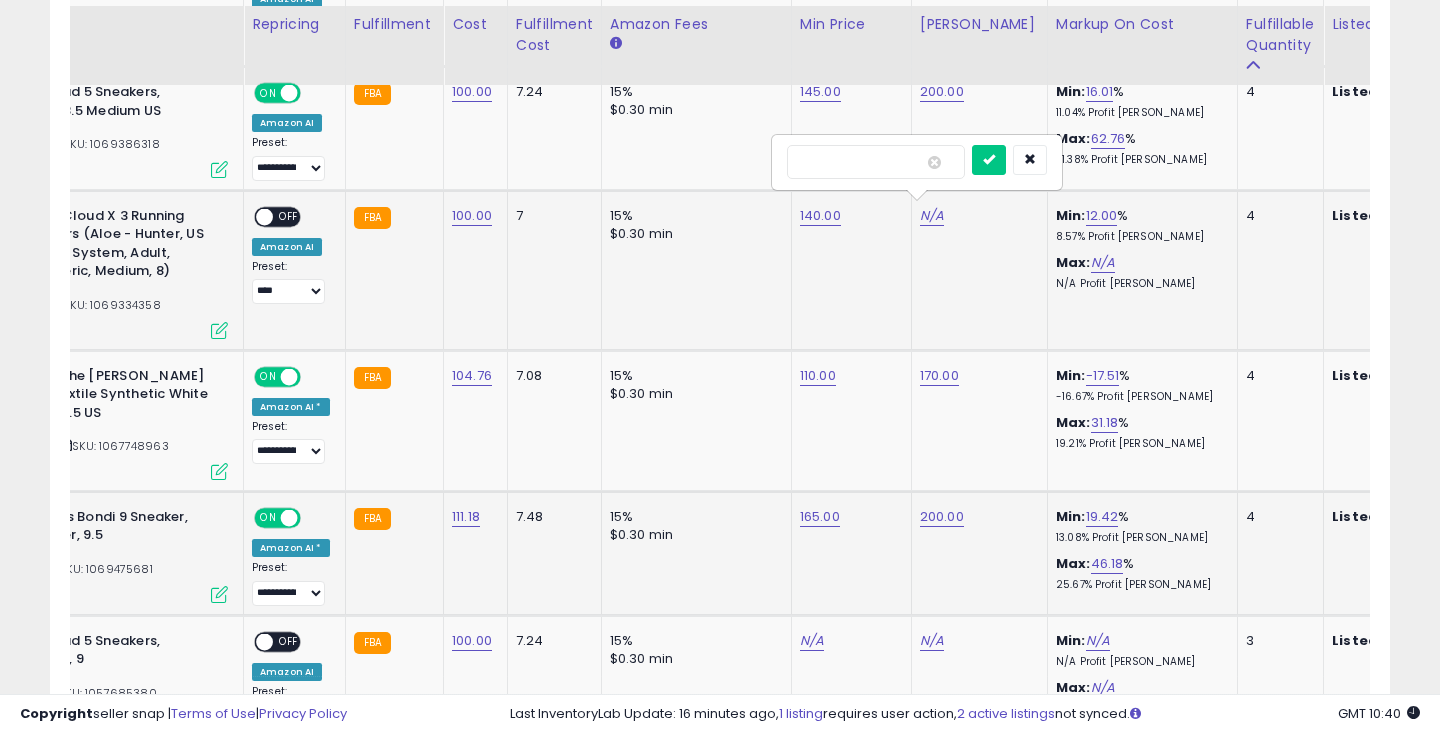 click at bounding box center (989, 160) 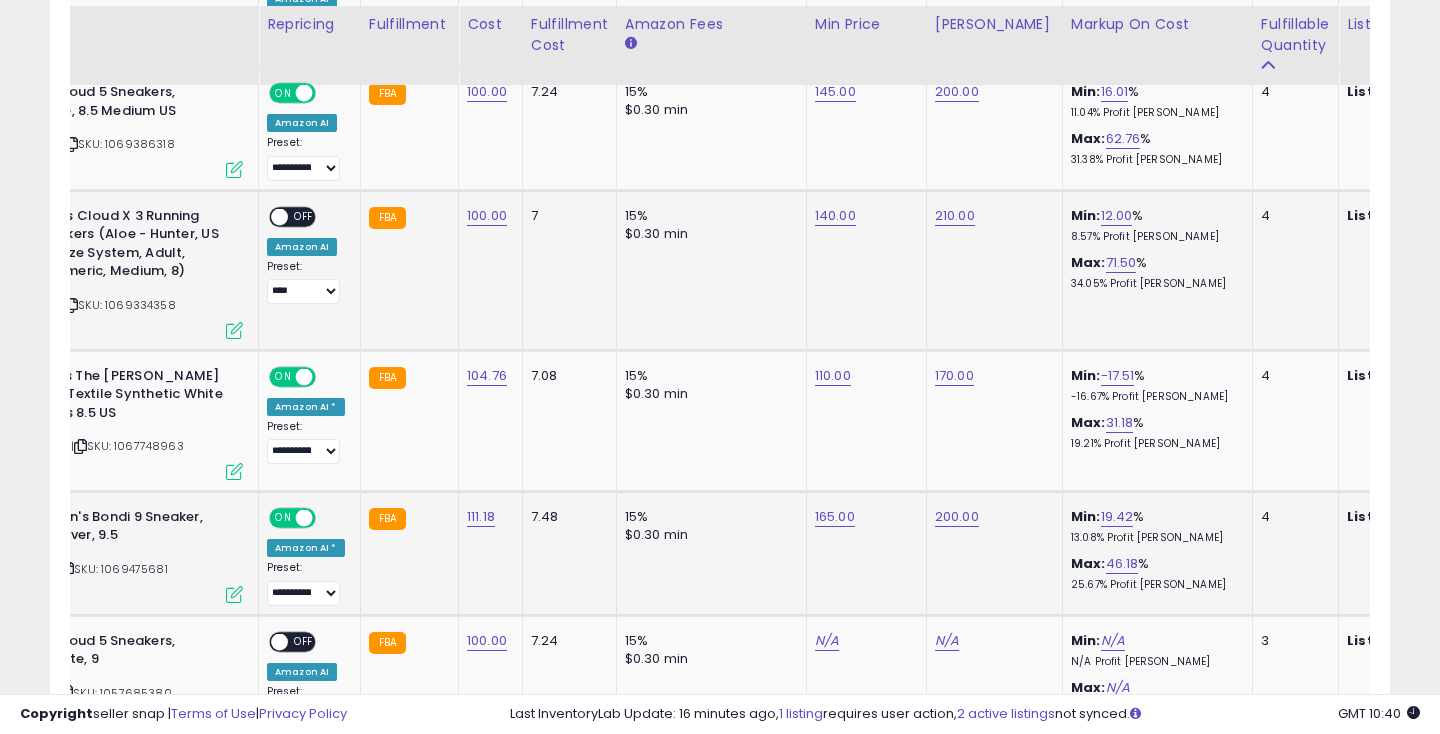 click on "OFF" at bounding box center [304, 216] 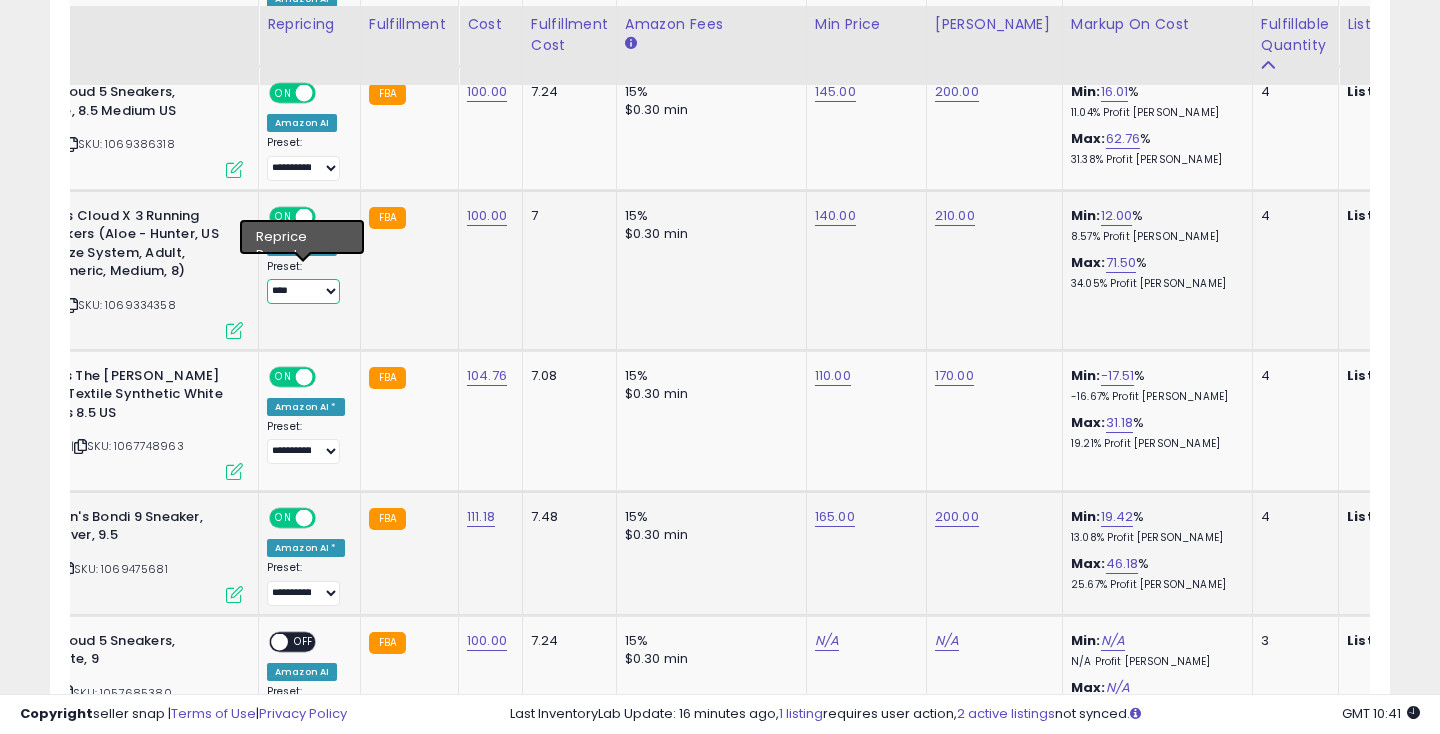 select on "**********" 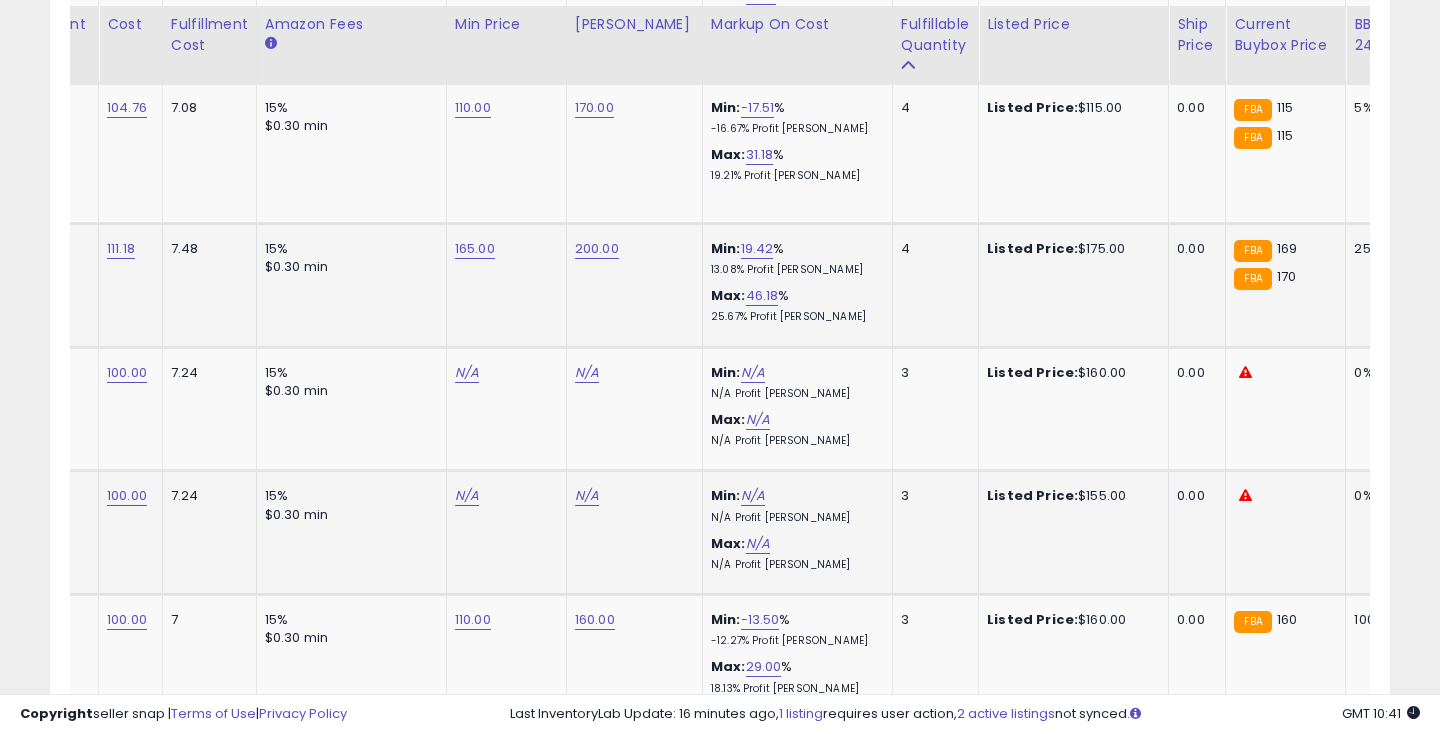 click on "N/A" at bounding box center [467, 373] 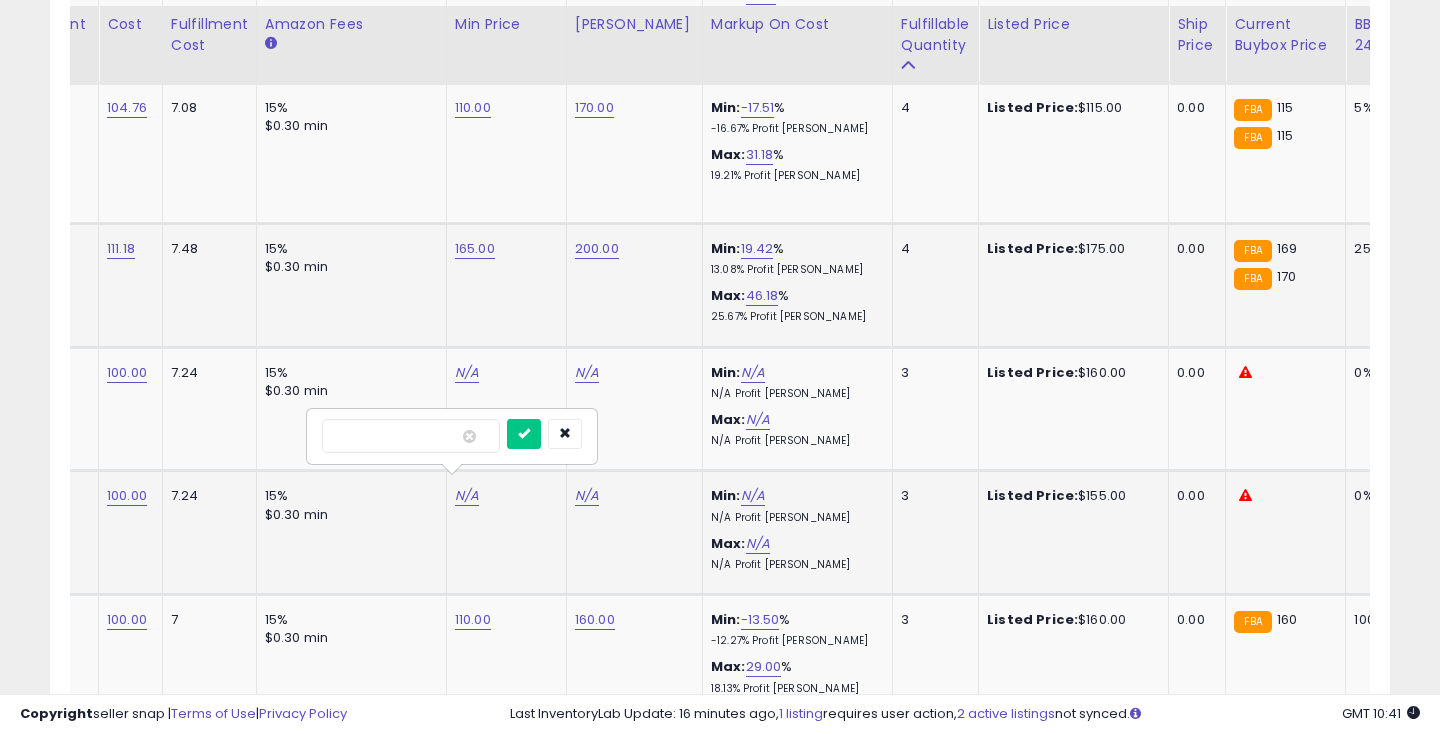 type on "***" 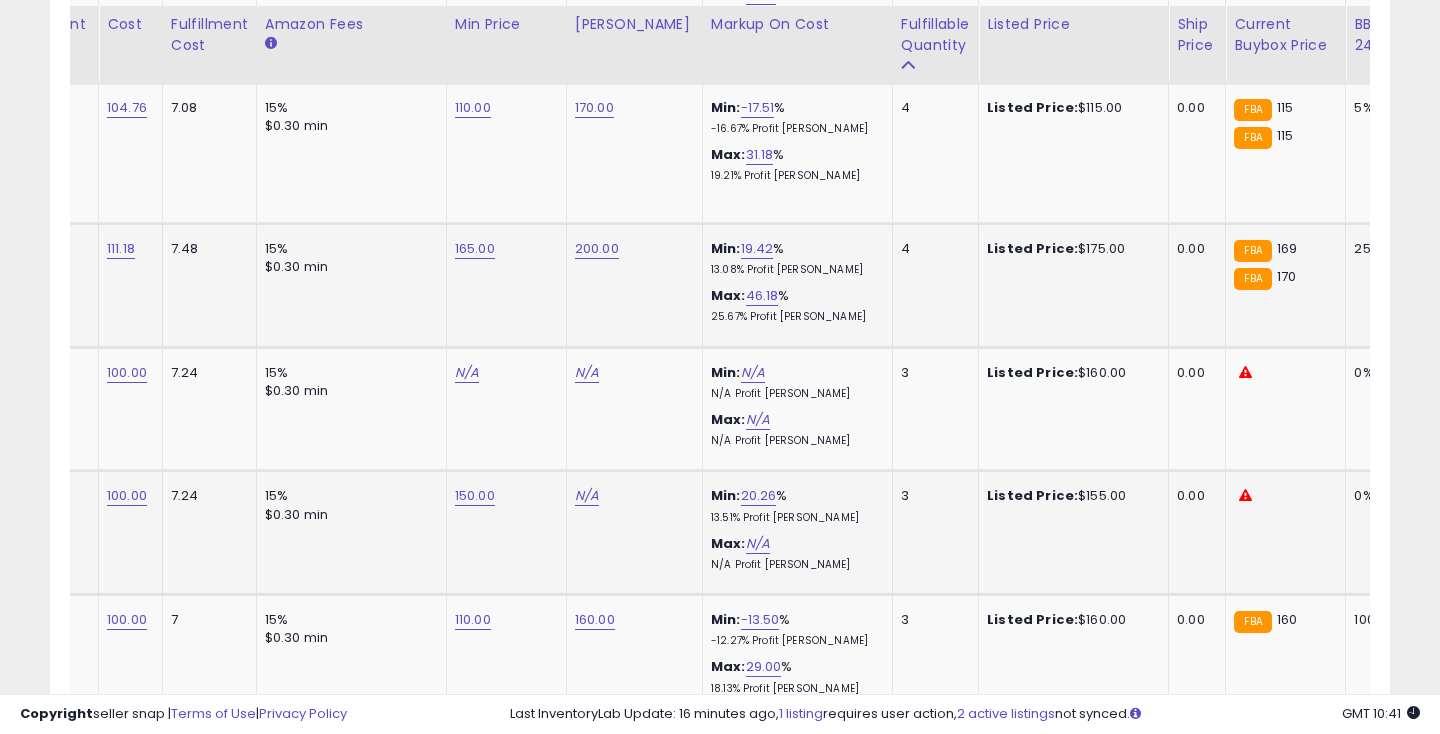 click on "N/A" at bounding box center [587, 373] 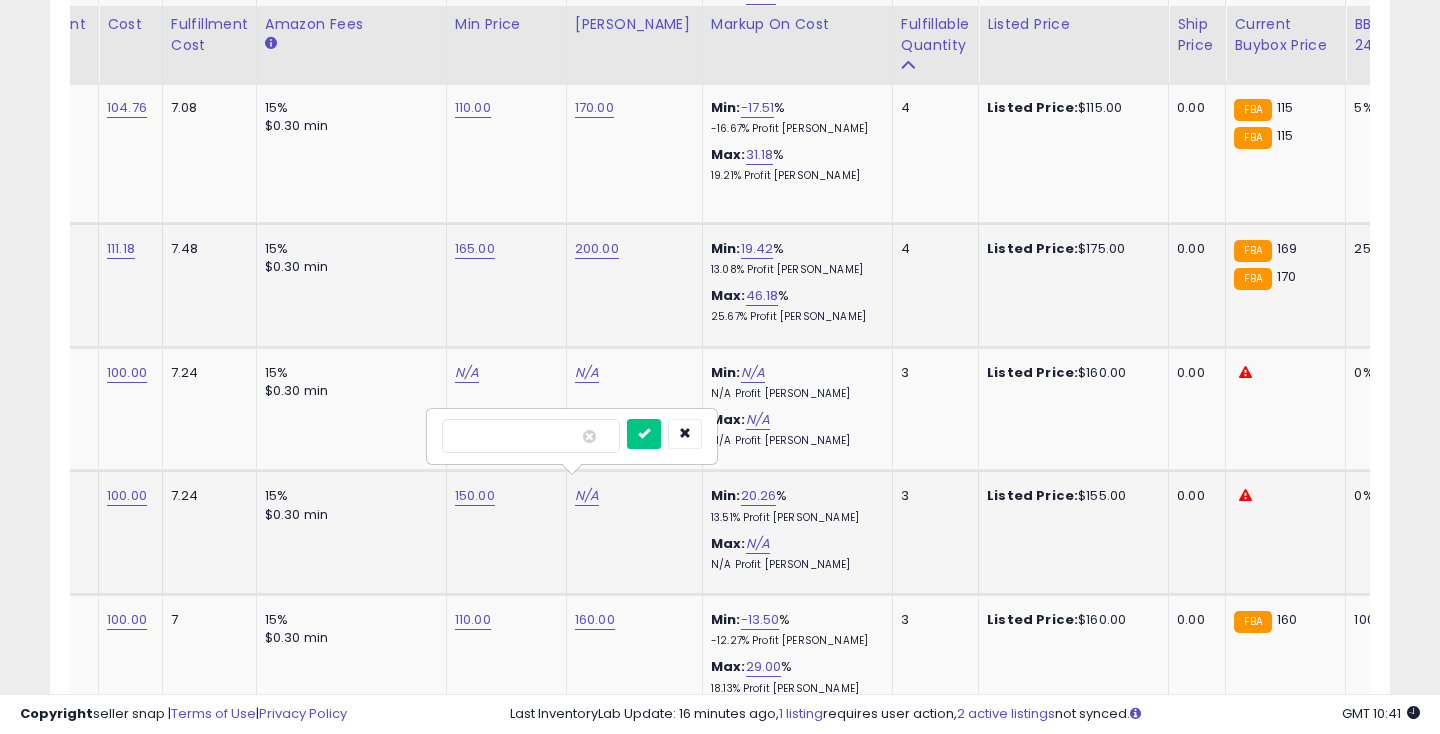 type on "***" 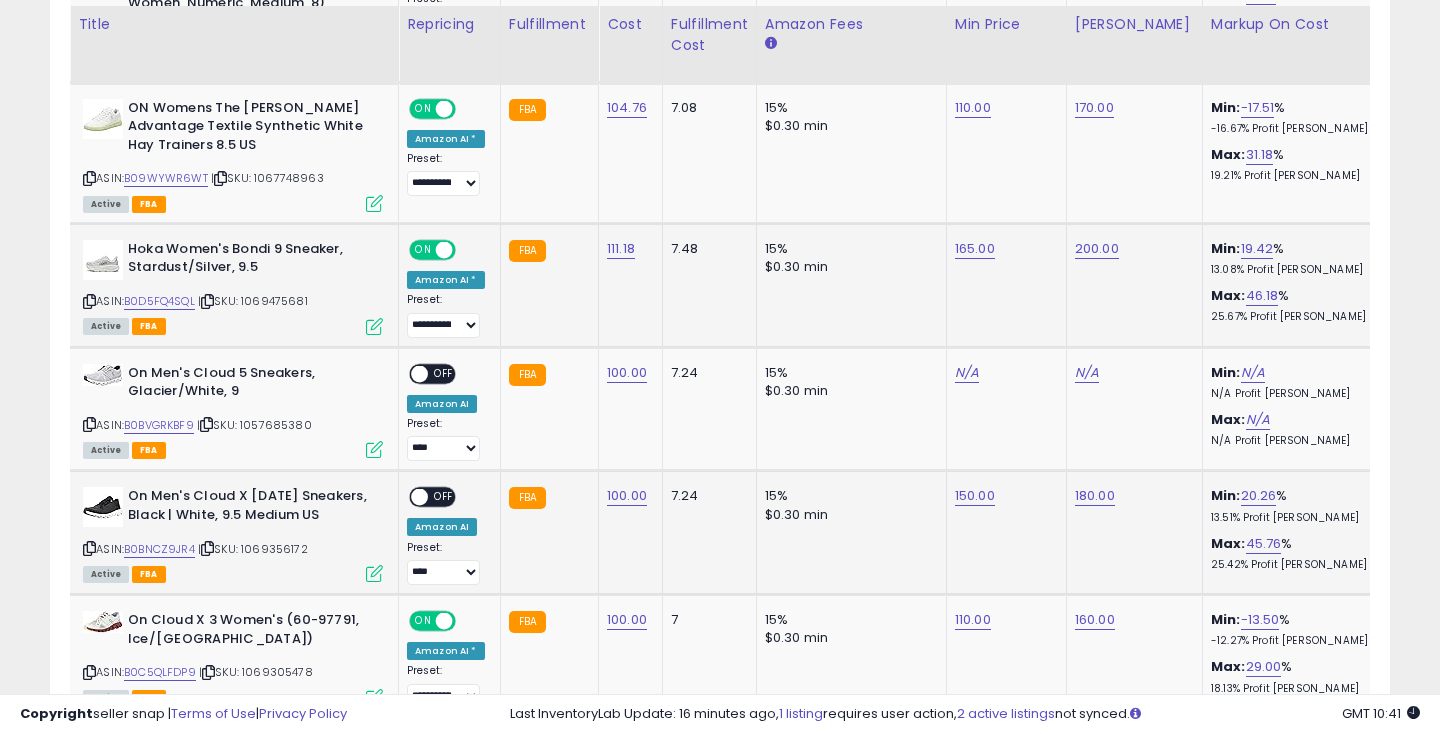 click on "OFF" at bounding box center (444, 497) 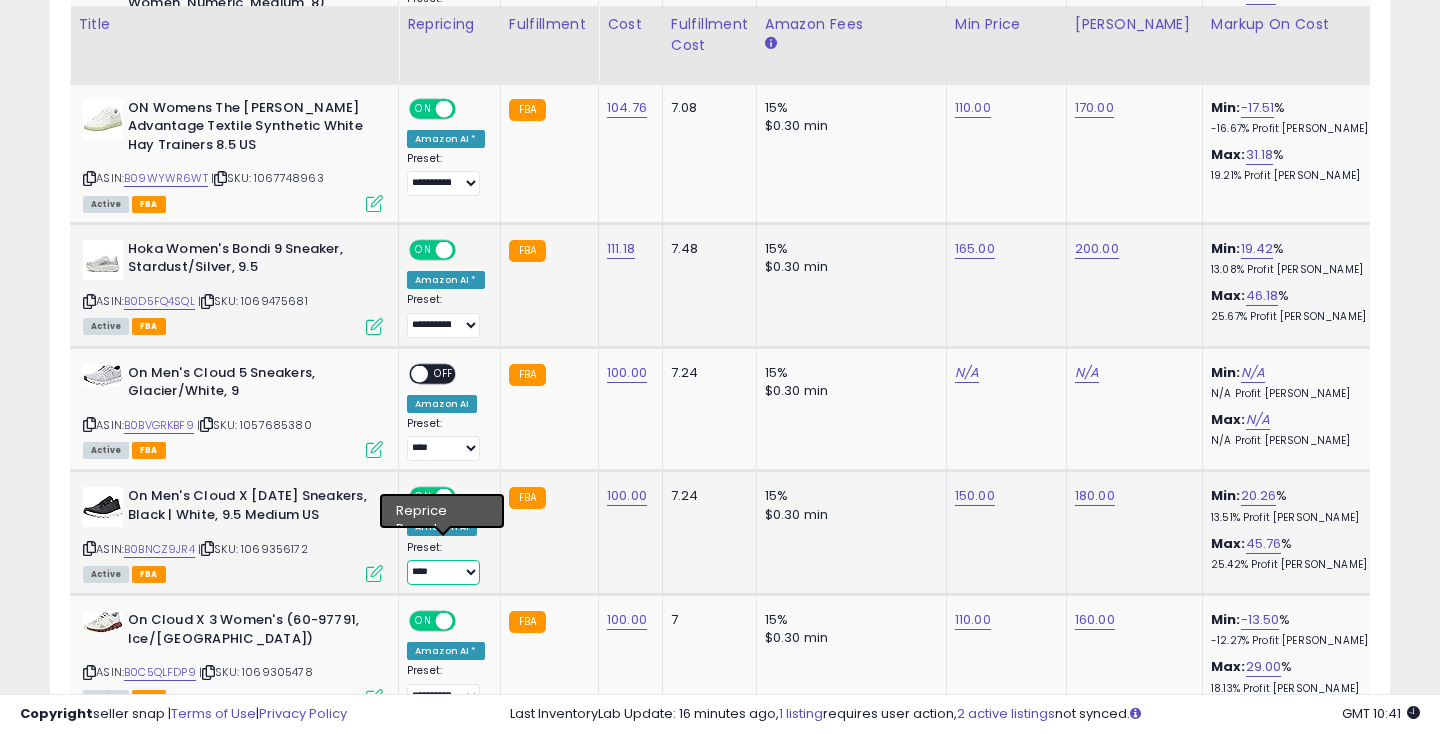 select on "**********" 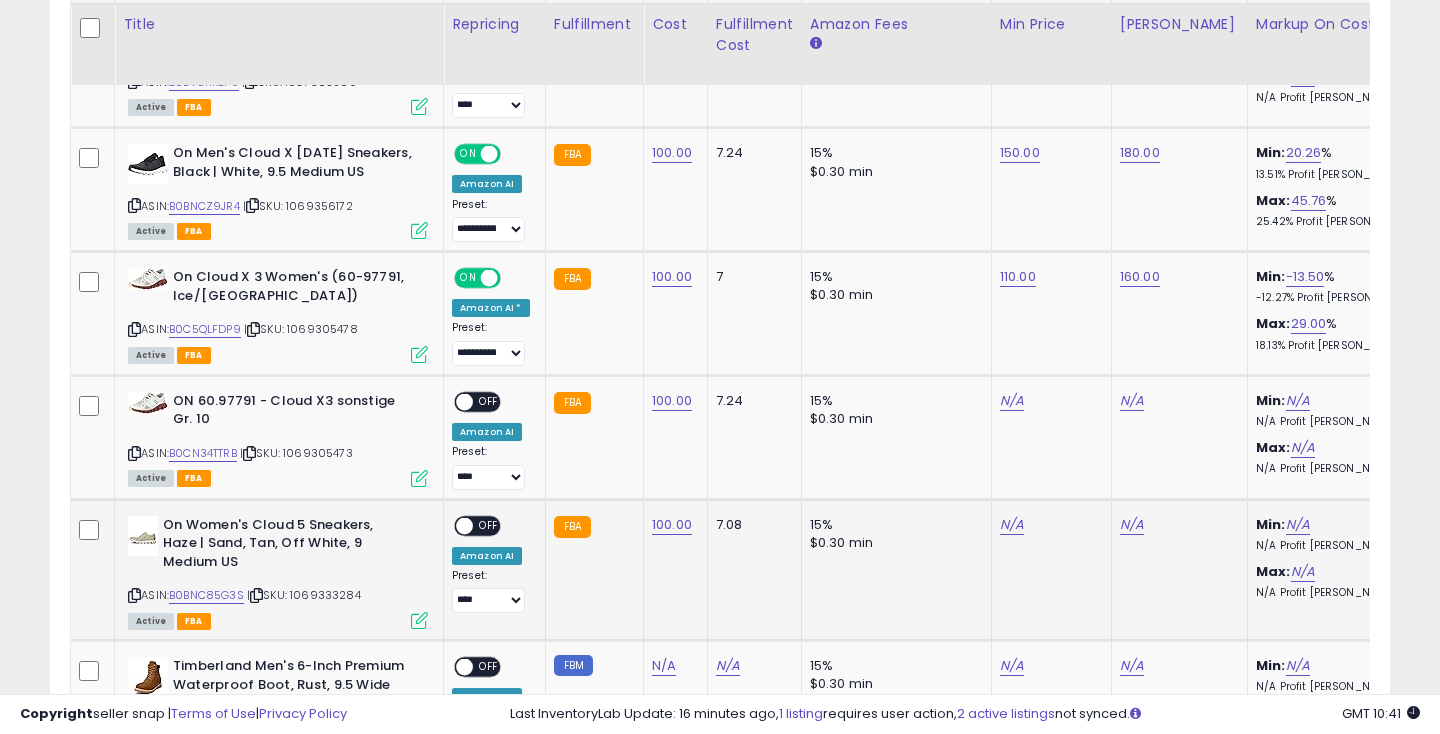 click on "N/A" at bounding box center [1012, 30] 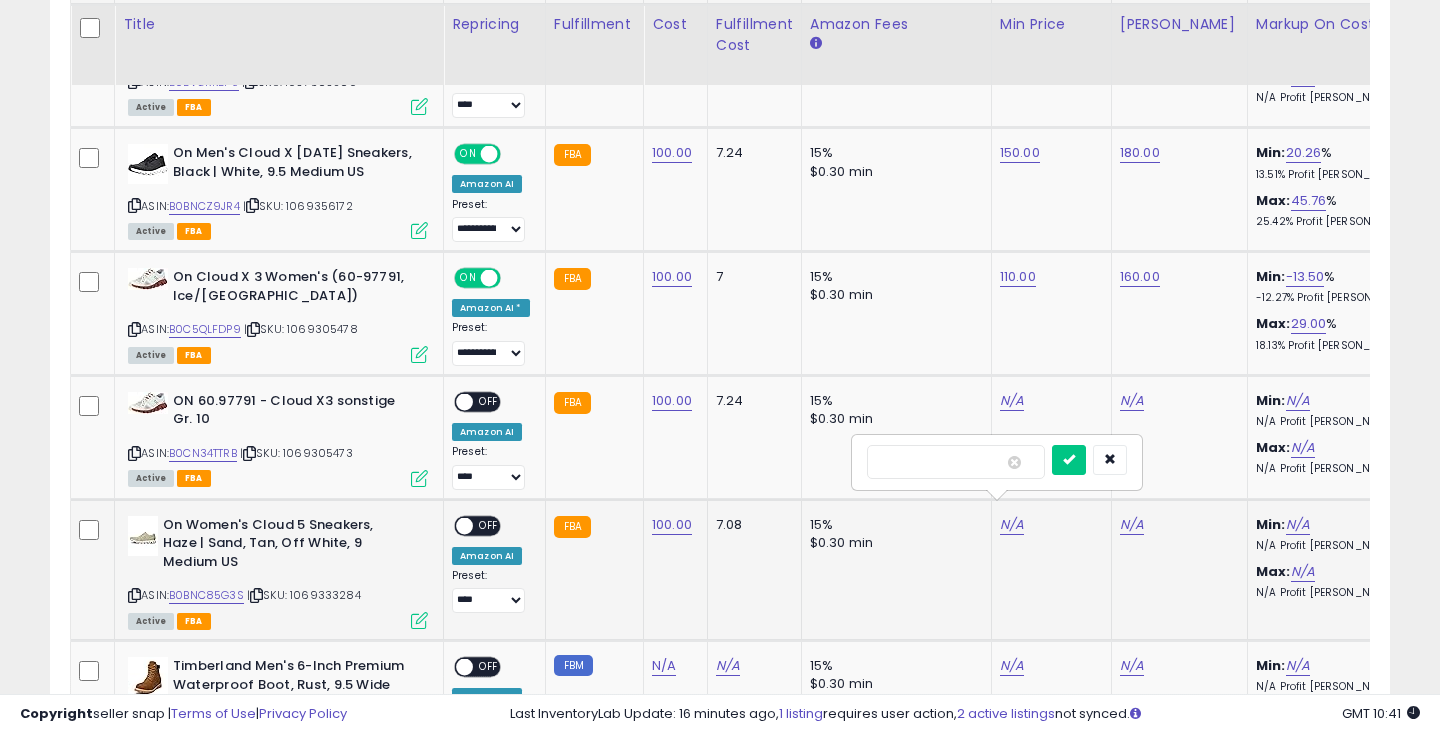 type on "***" 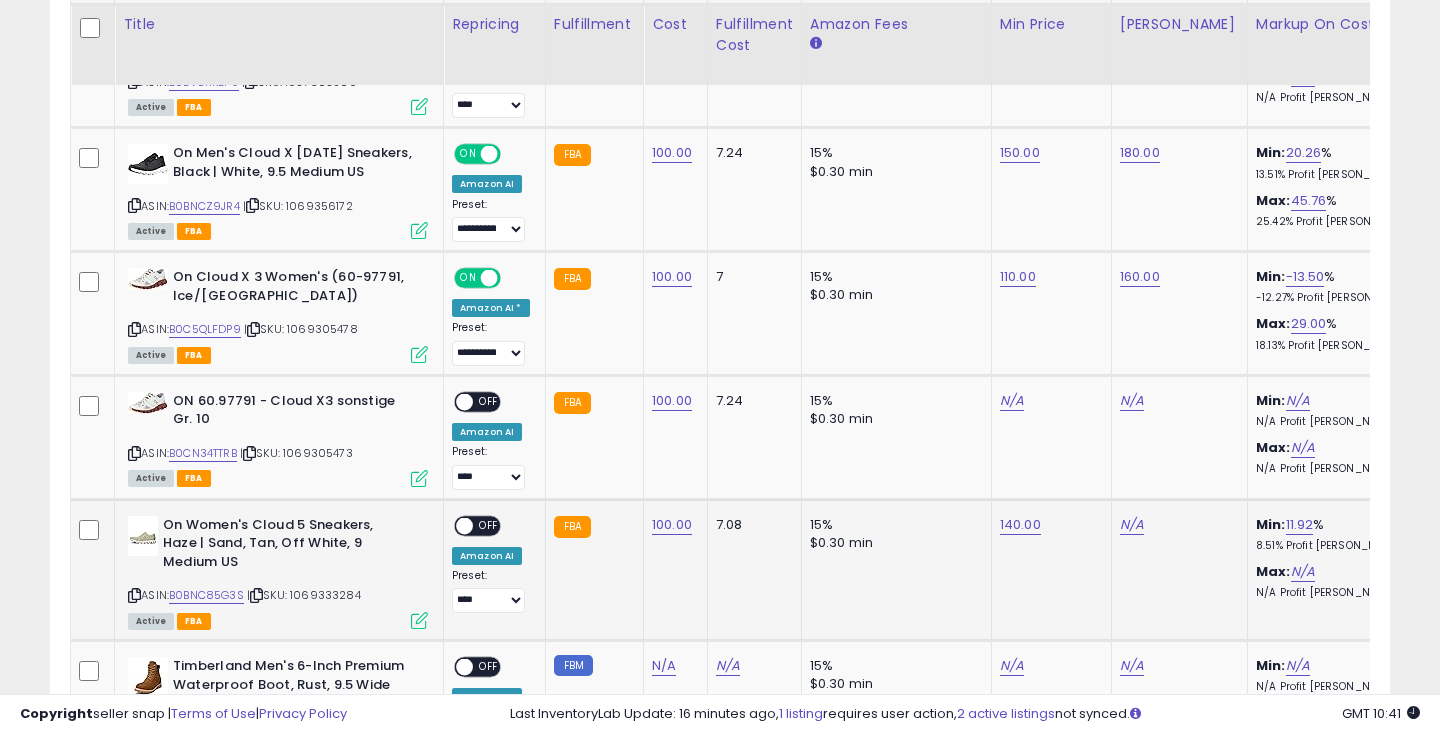 click on "N/A" at bounding box center [1132, 30] 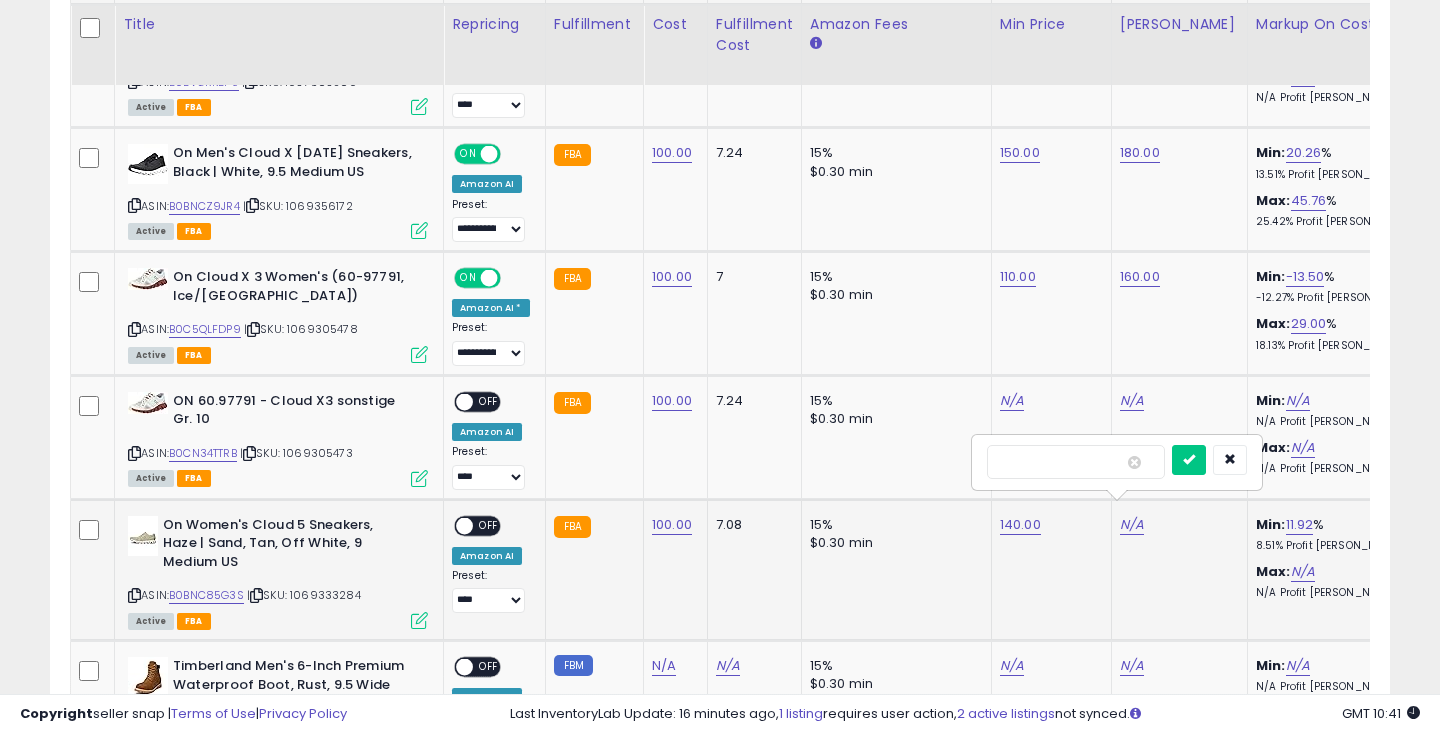 type on "***" 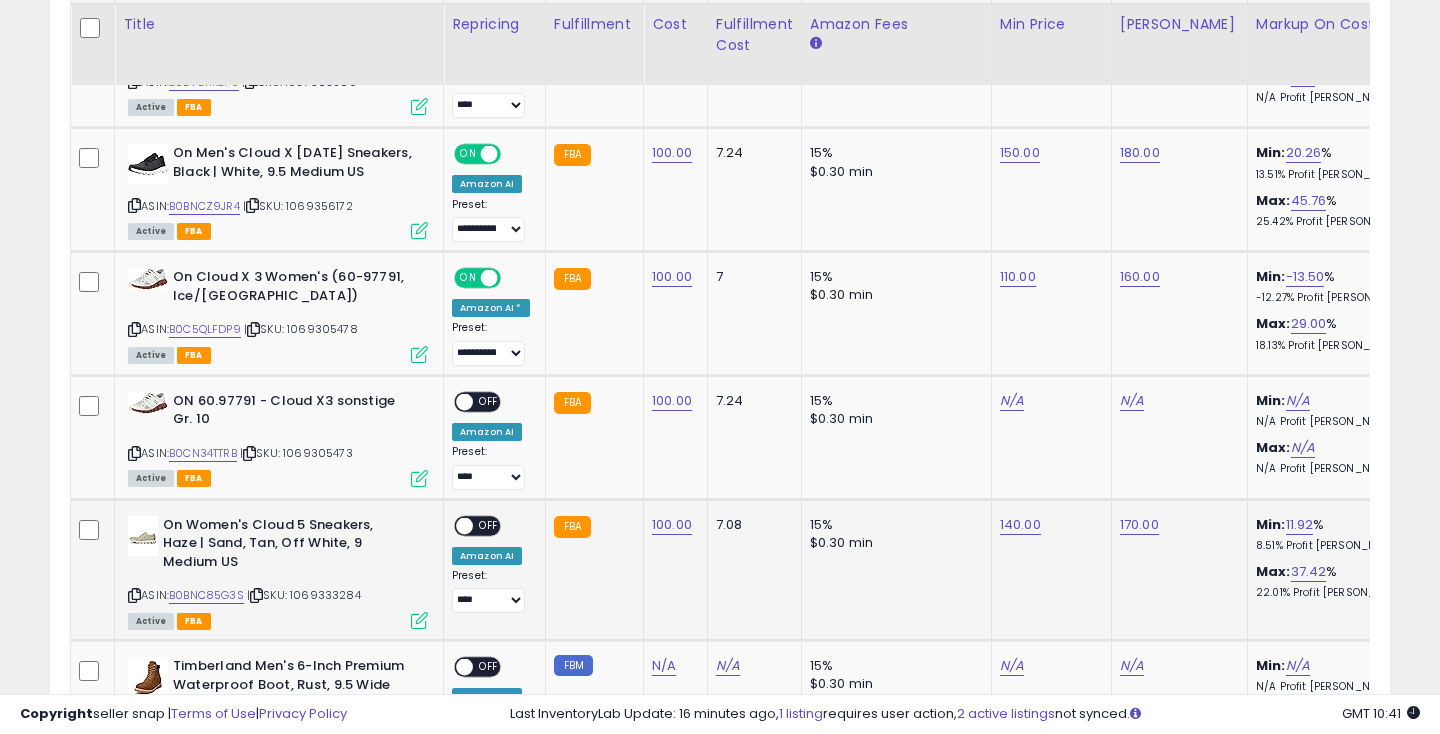 click on "**********" at bounding box center (491, 565) 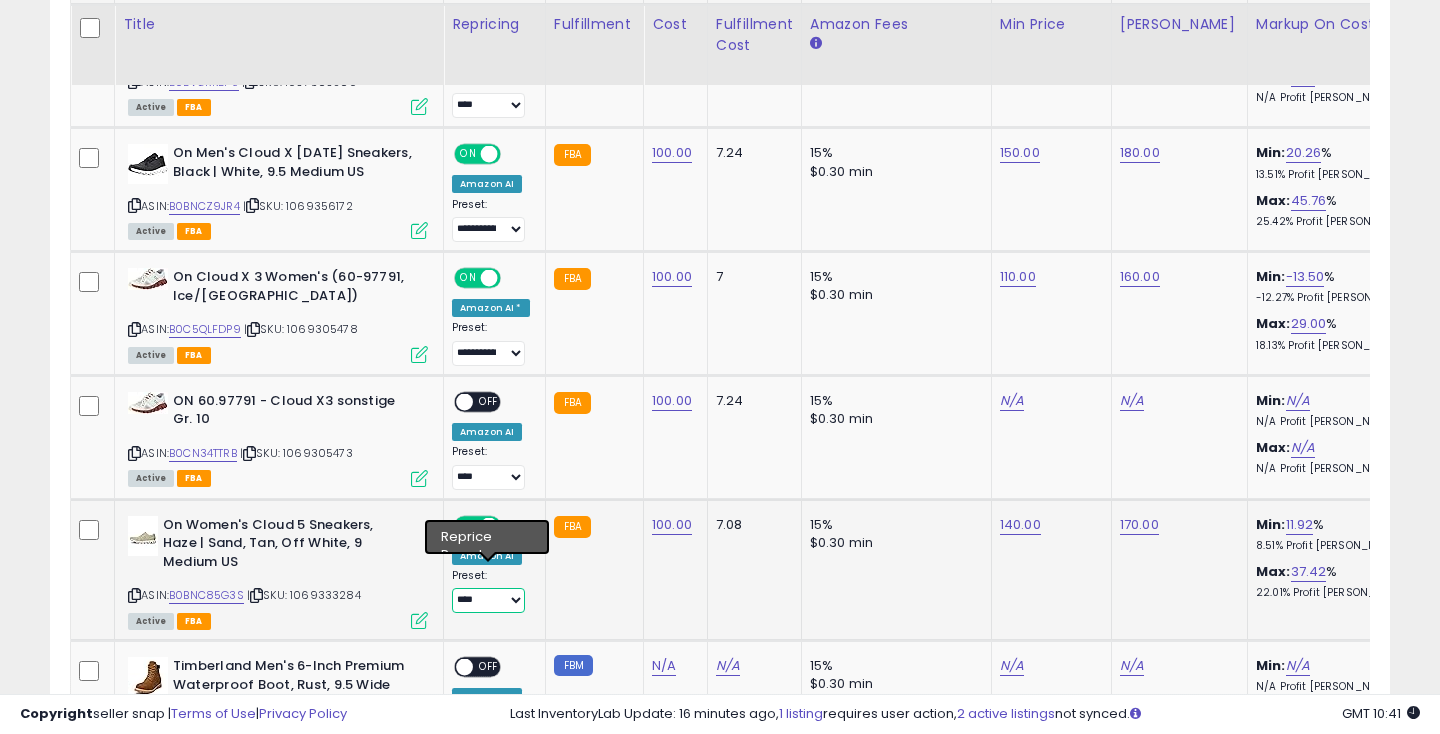 select on "**********" 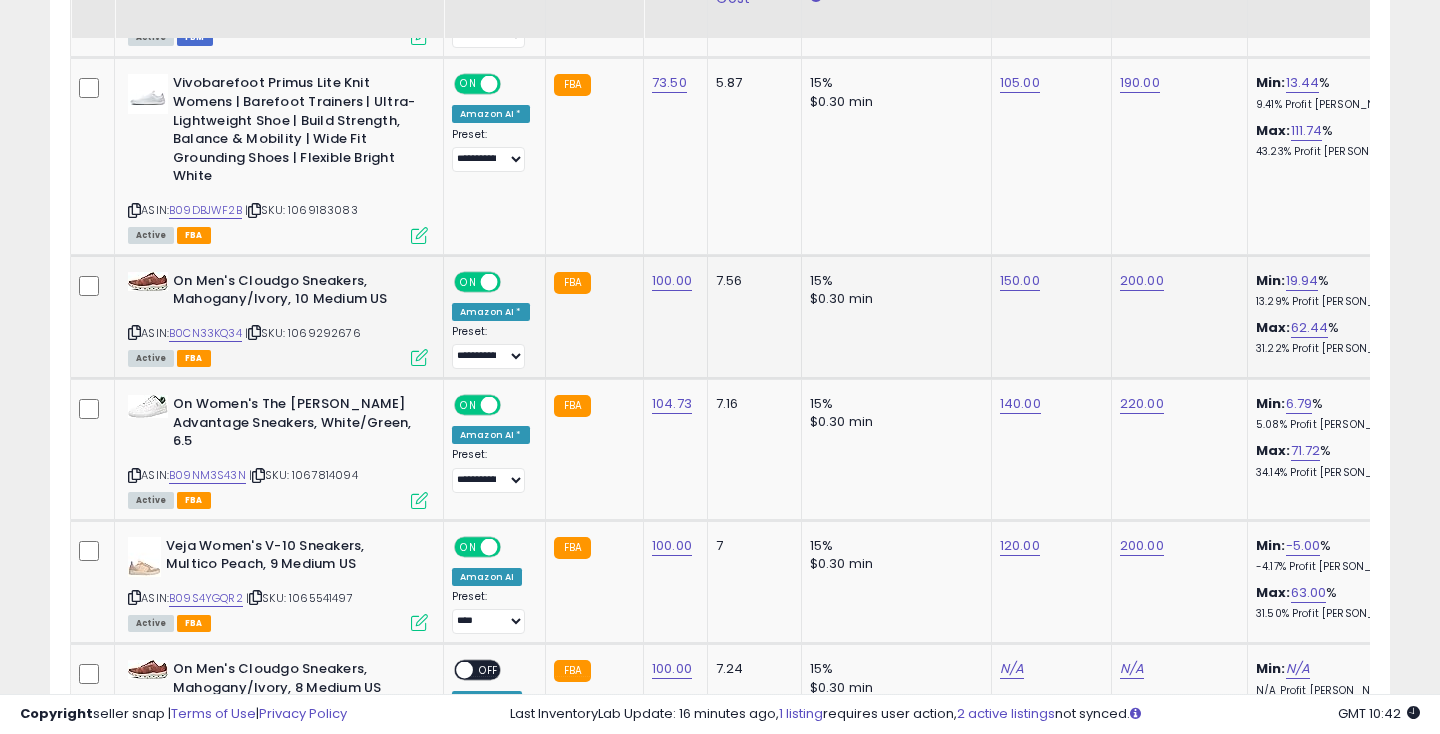 scroll, scrollTop: 2844, scrollLeft: 0, axis: vertical 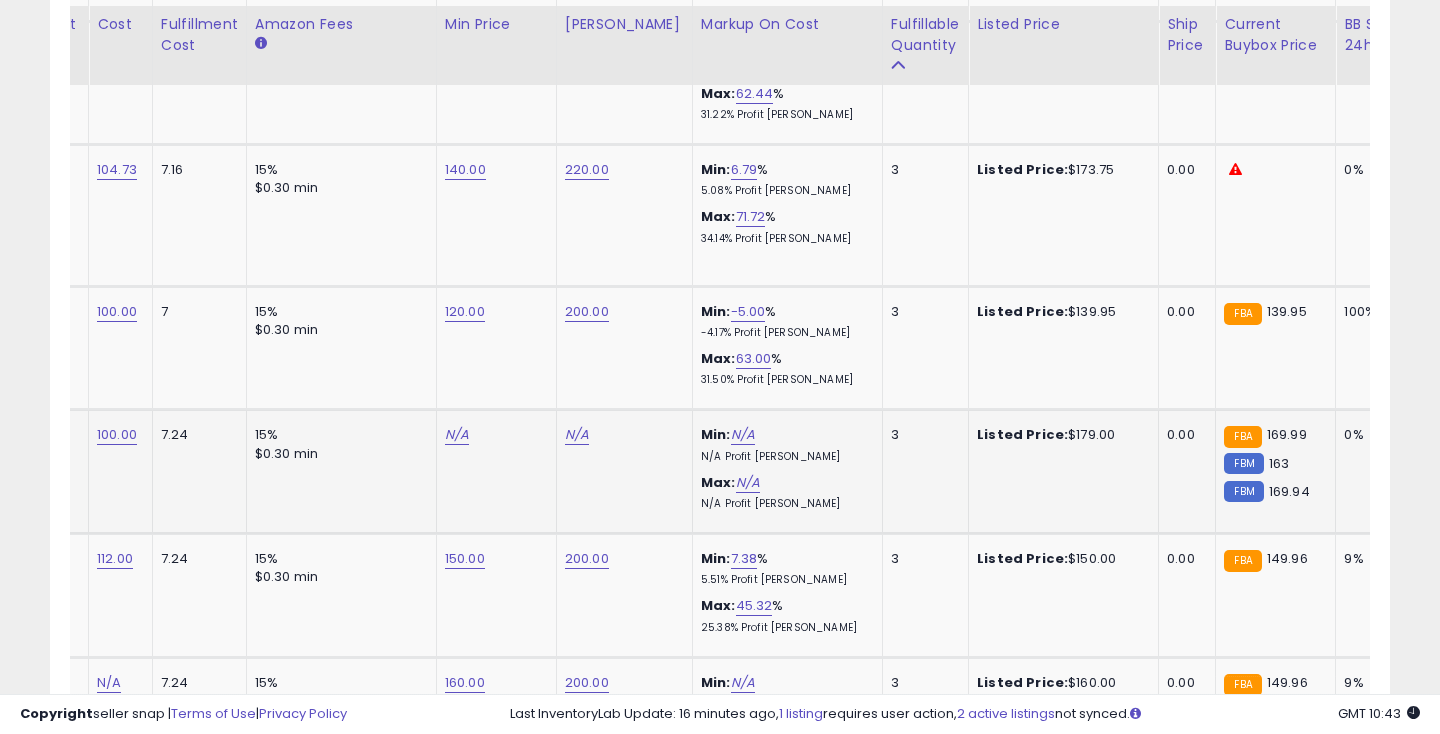 click on "N/A" at bounding box center (457, -1034) 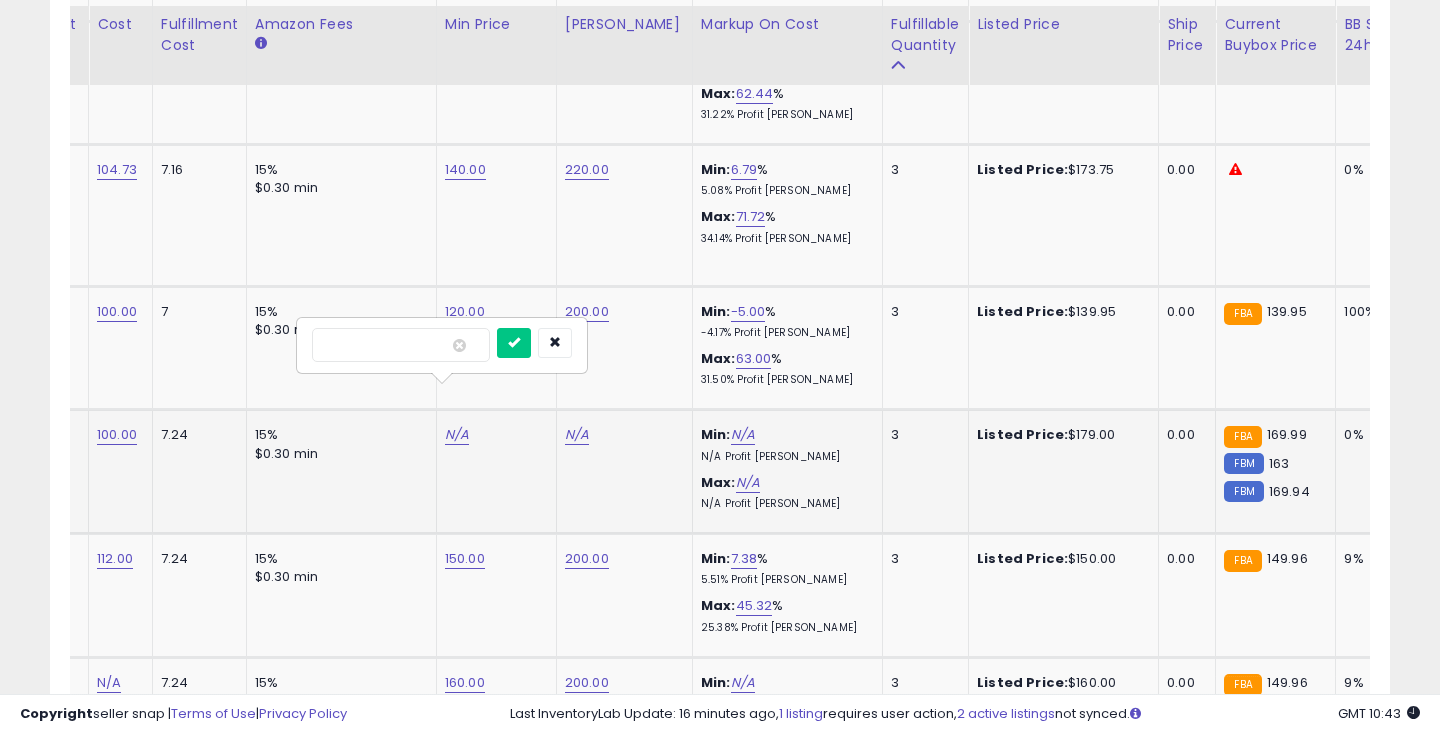 type on "***" 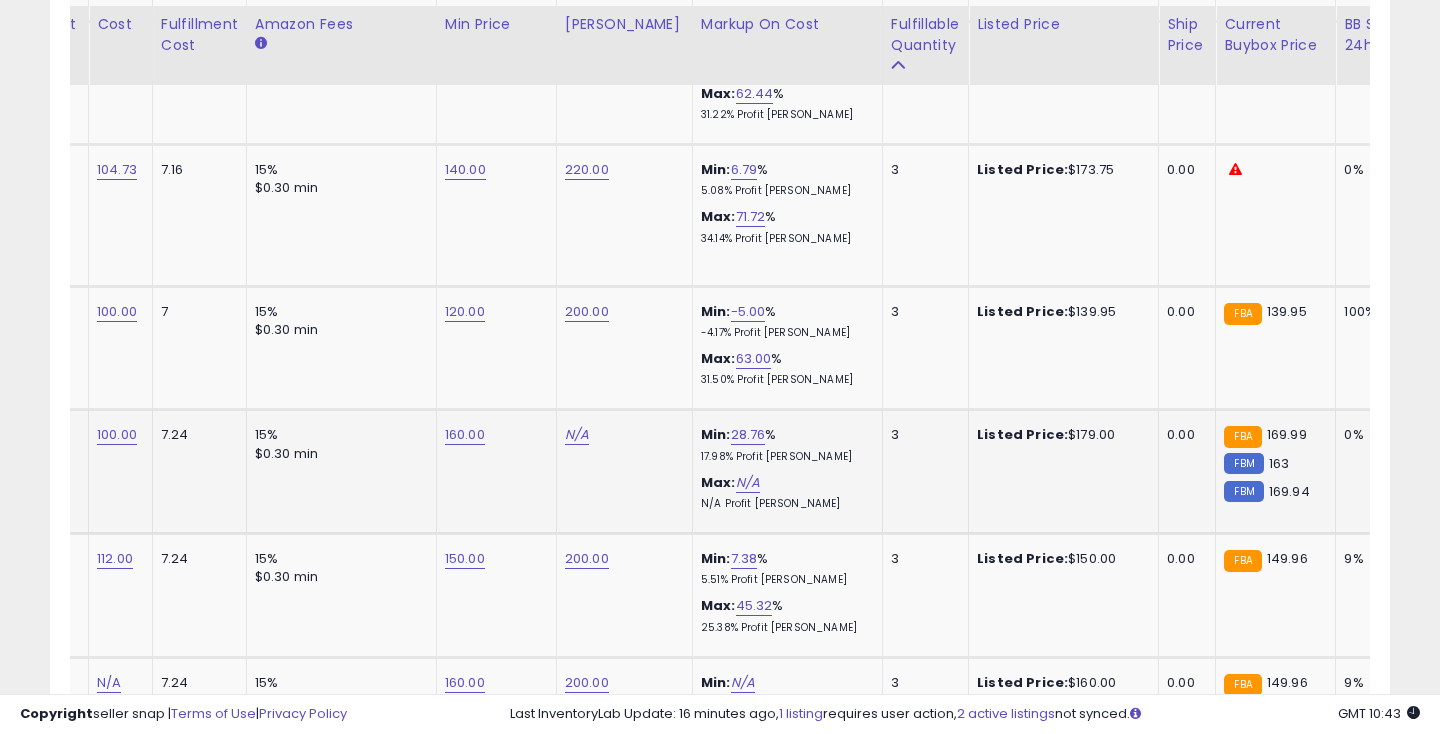 click on "N/A" at bounding box center (577, -1034) 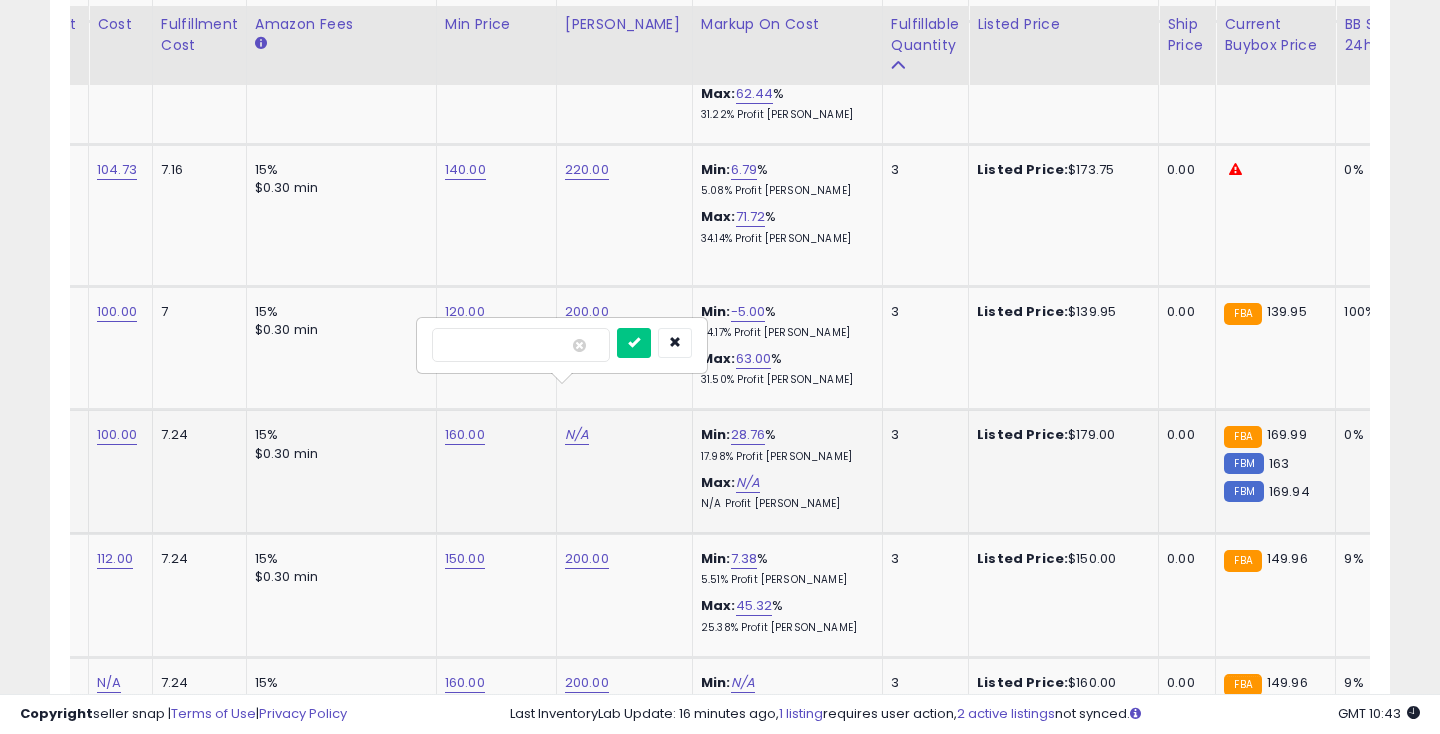 type on "***" 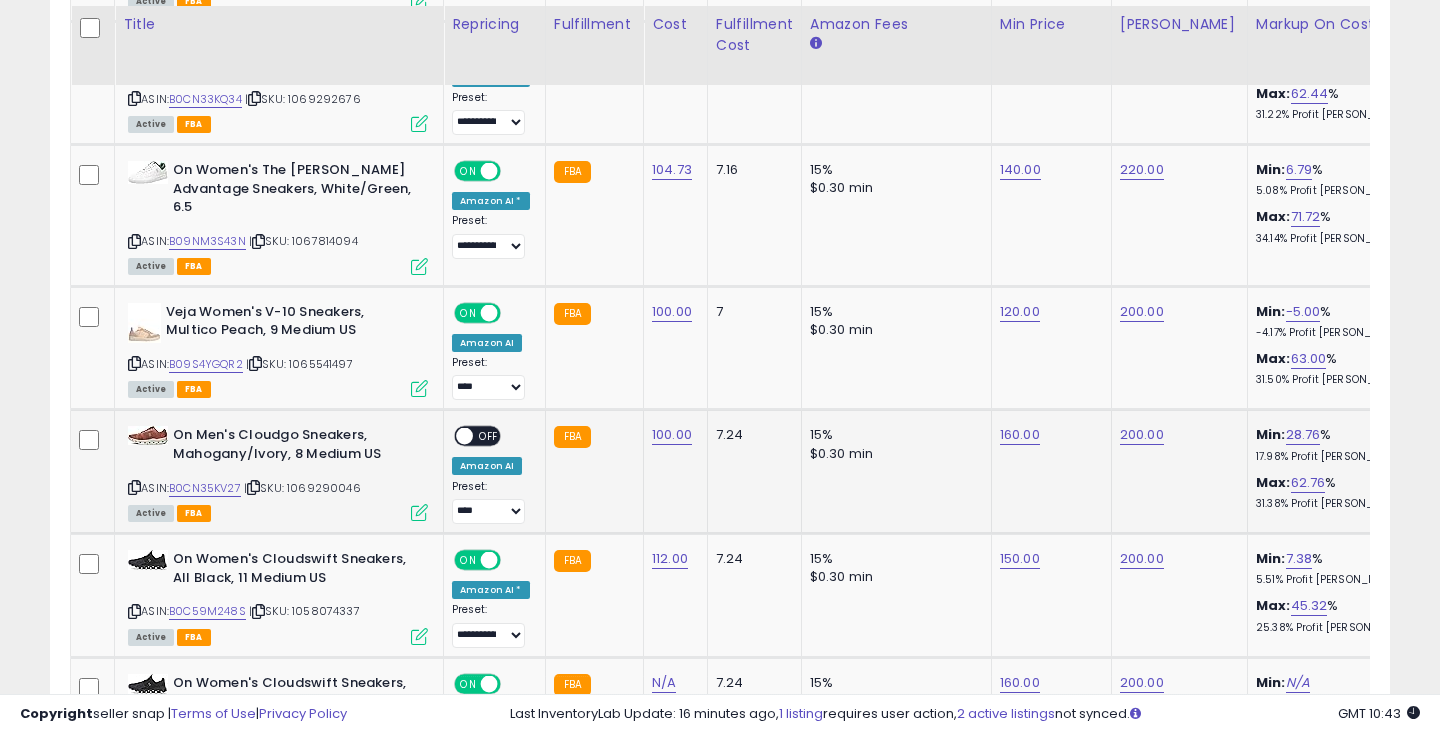 click on "OFF" at bounding box center (489, 436) 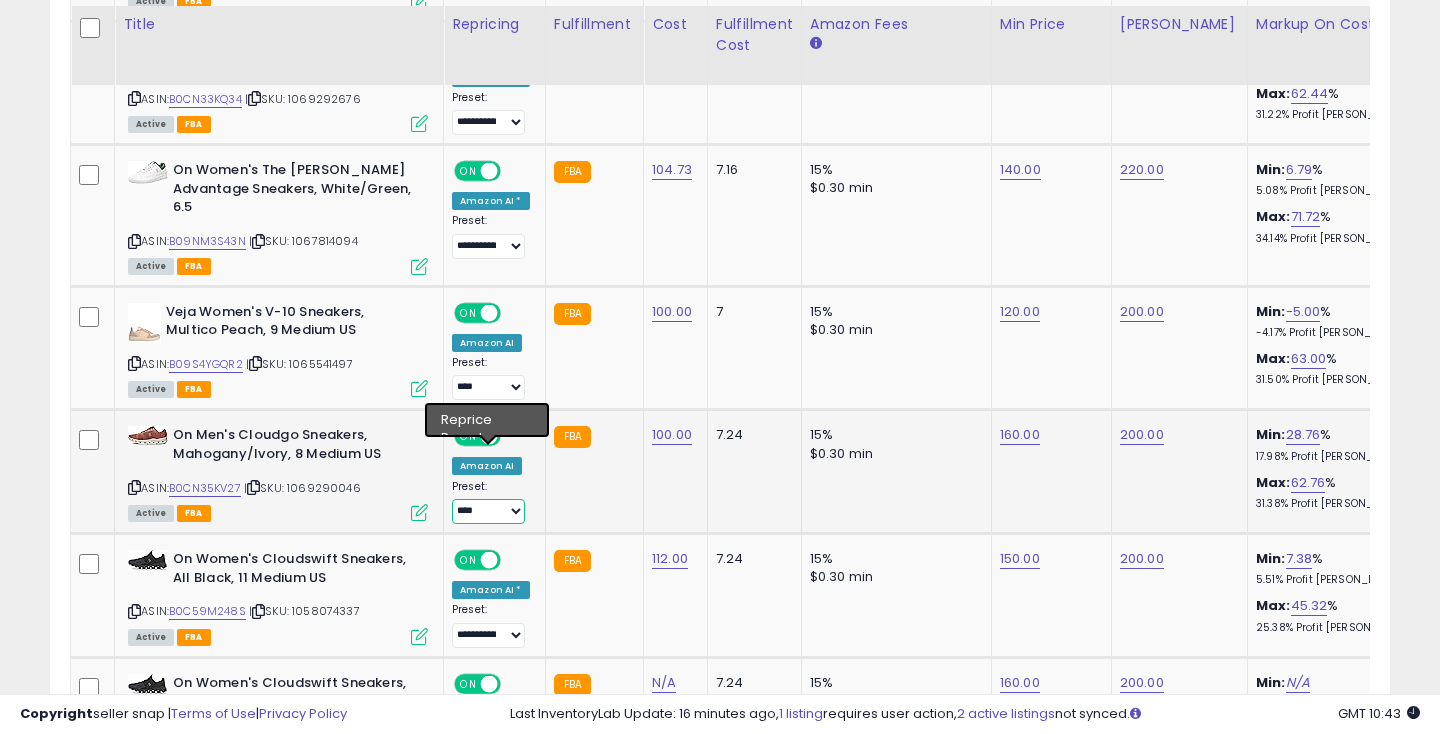 select on "**********" 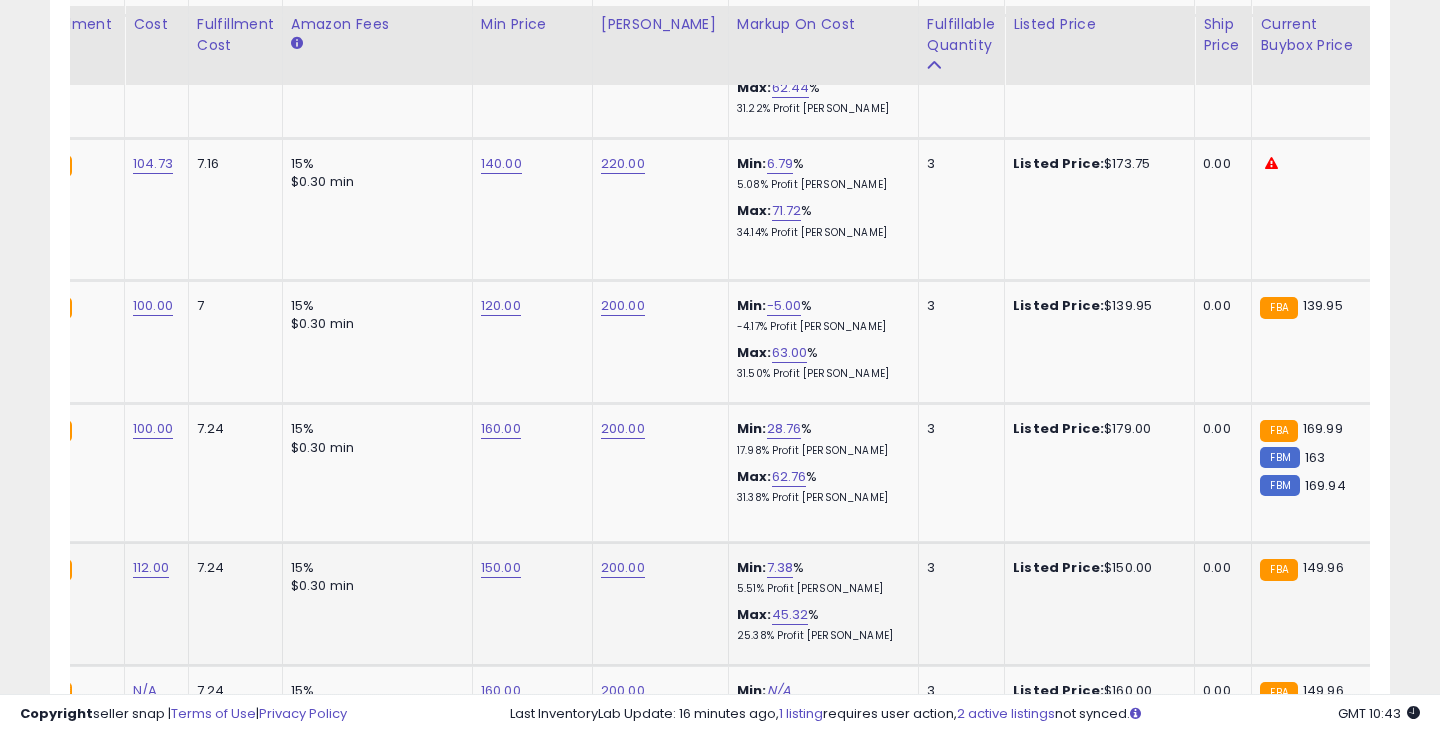 click on "150.00" 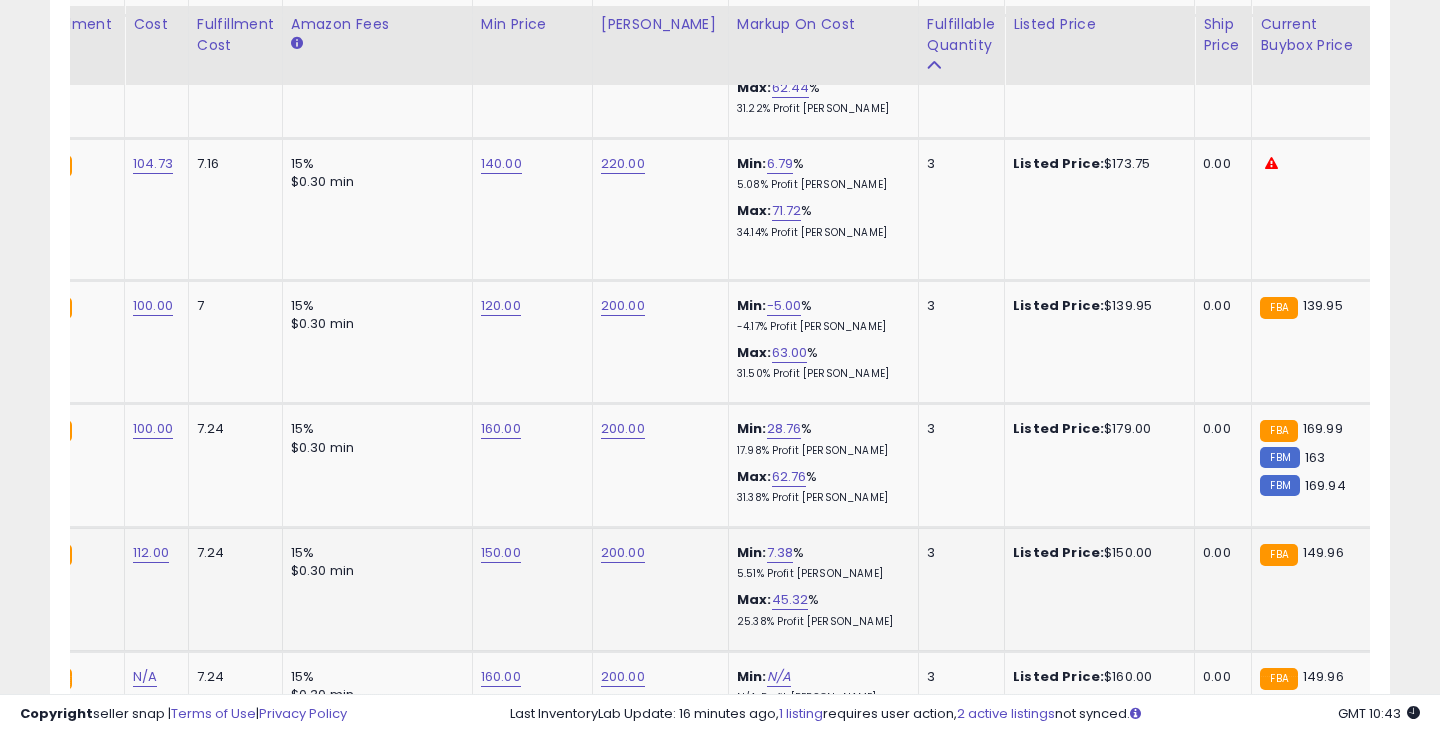 click on "150.00" at bounding box center [499, -1978] 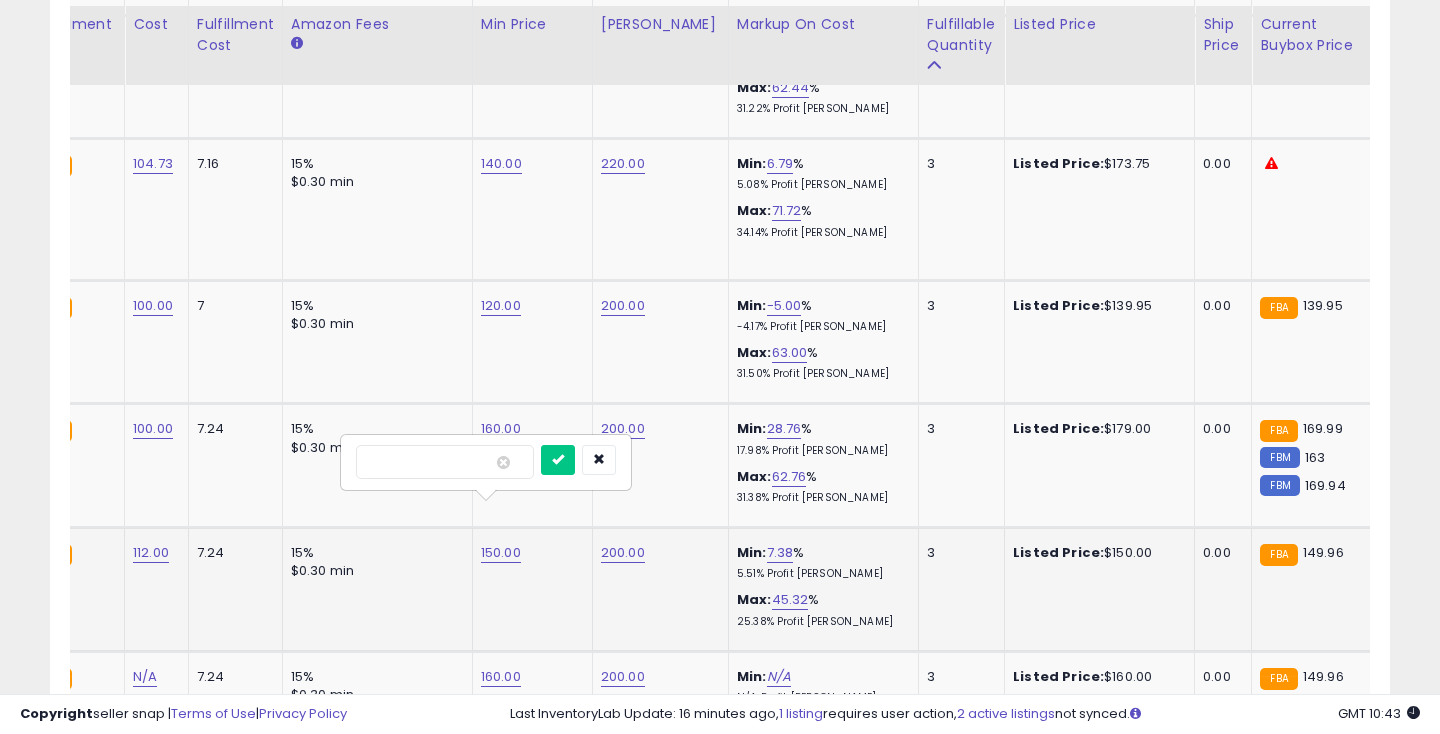type on "***" 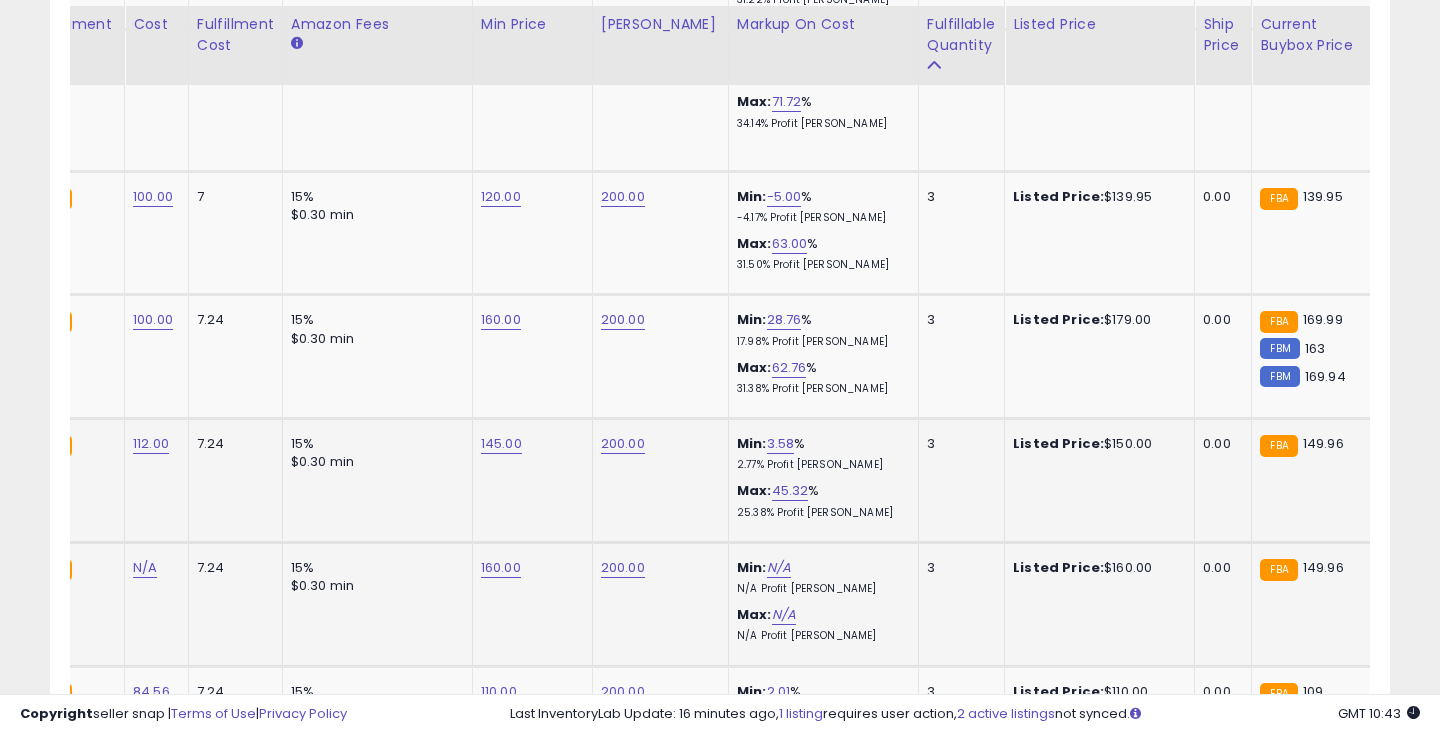 click on "160.00" at bounding box center [499, -2087] 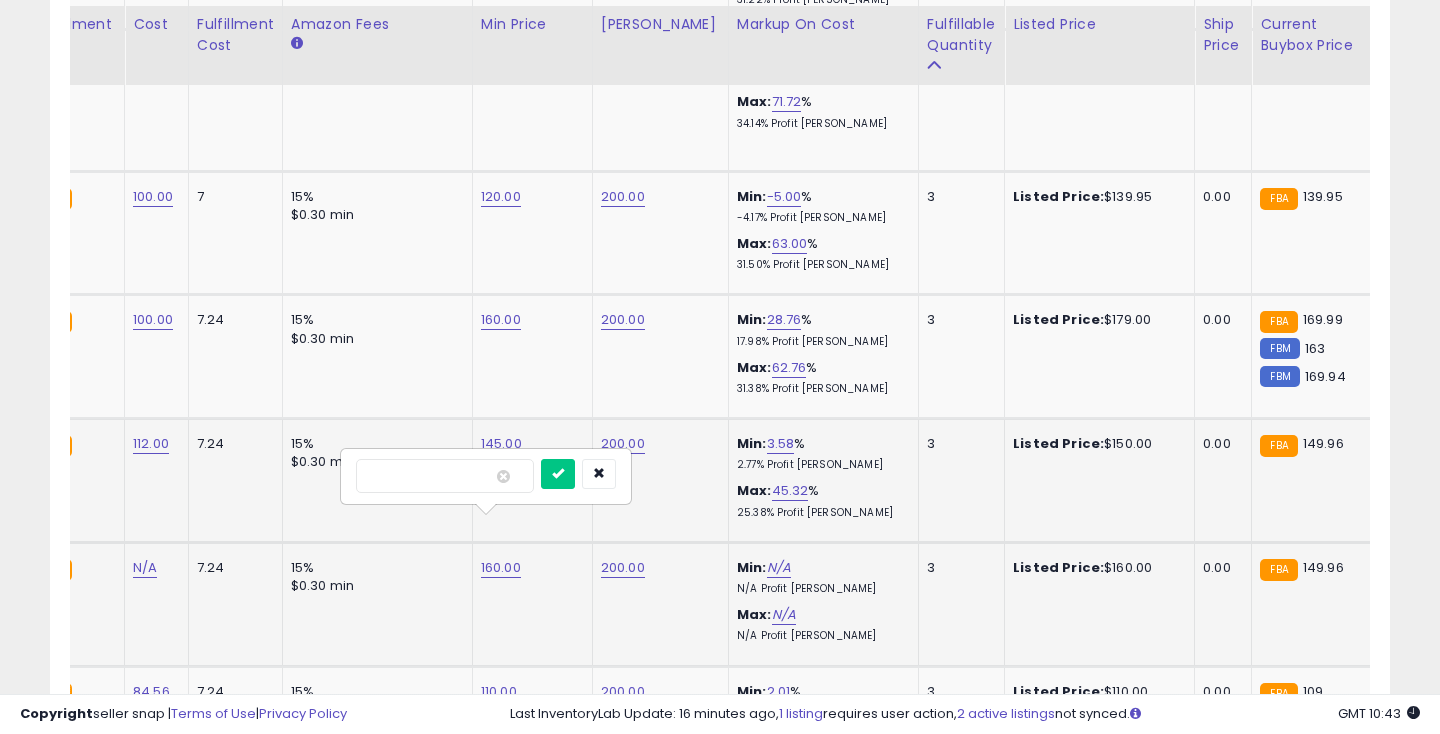 type on "***" 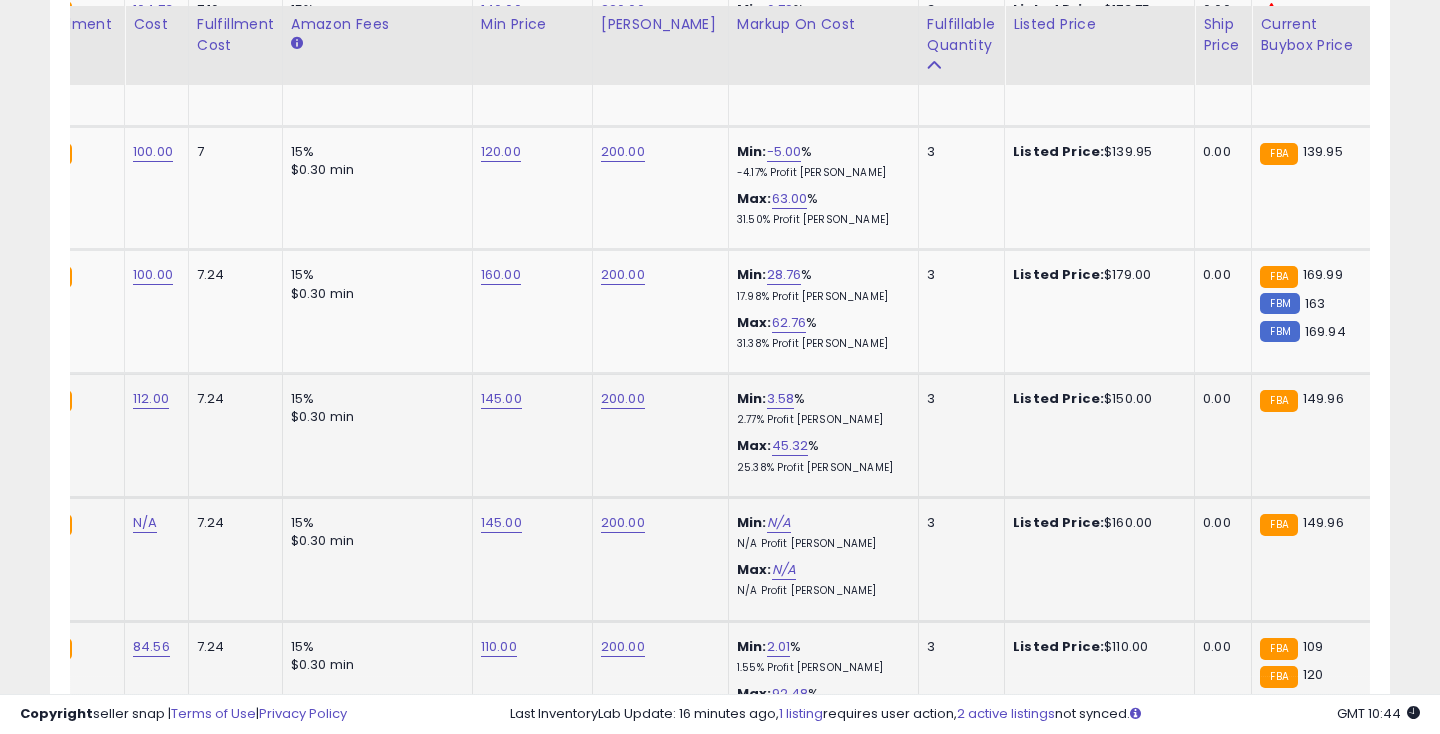 click on "110.00" at bounding box center [499, -2132] 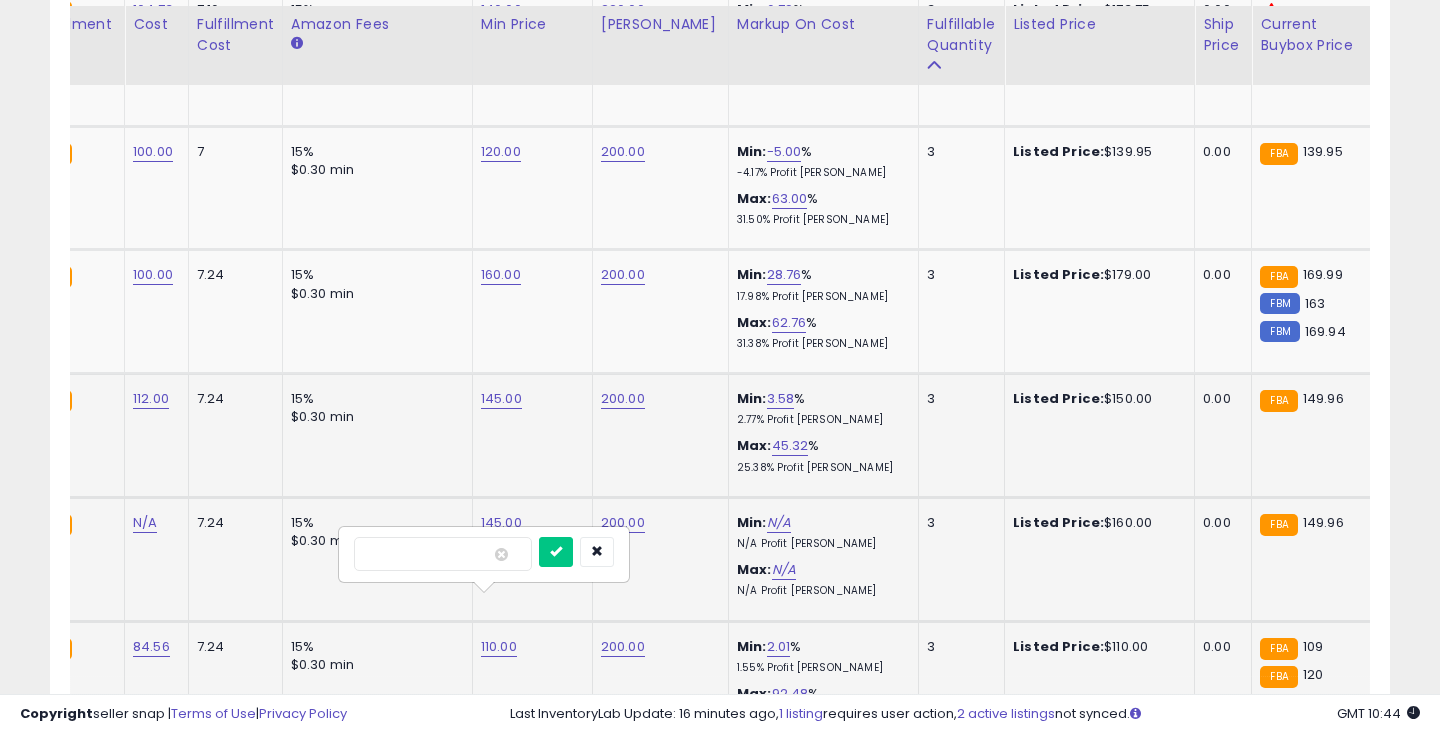 type on "***" 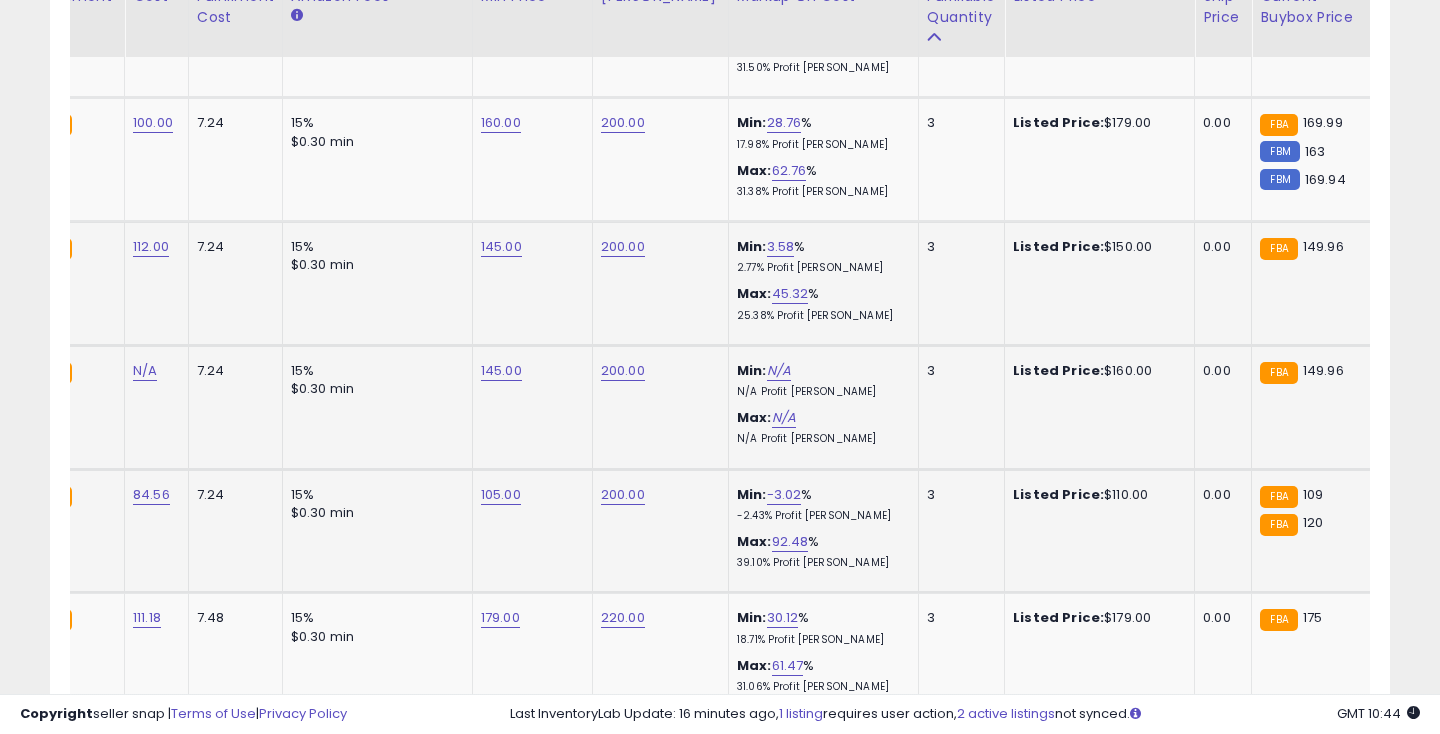 scroll, scrollTop: 3395, scrollLeft: 0, axis: vertical 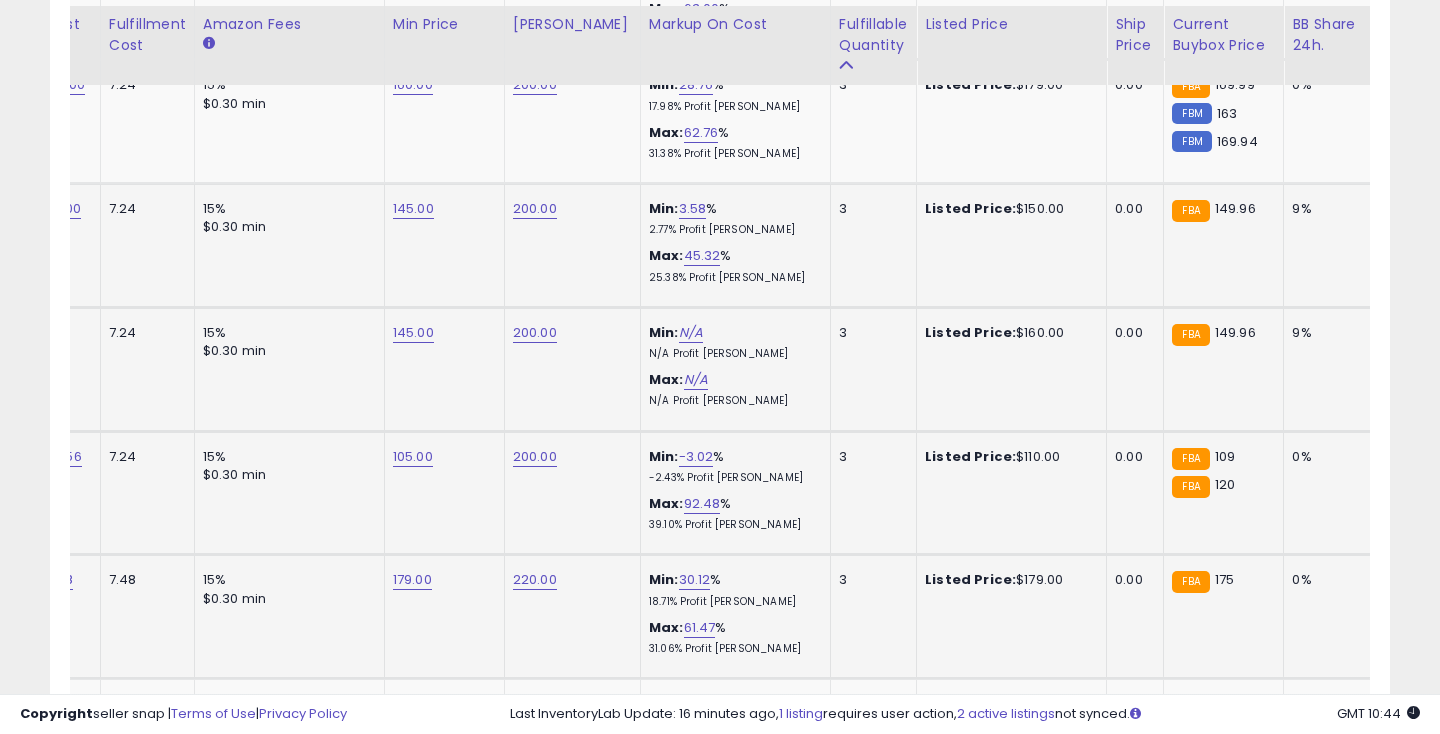 click on "179.00" at bounding box center (411, -2322) 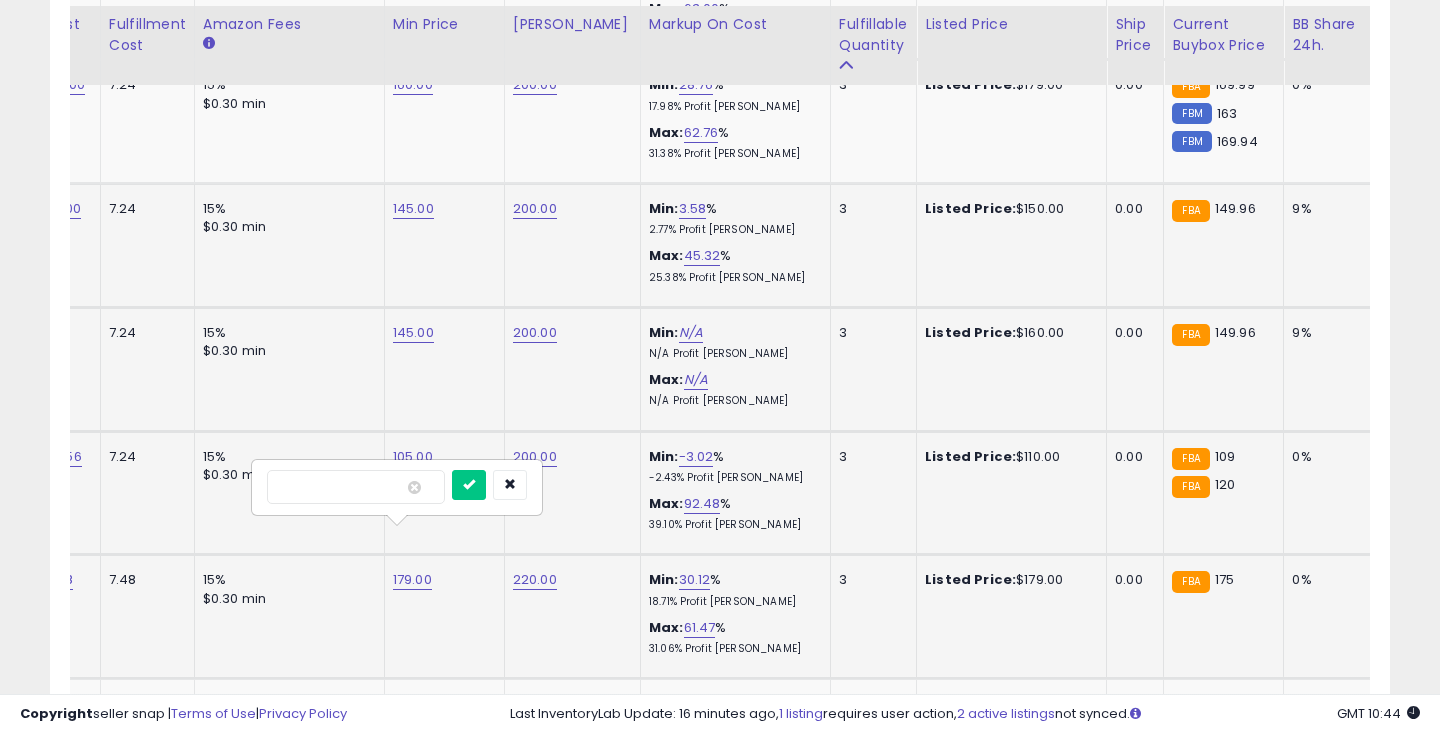 type on "***" 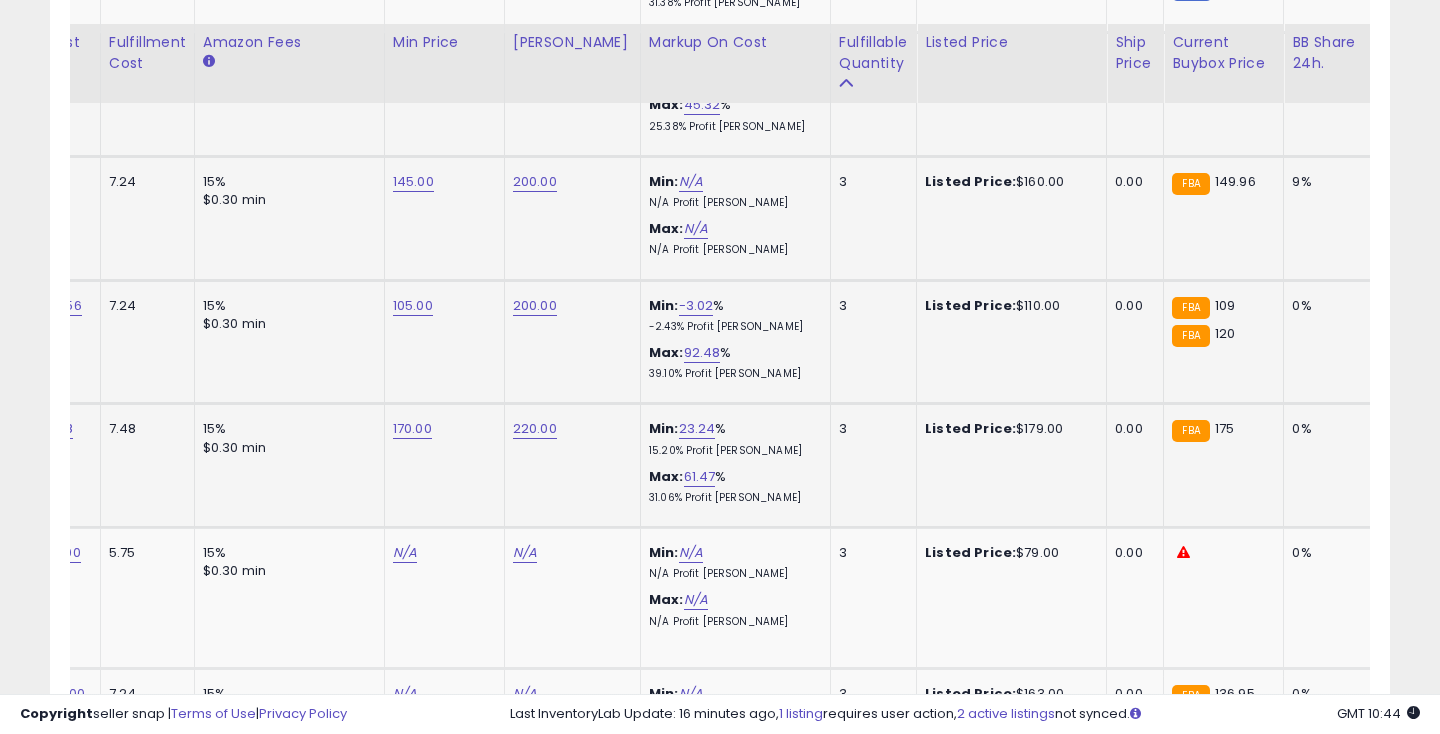 scroll, scrollTop: 3618, scrollLeft: 0, axis: vertical 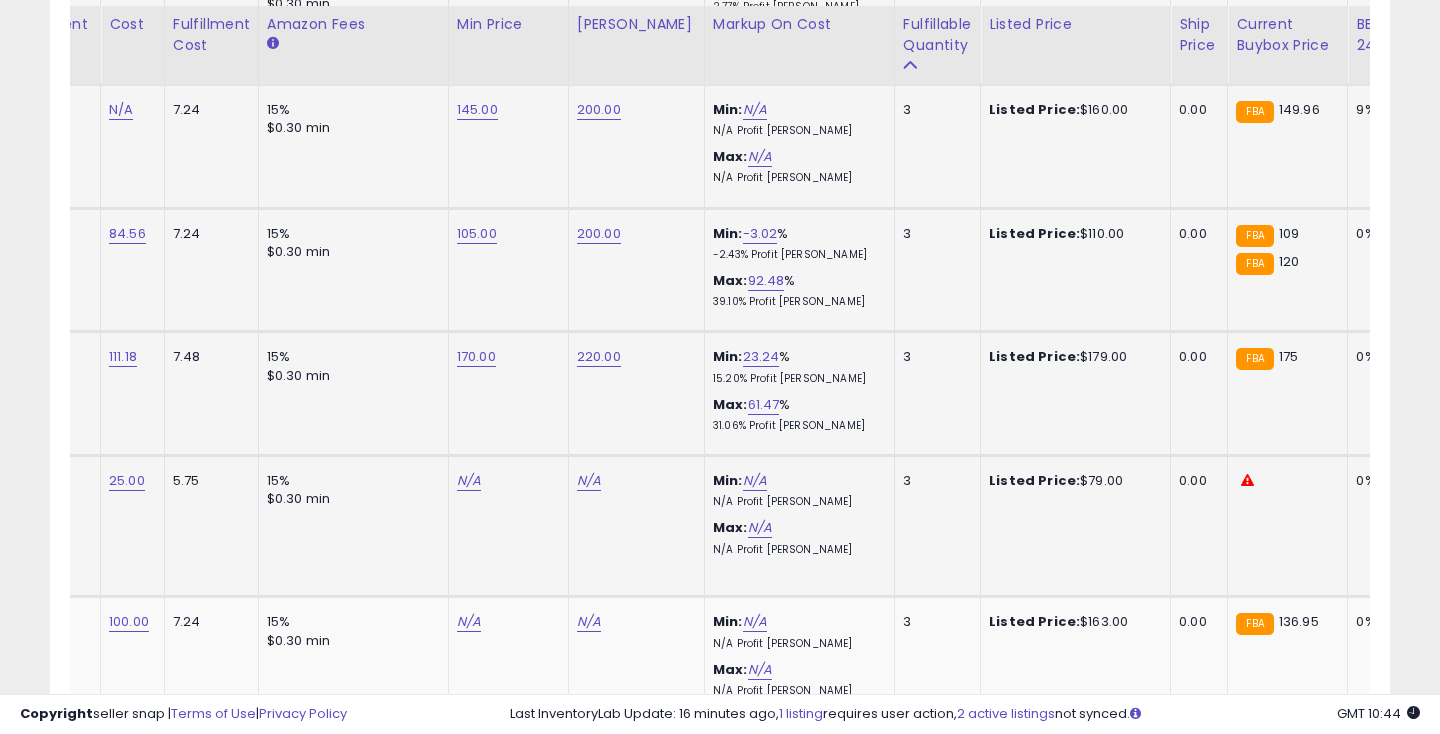 click on "N/A" at bounding box center (469, -1607) 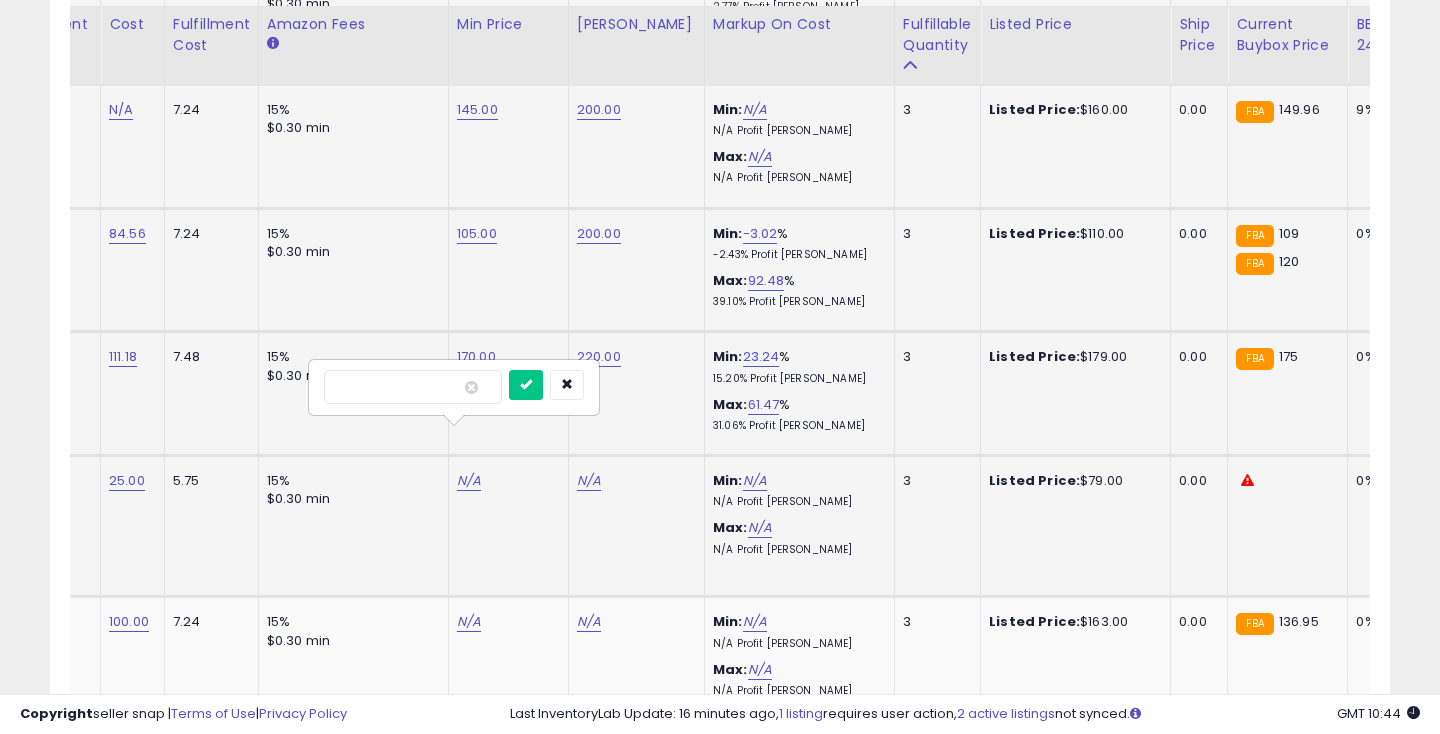 type on "**" 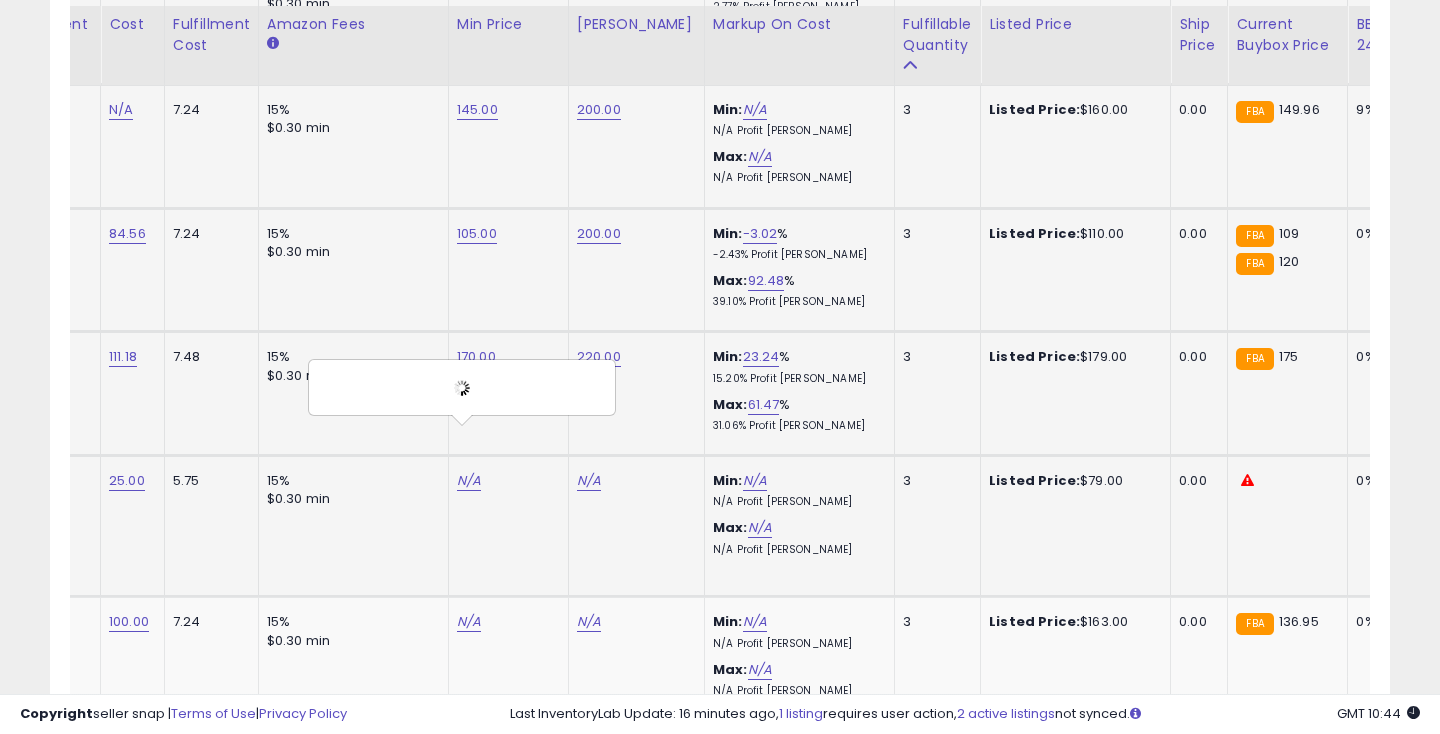 click on "N/A" at bounding box center (589, -1607) 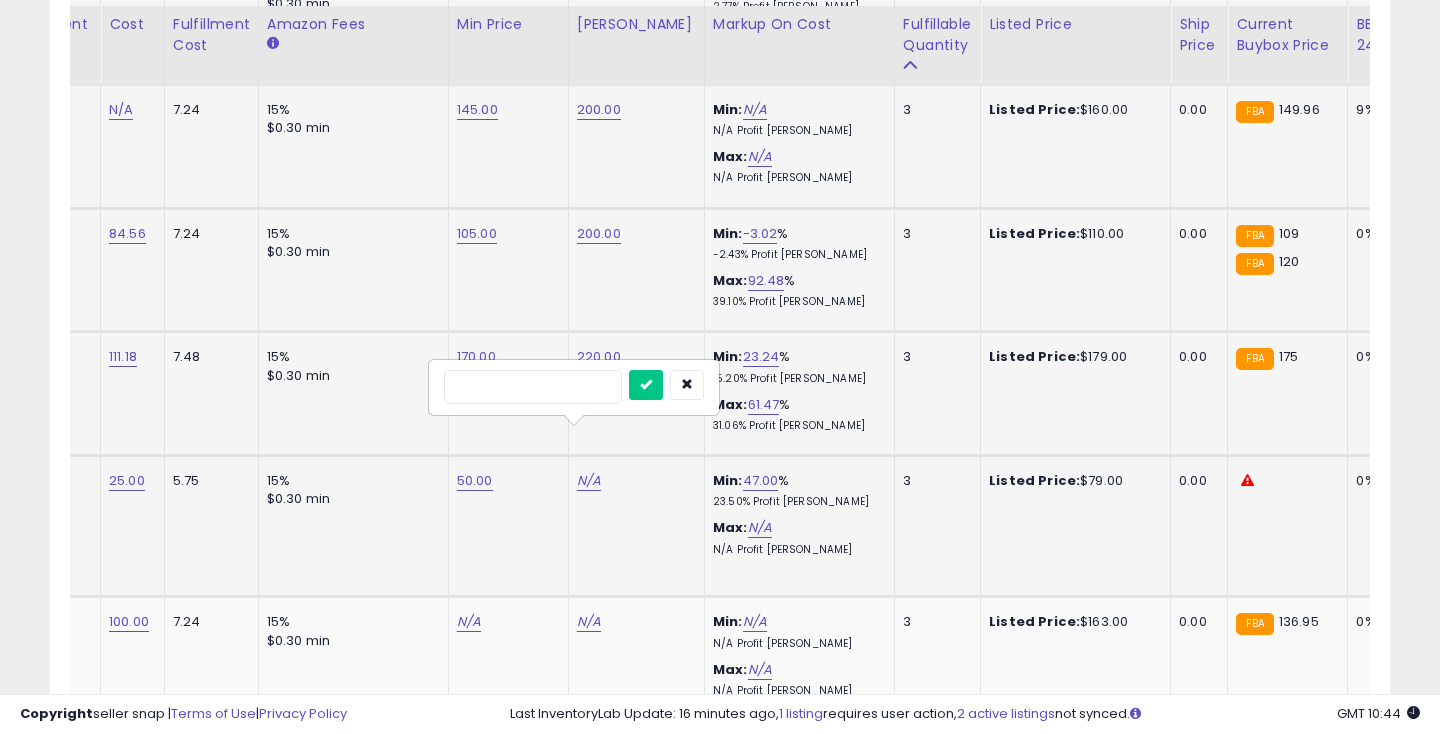 type on "**" 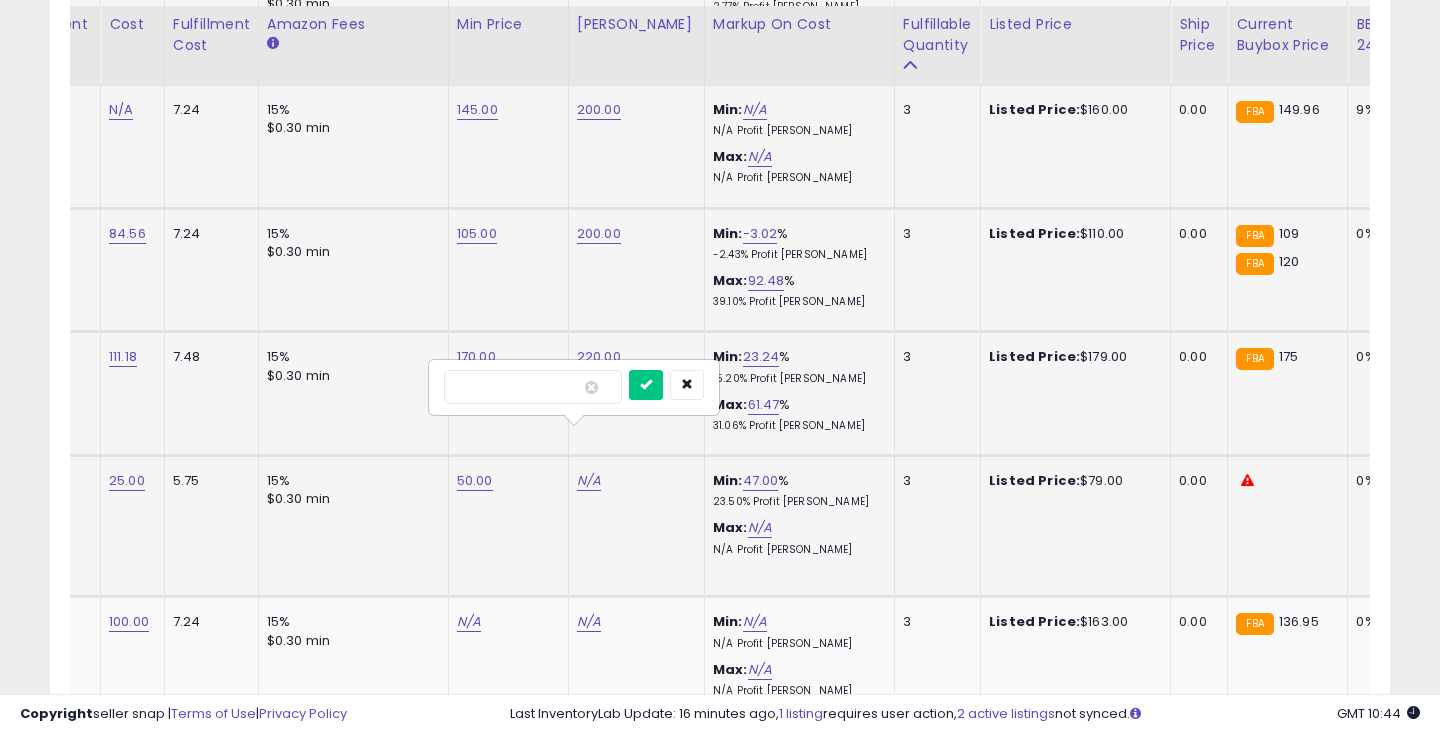 click at bounding box center (646, 385) 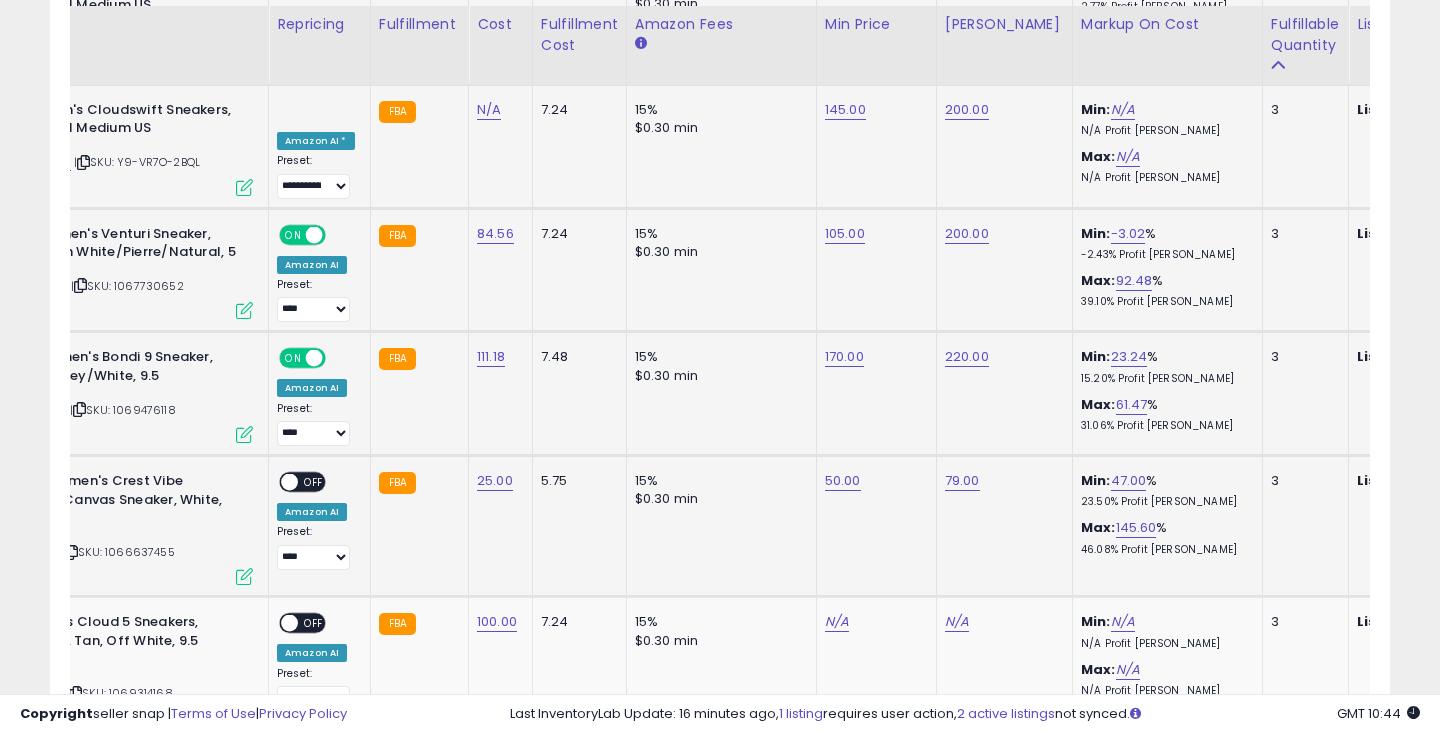 click on "OFF" at bounding box center [314, 482] 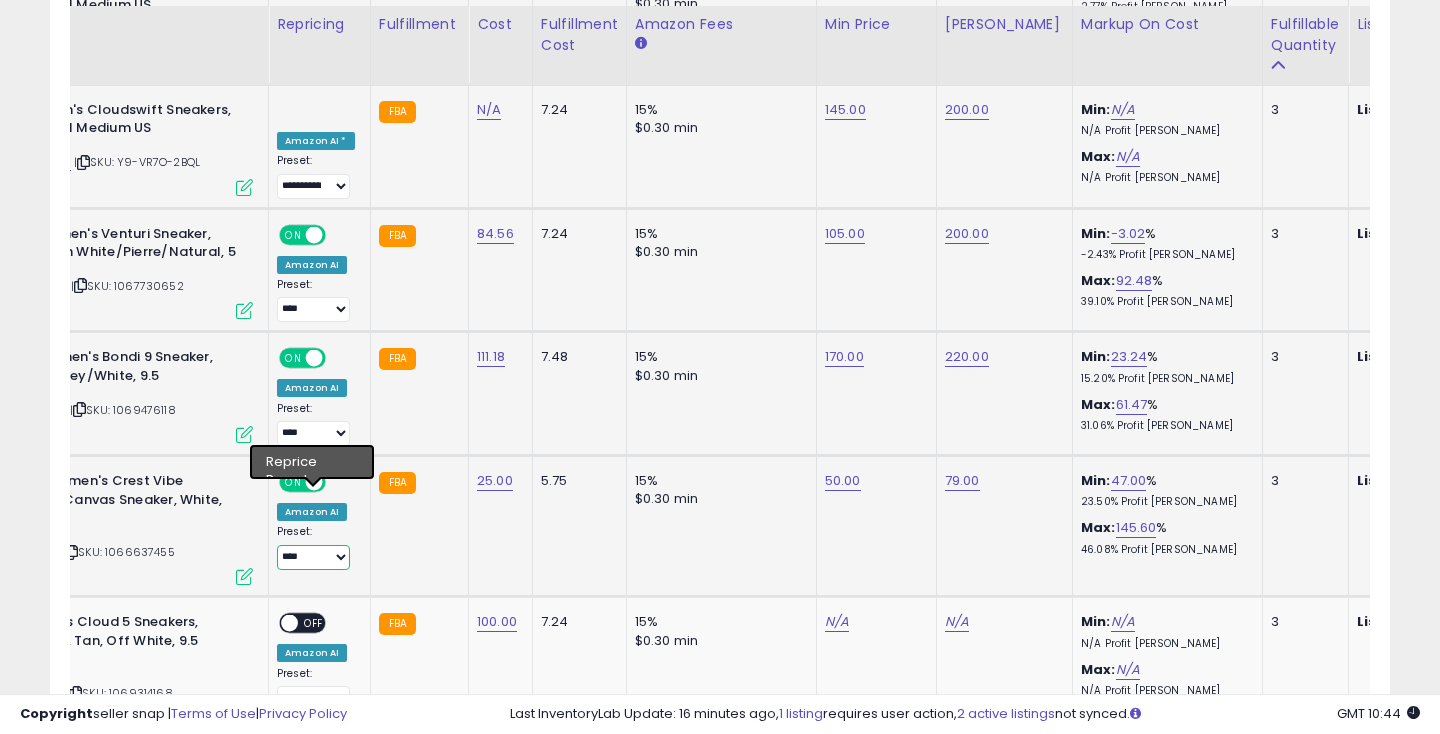 select on "**********" 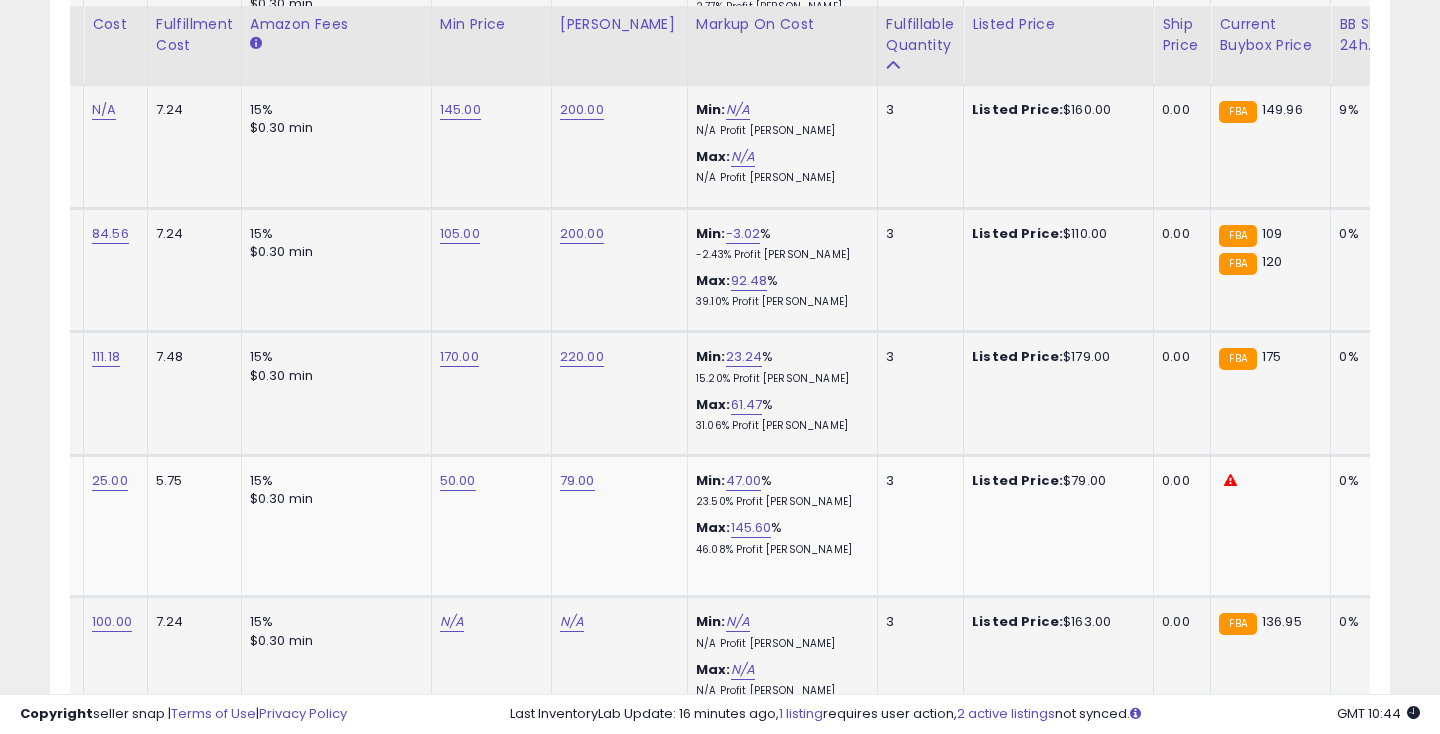 click on "N/A" at bounding box center [452, -1607] 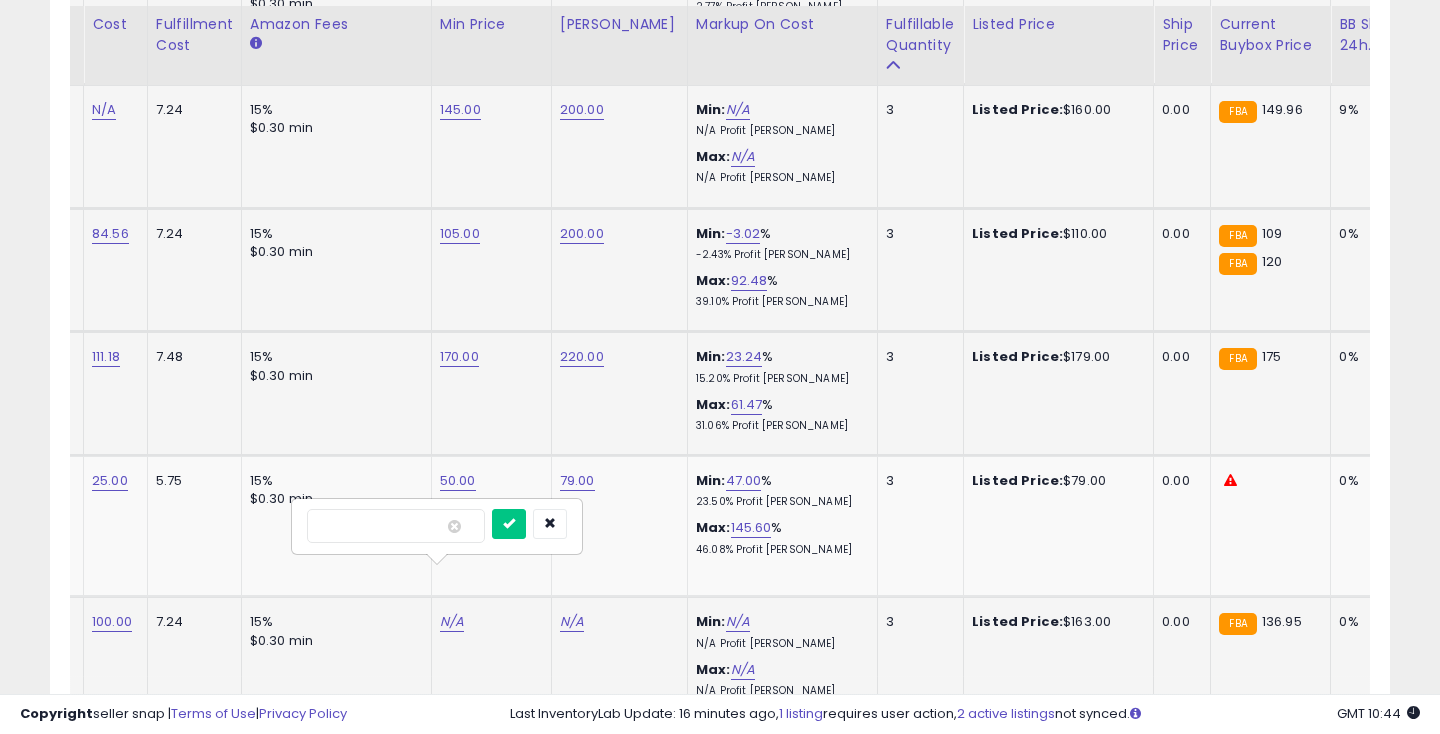 type on "***" 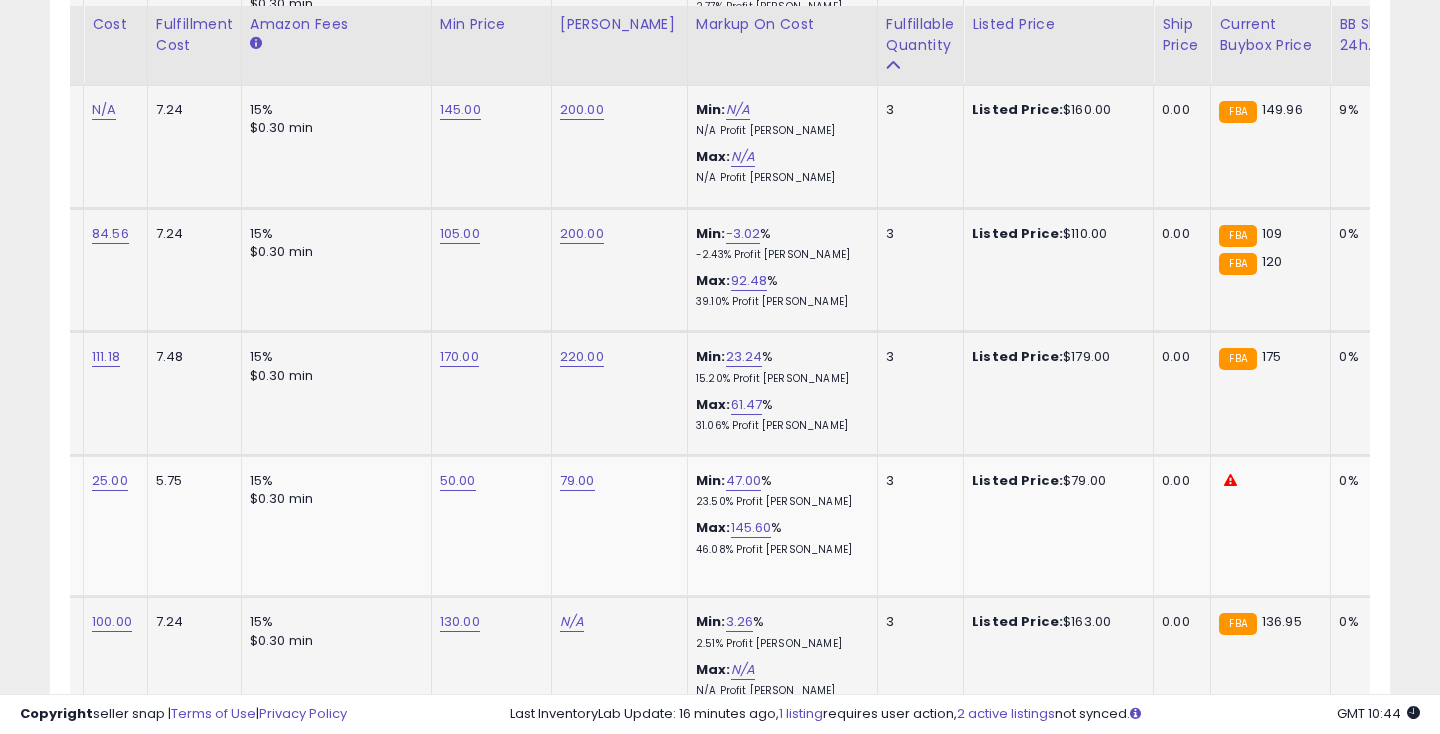 click on "N/A" at bounding box center [572, -1607] 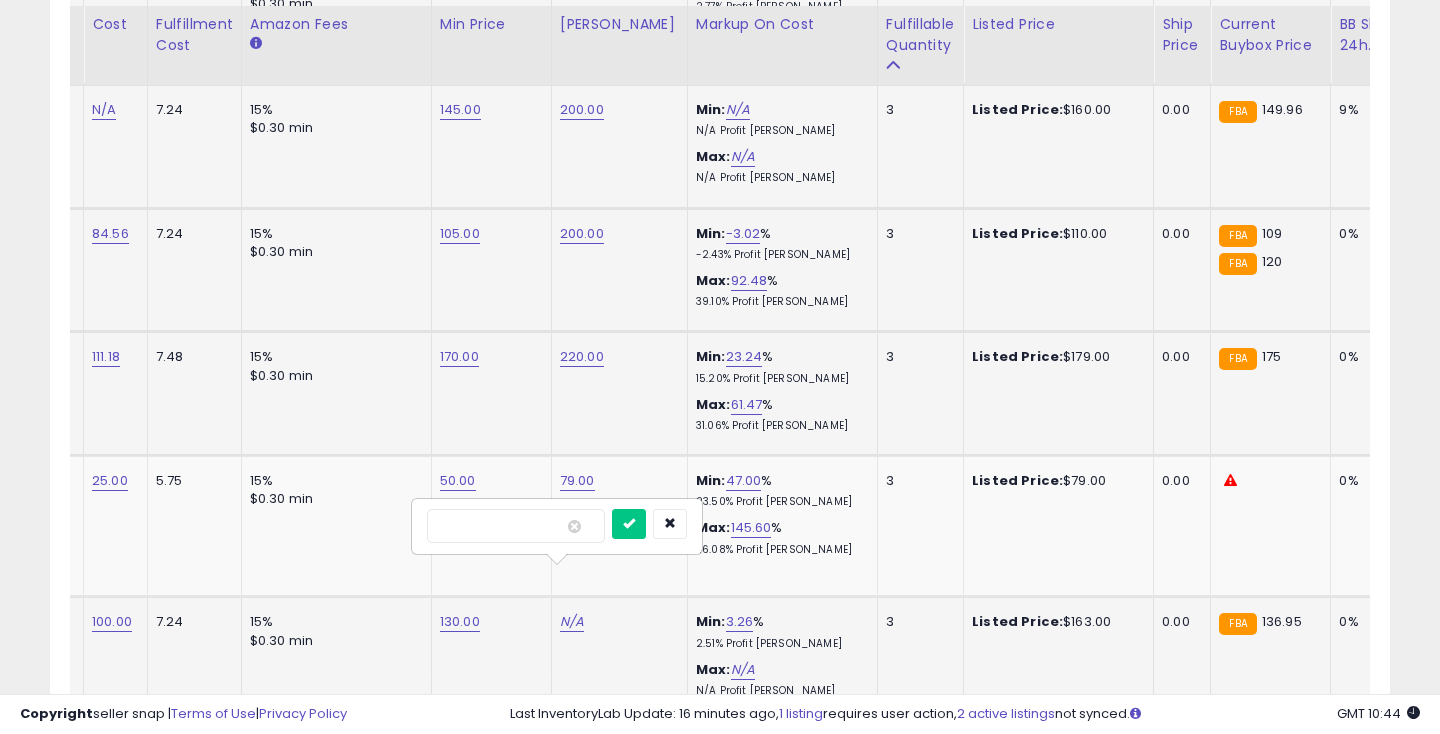 type on "***" 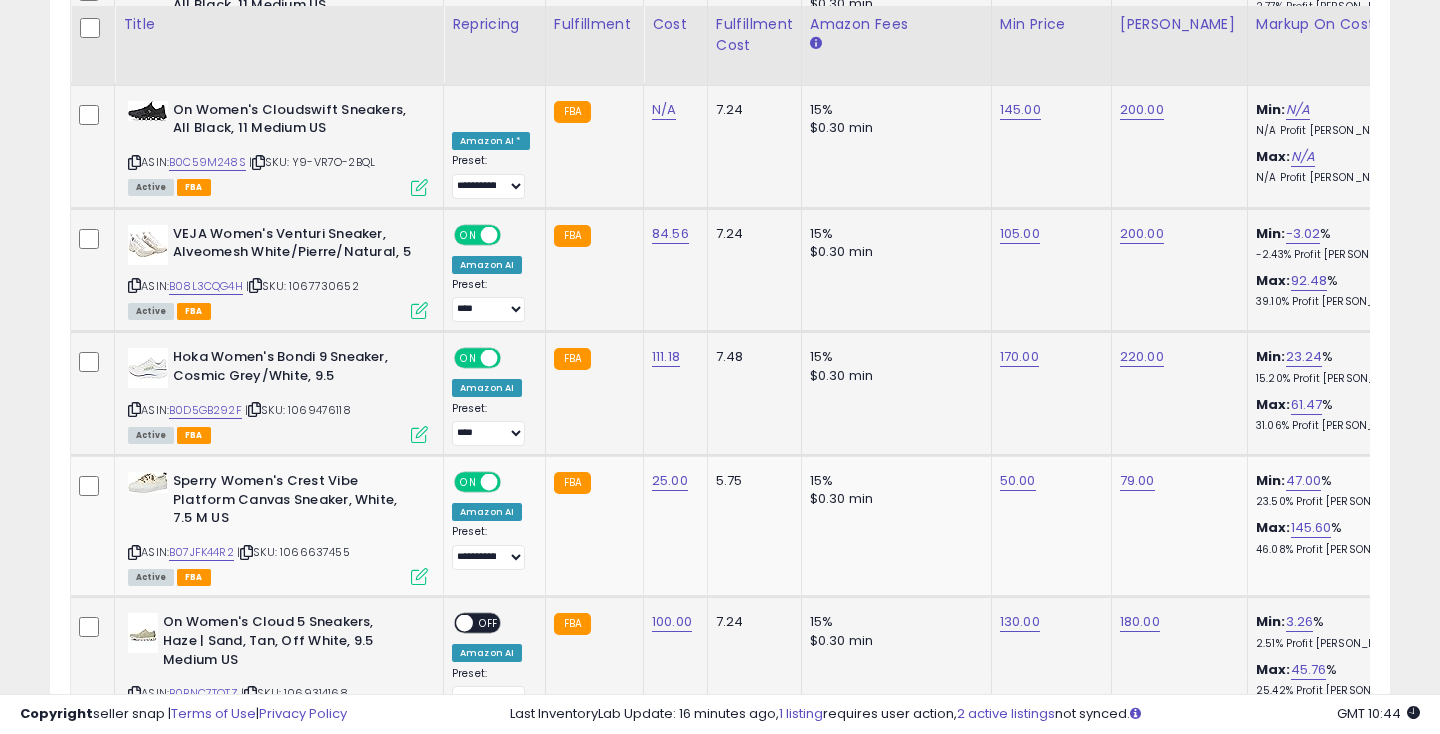 click at bounding box center (464, 623) 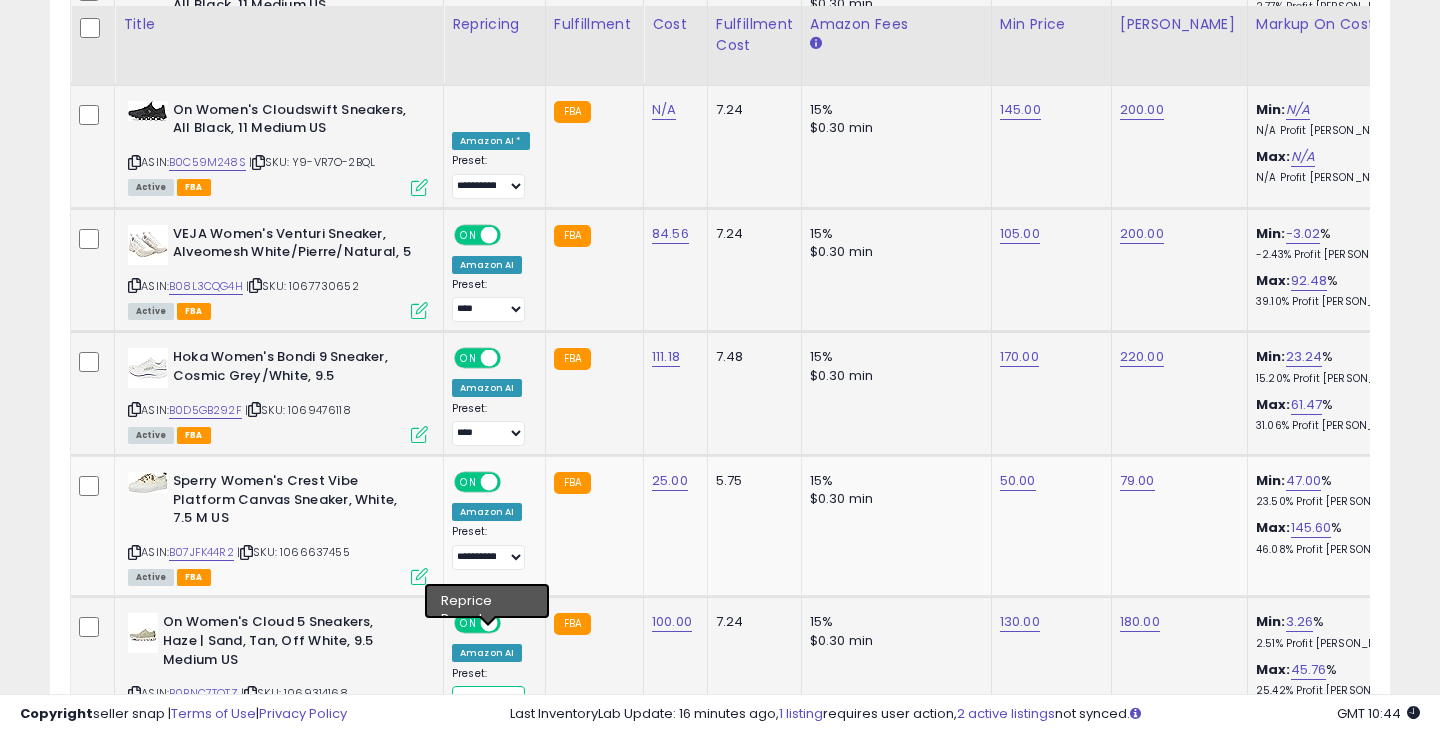 select on "**********" 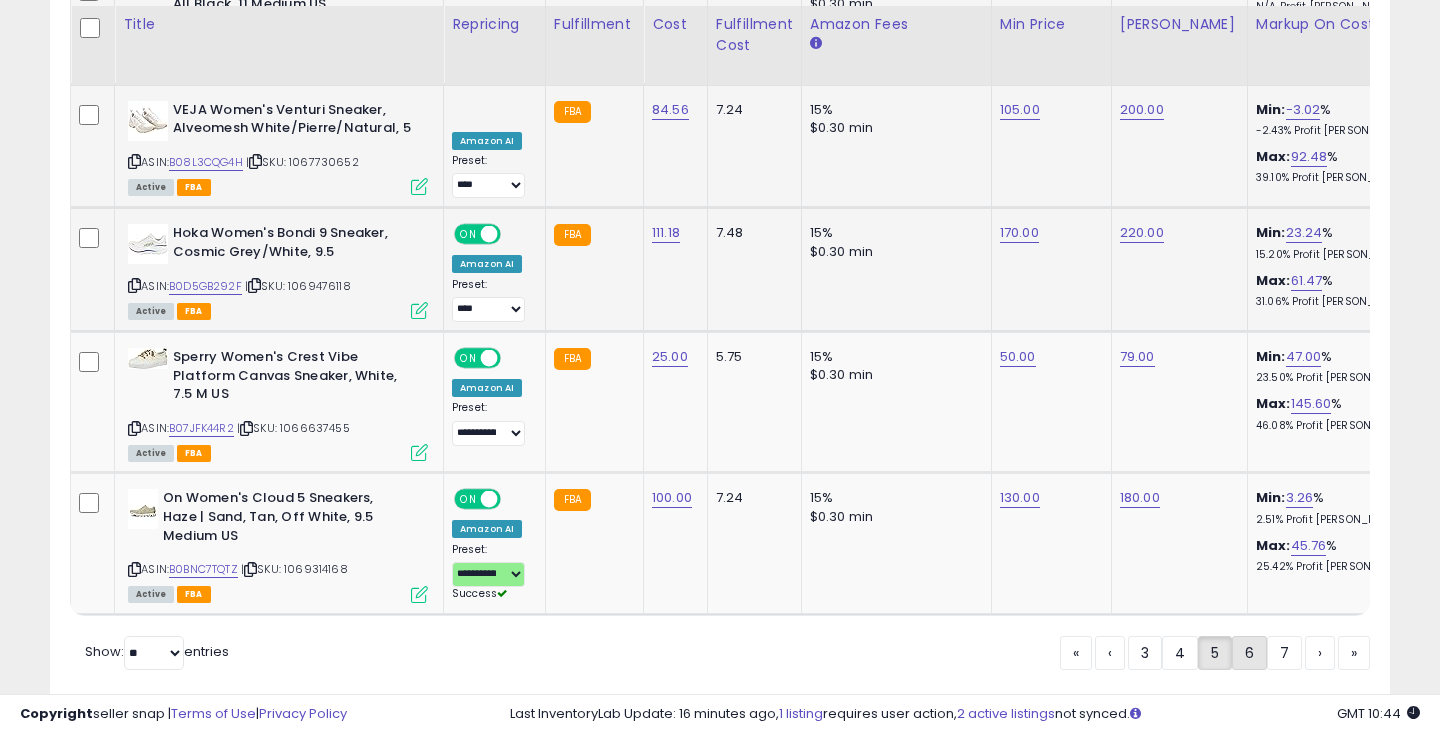 click on "6" 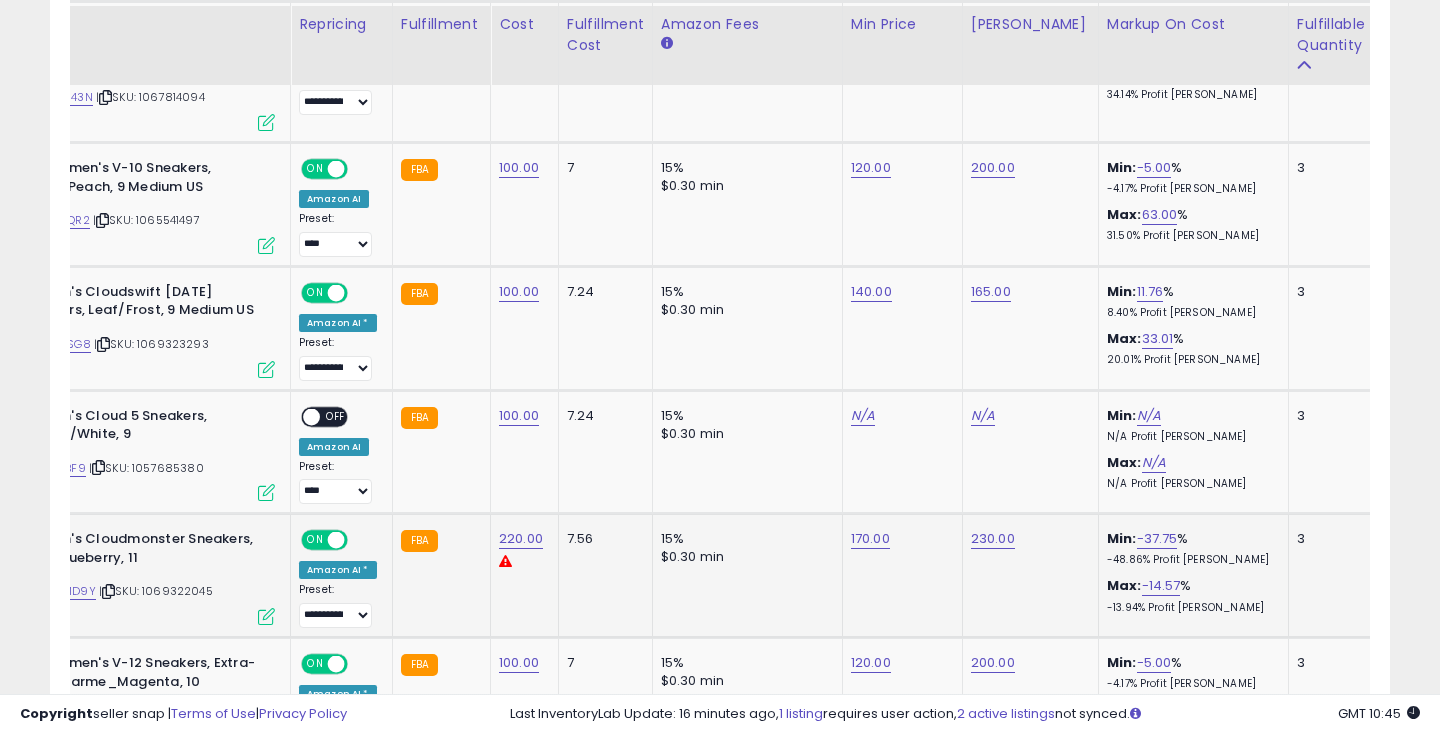 click on "170.00" at bounding box center (863, -486) 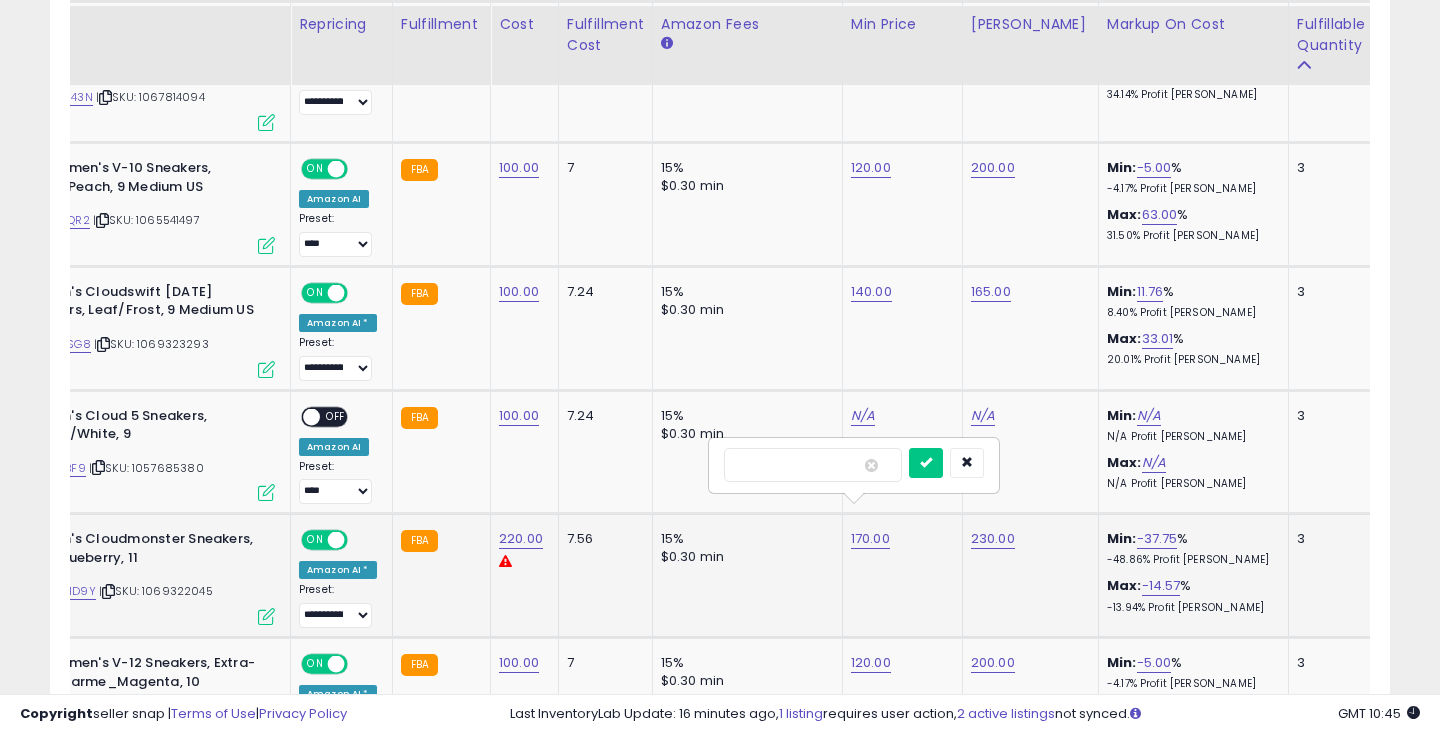 type on "***" 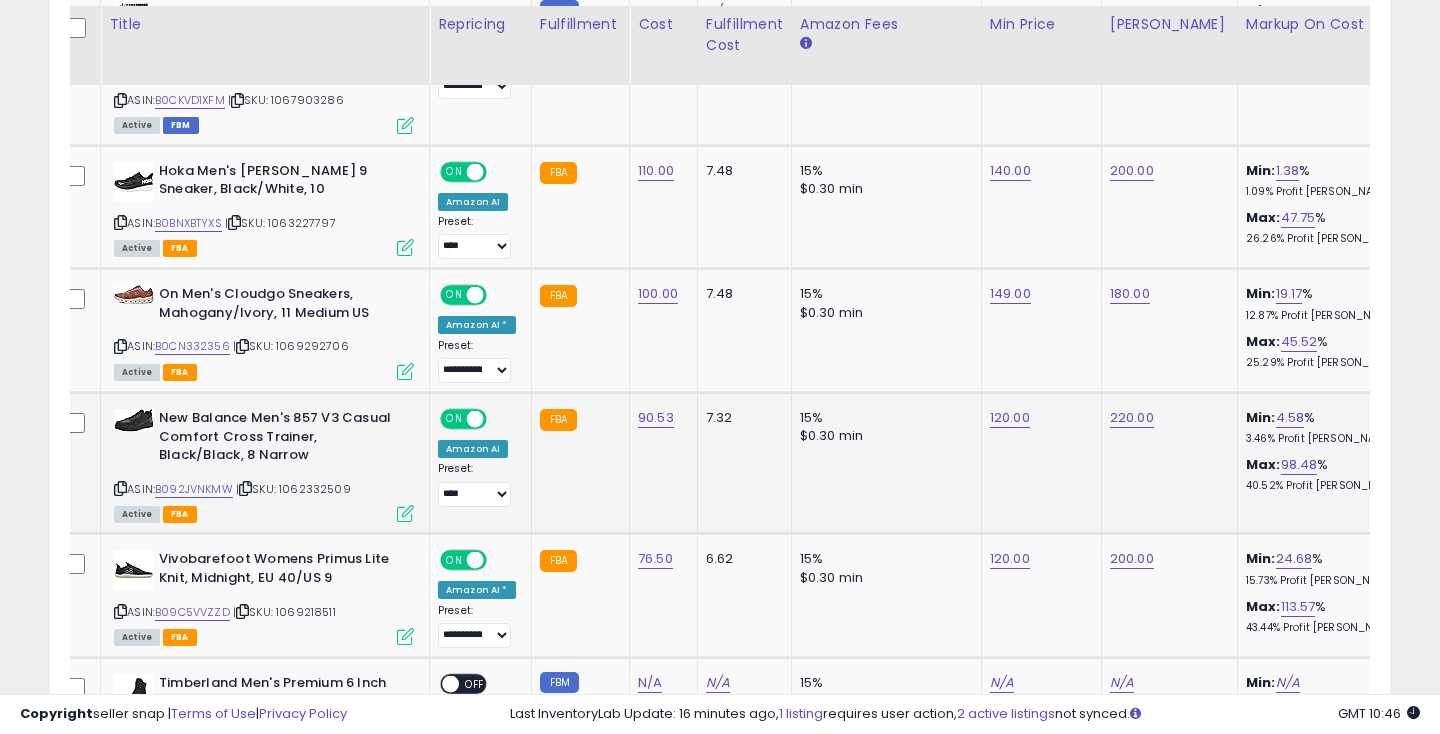 click on "120.00" at bounding box center [1002, -1421] 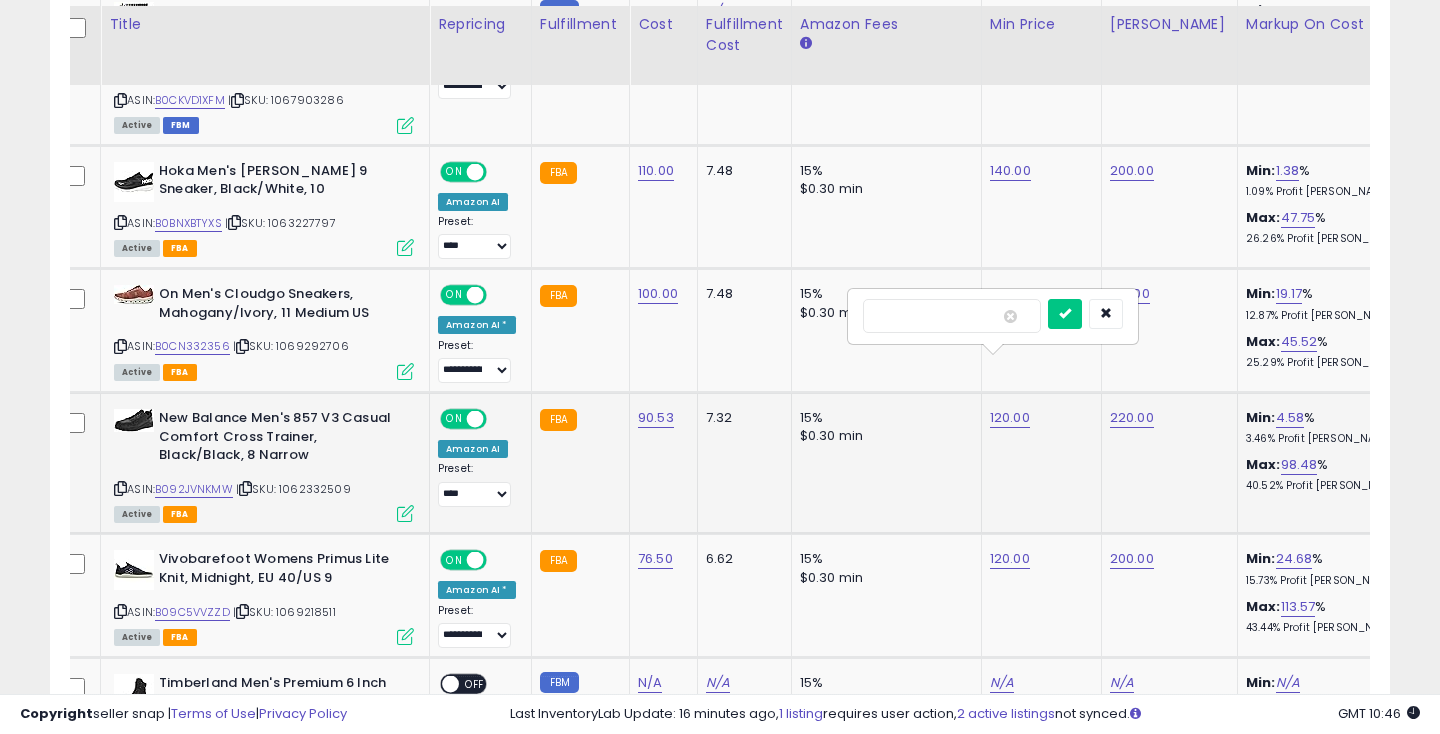 type on "***" 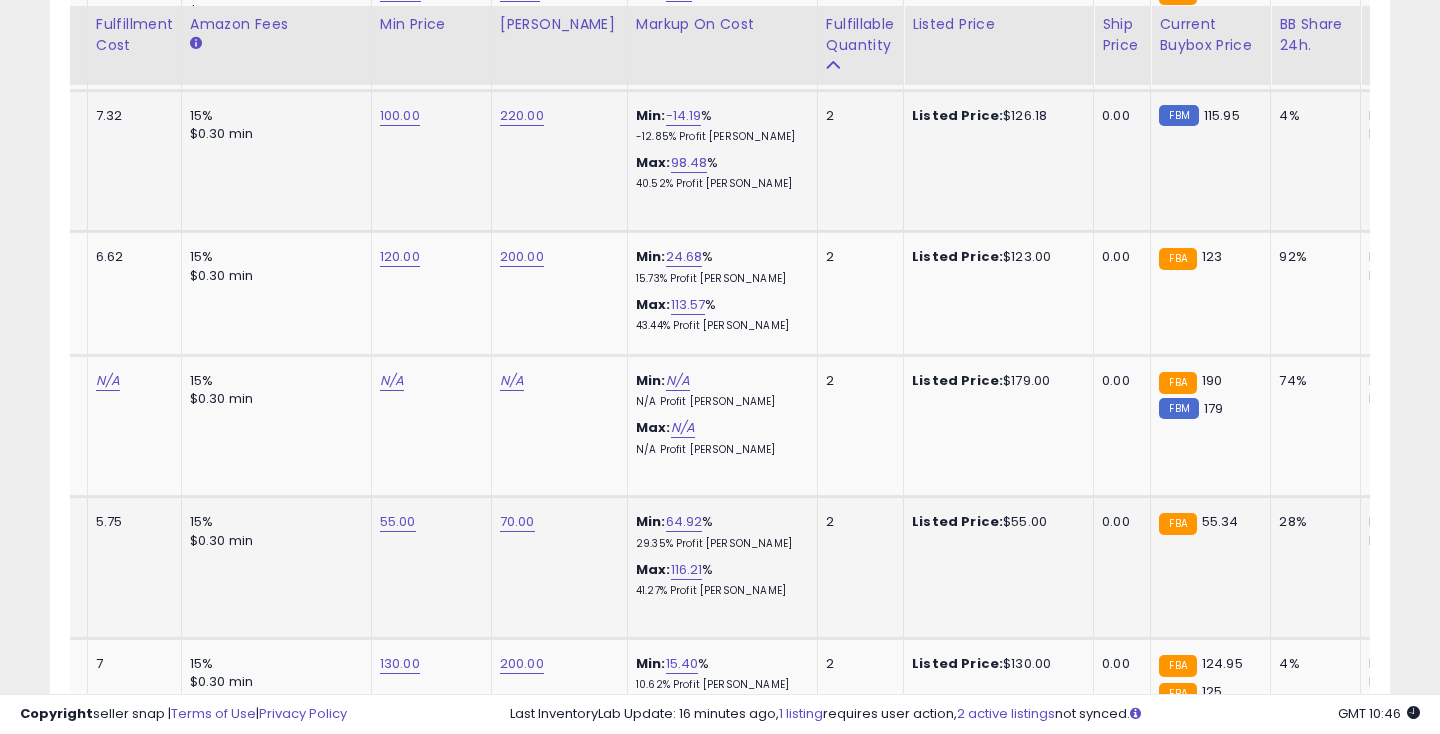 click on "55.00" at bounding box center (392, -1723) 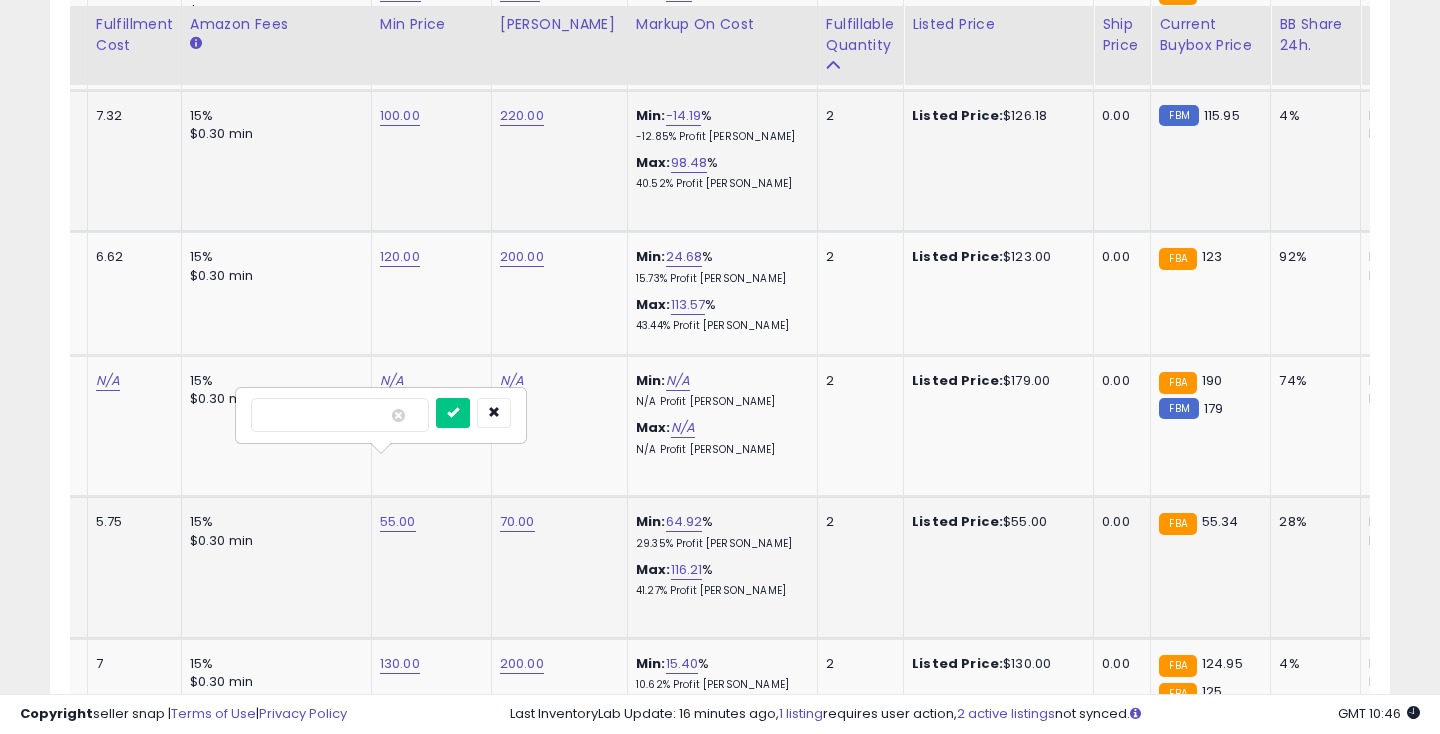 type on "**" 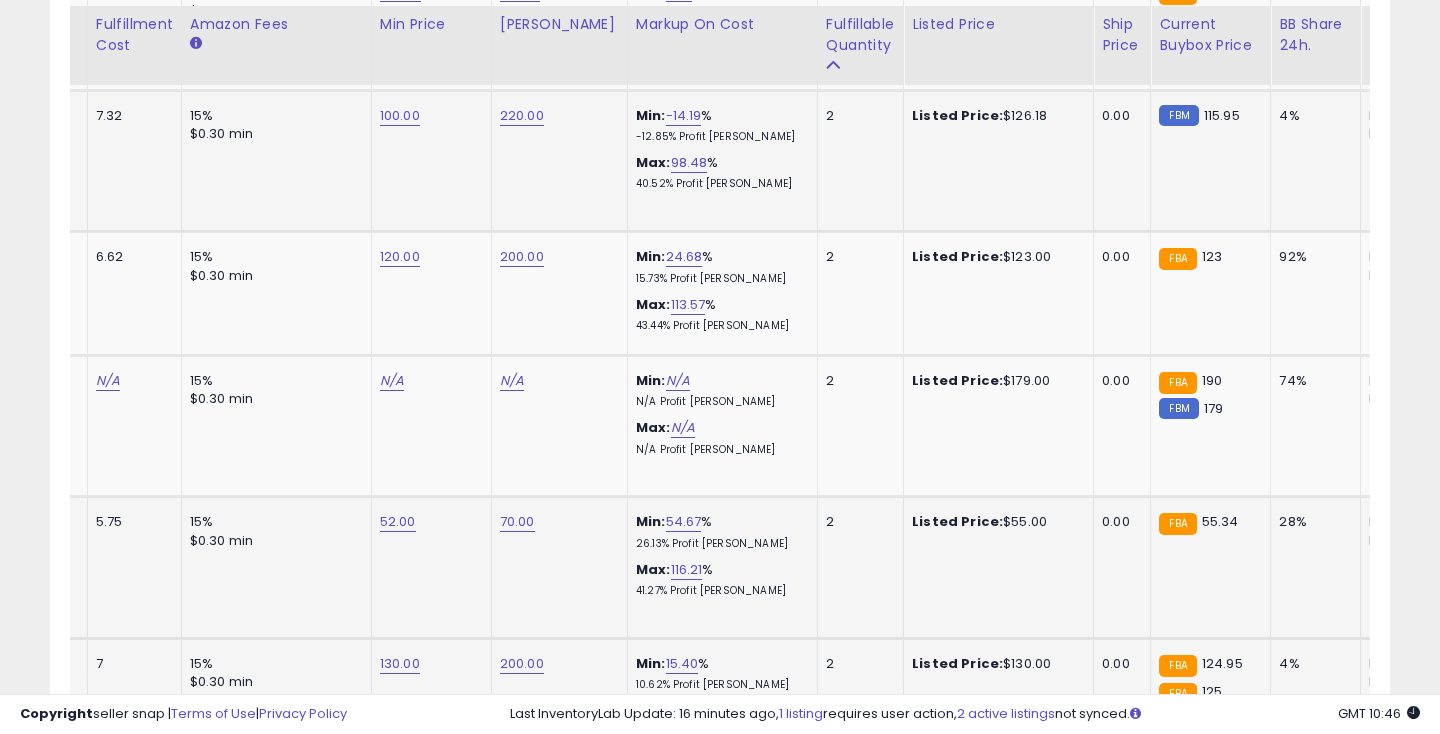 click on "130.00" at bounding box center [392, -1723] 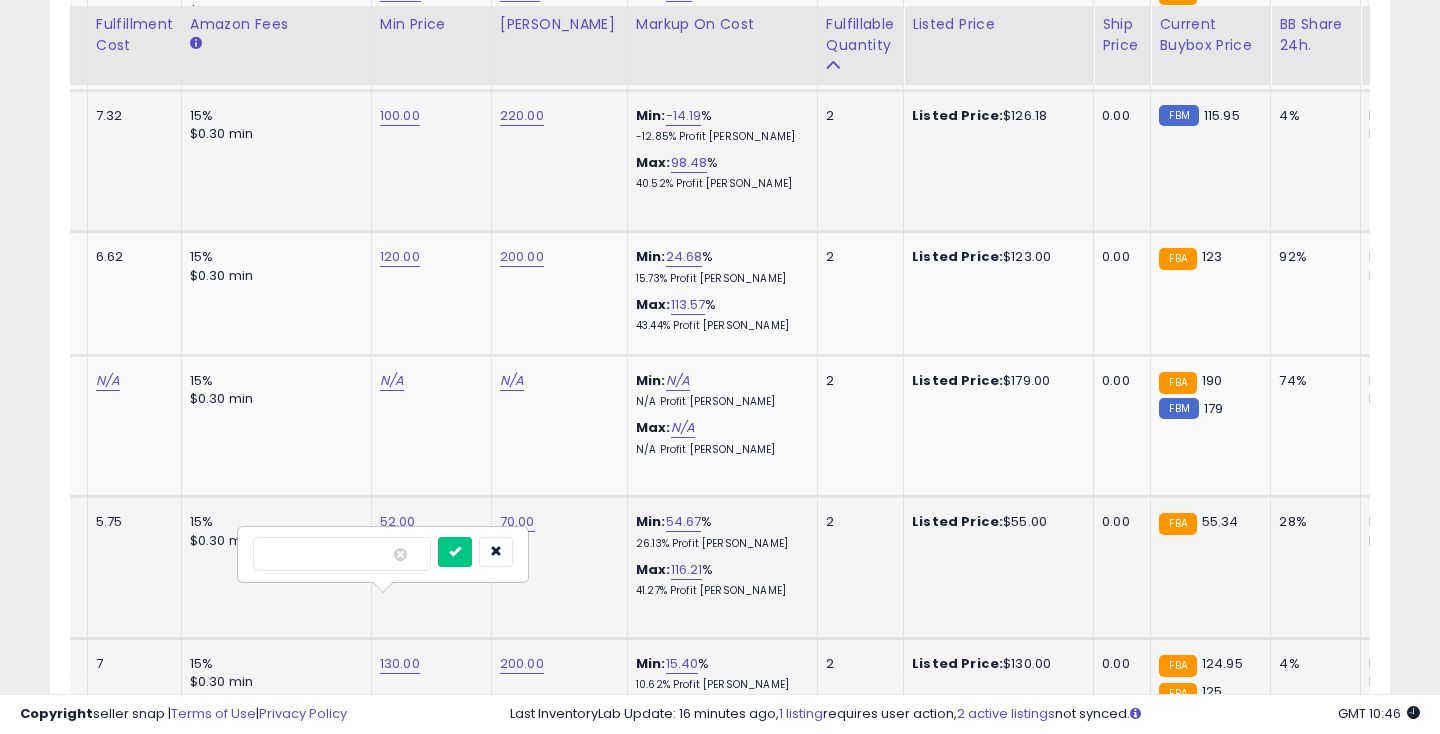type on "***" 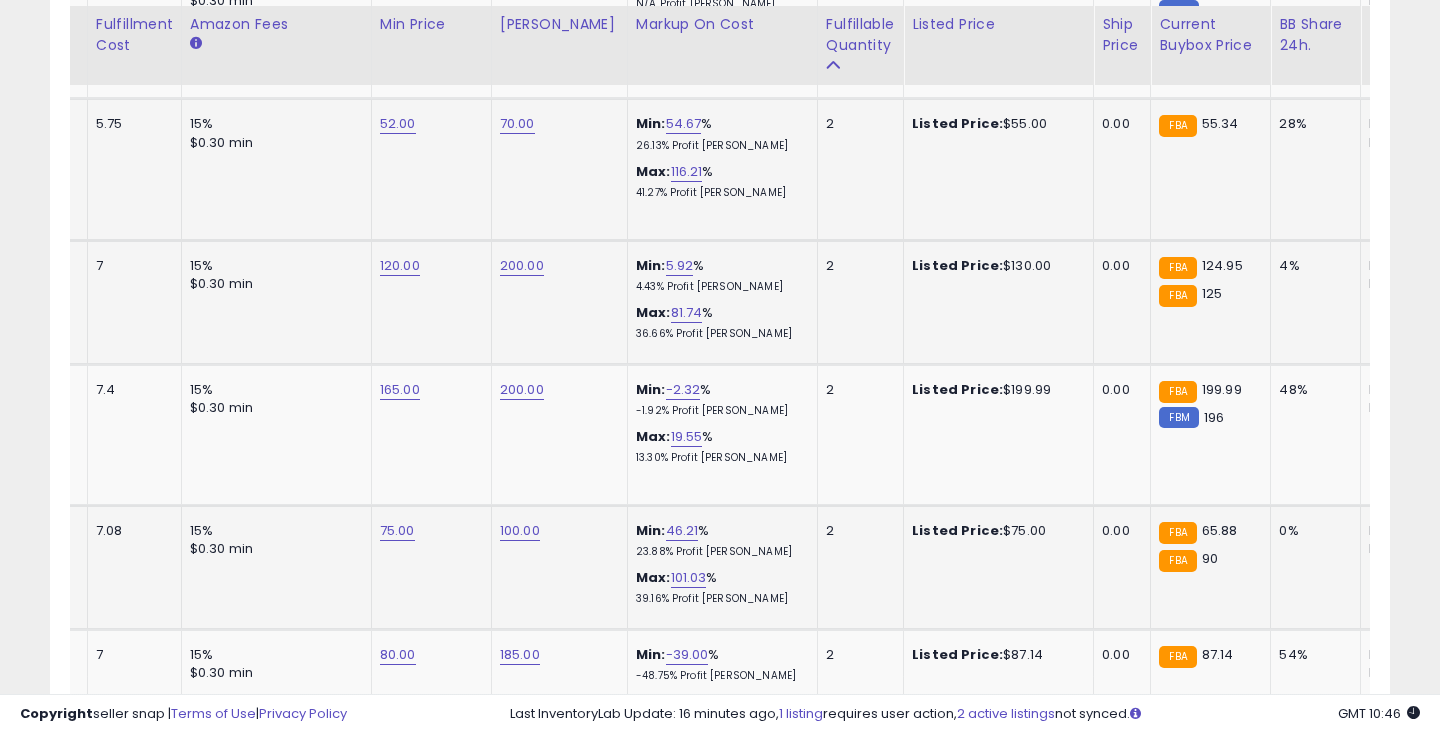 click on "75.00" at bounding box center (392, -2121) 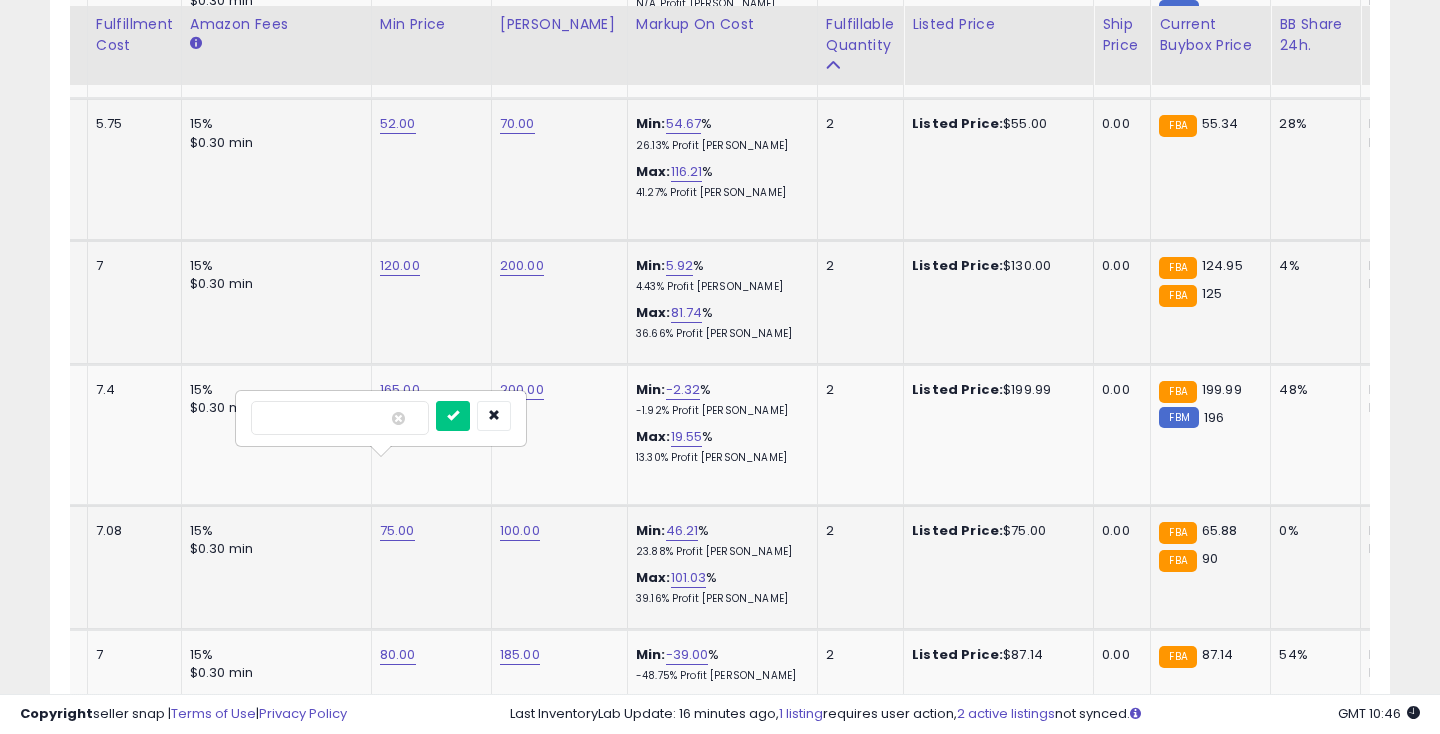 type on "*" 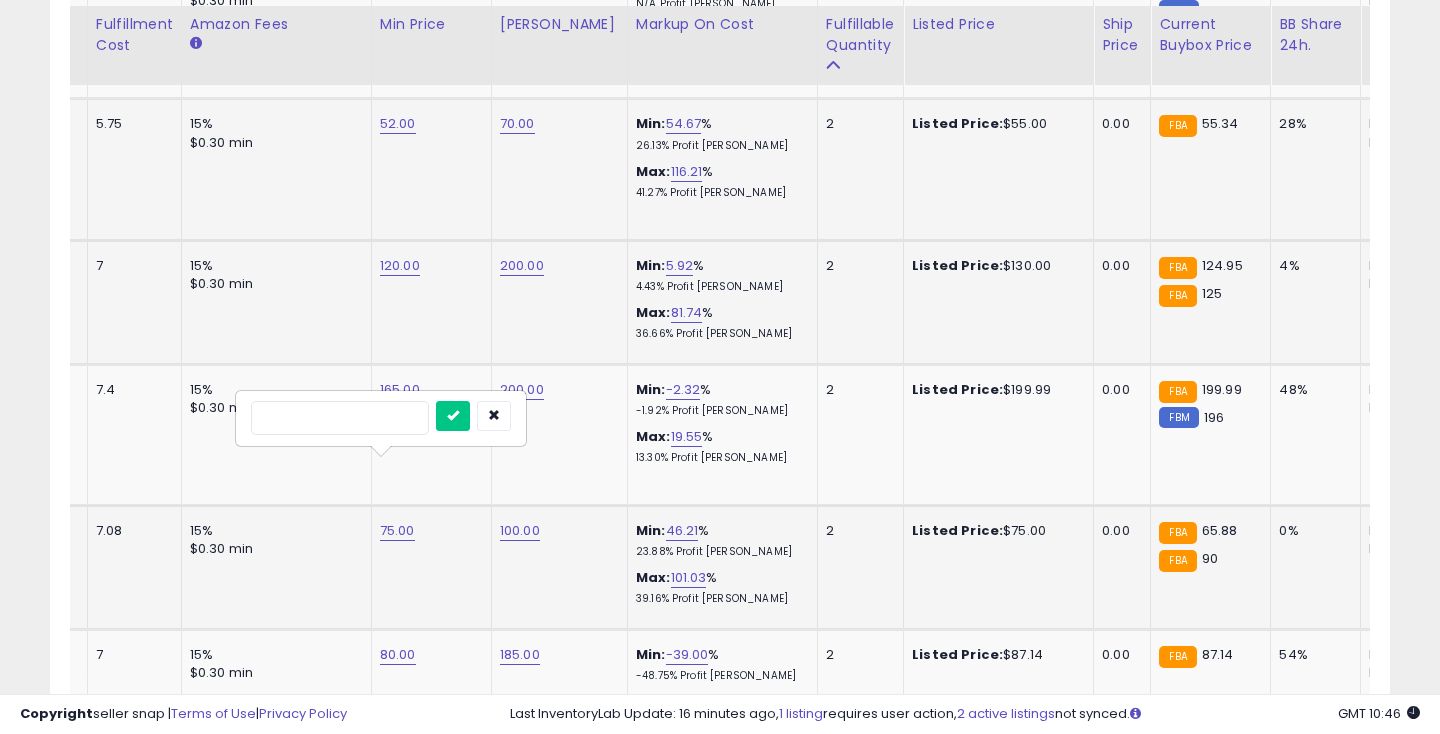 type on "**" 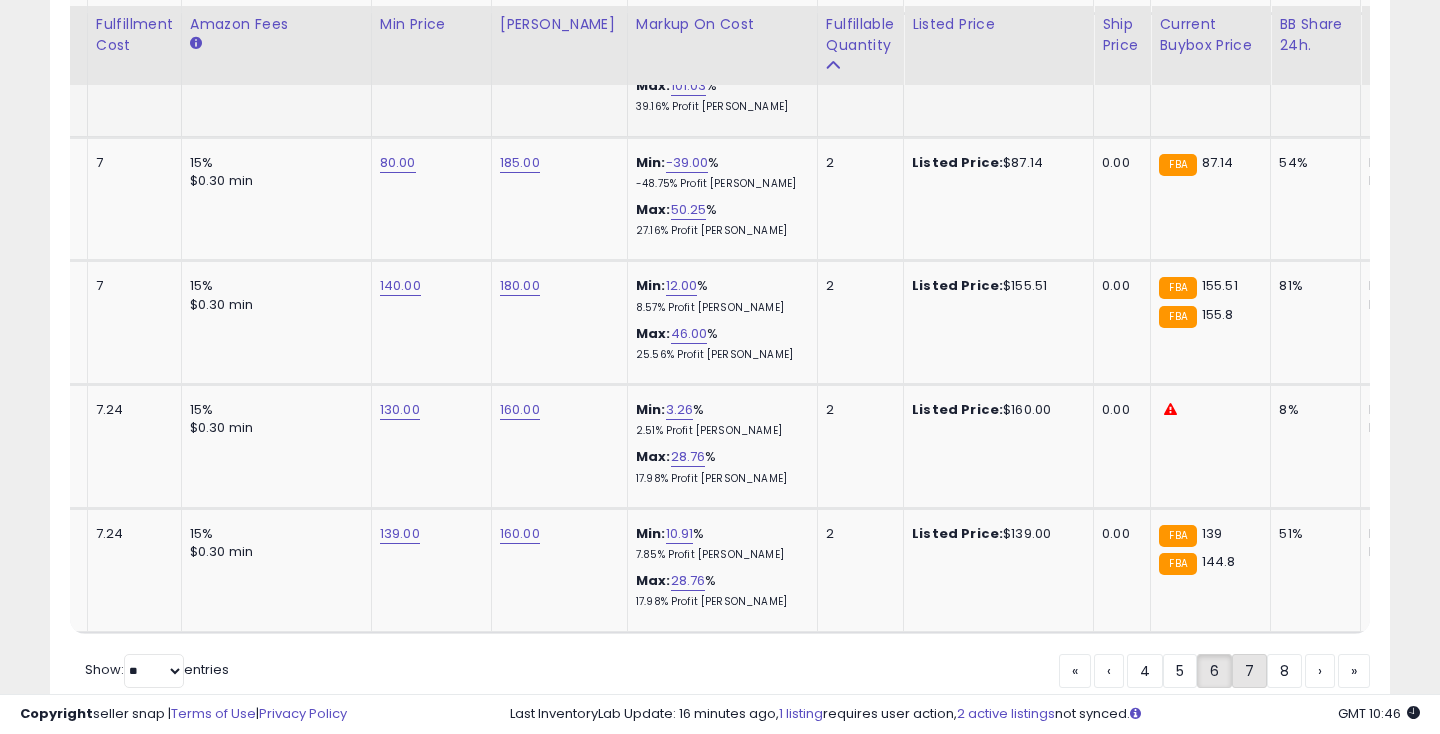 click on "7" 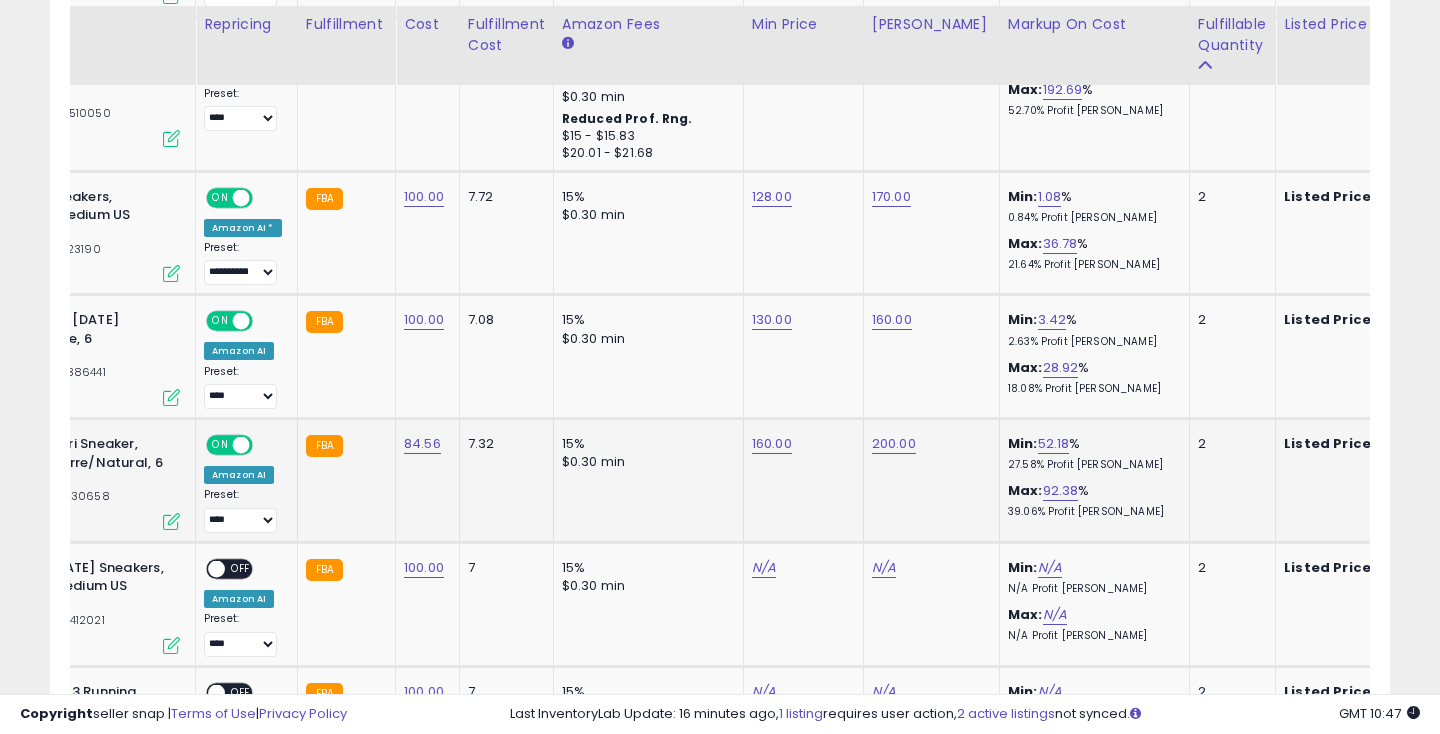 click on "160.00" at bounding box center (764, -594) 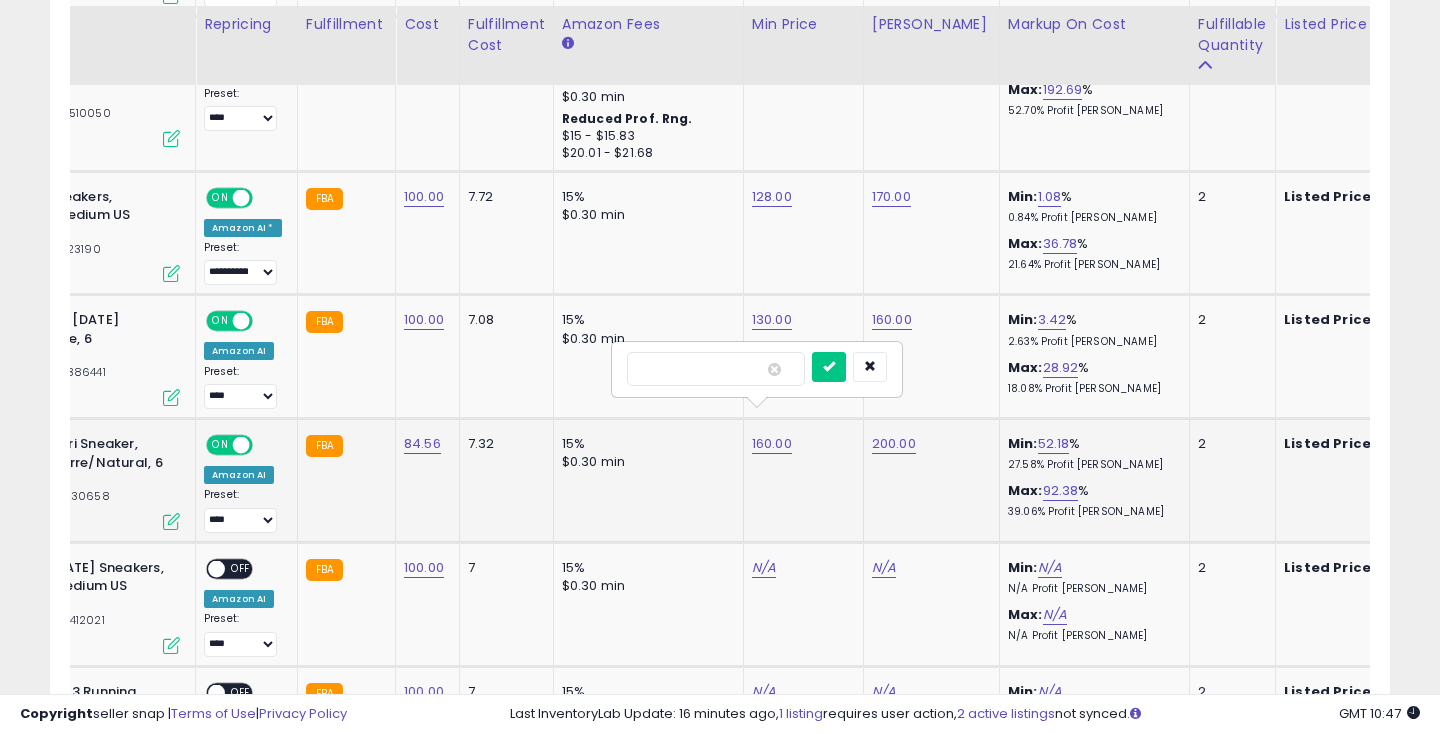 type on "***" 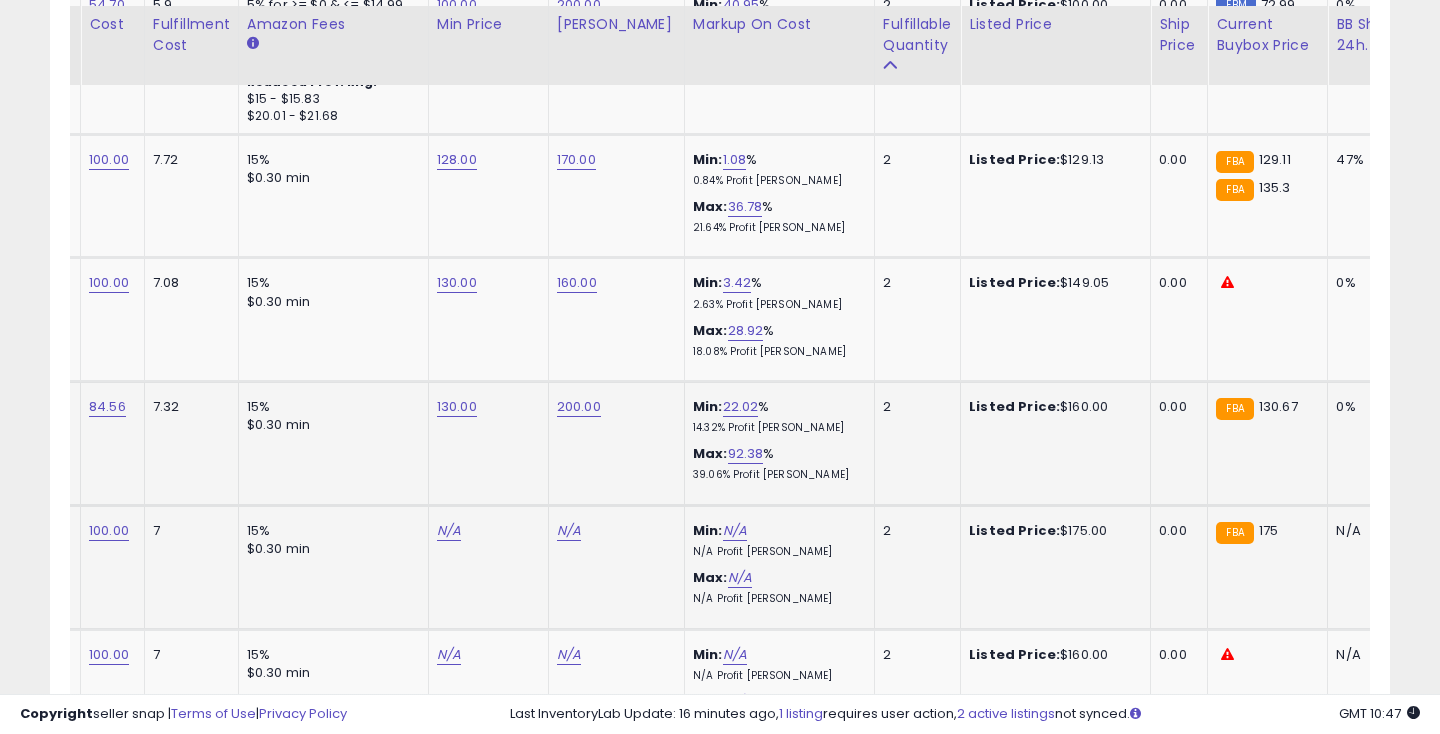 click on "N/A" at bounding box center (449, -631) 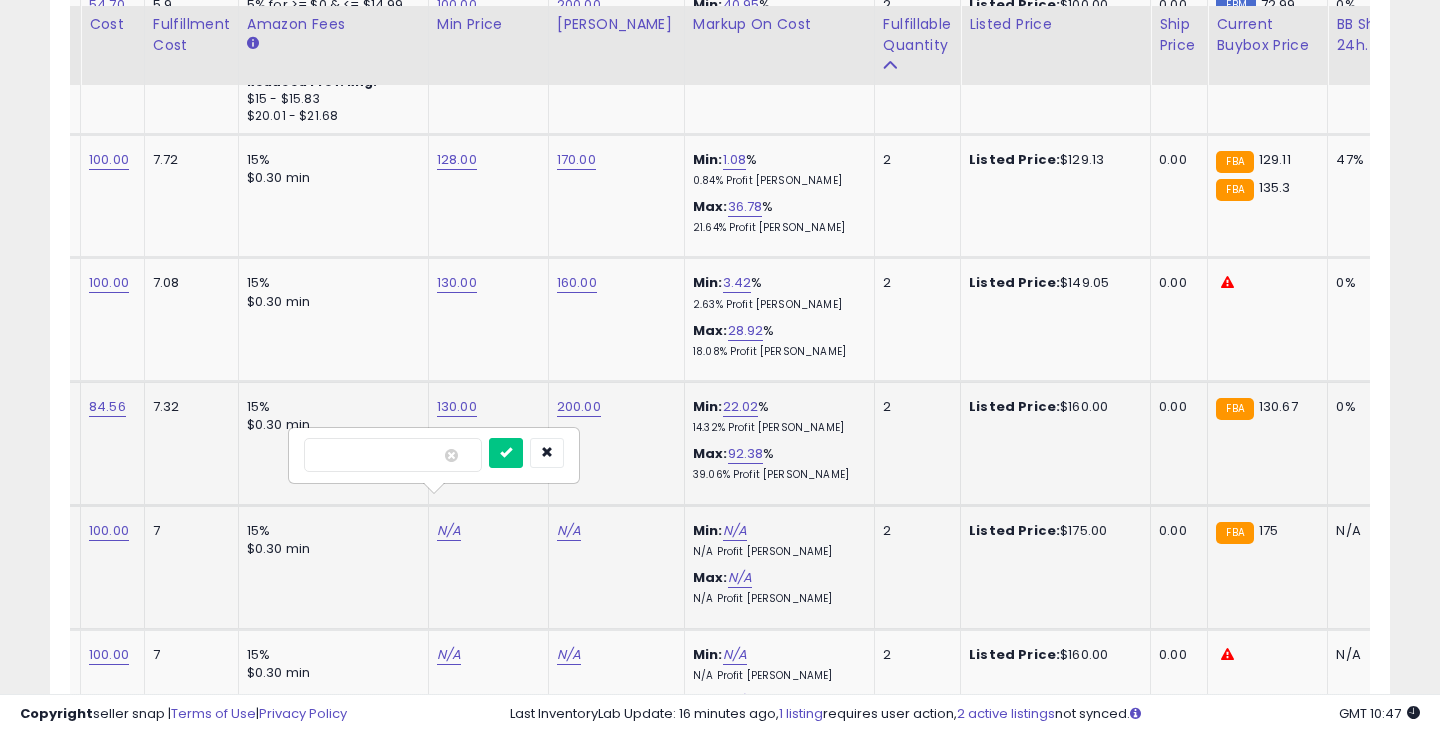 type on "***" 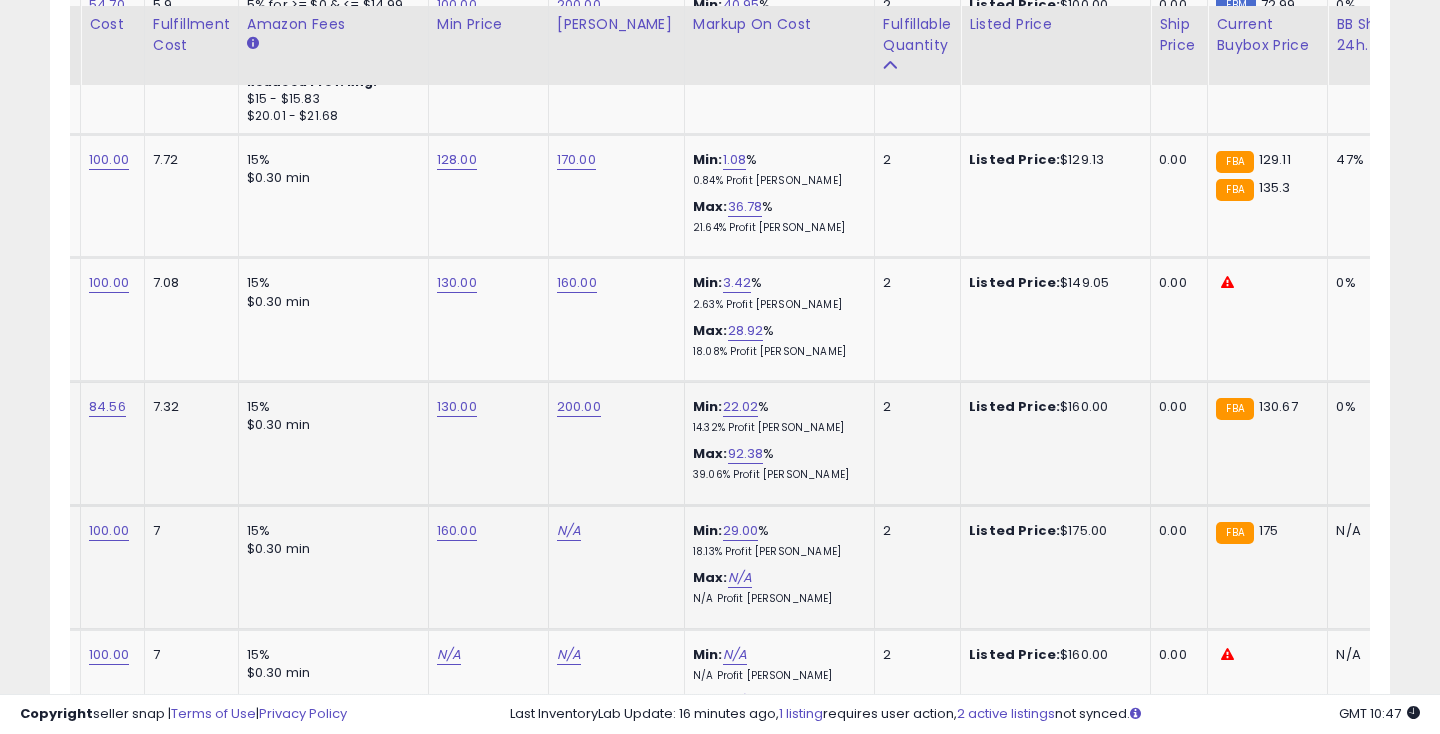 click on "N/A" 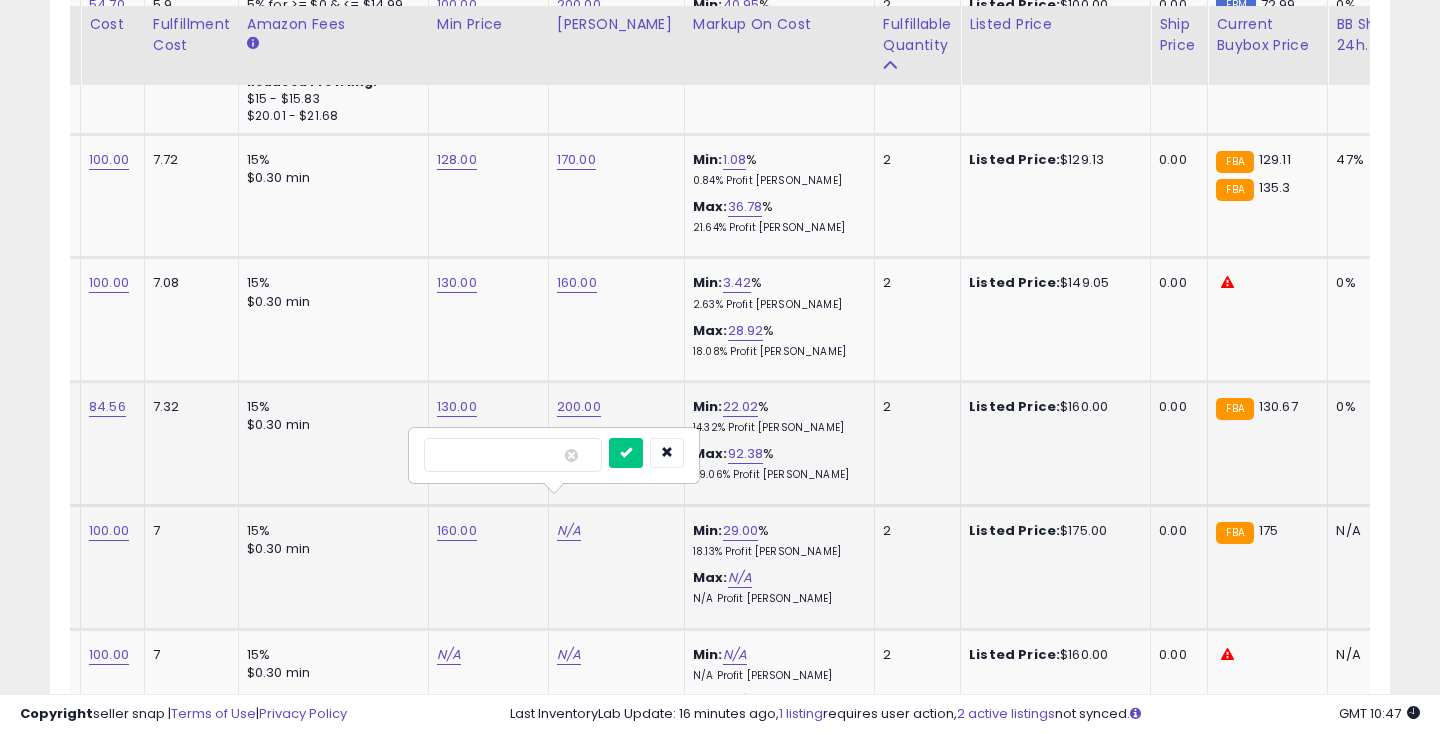 type on "***" 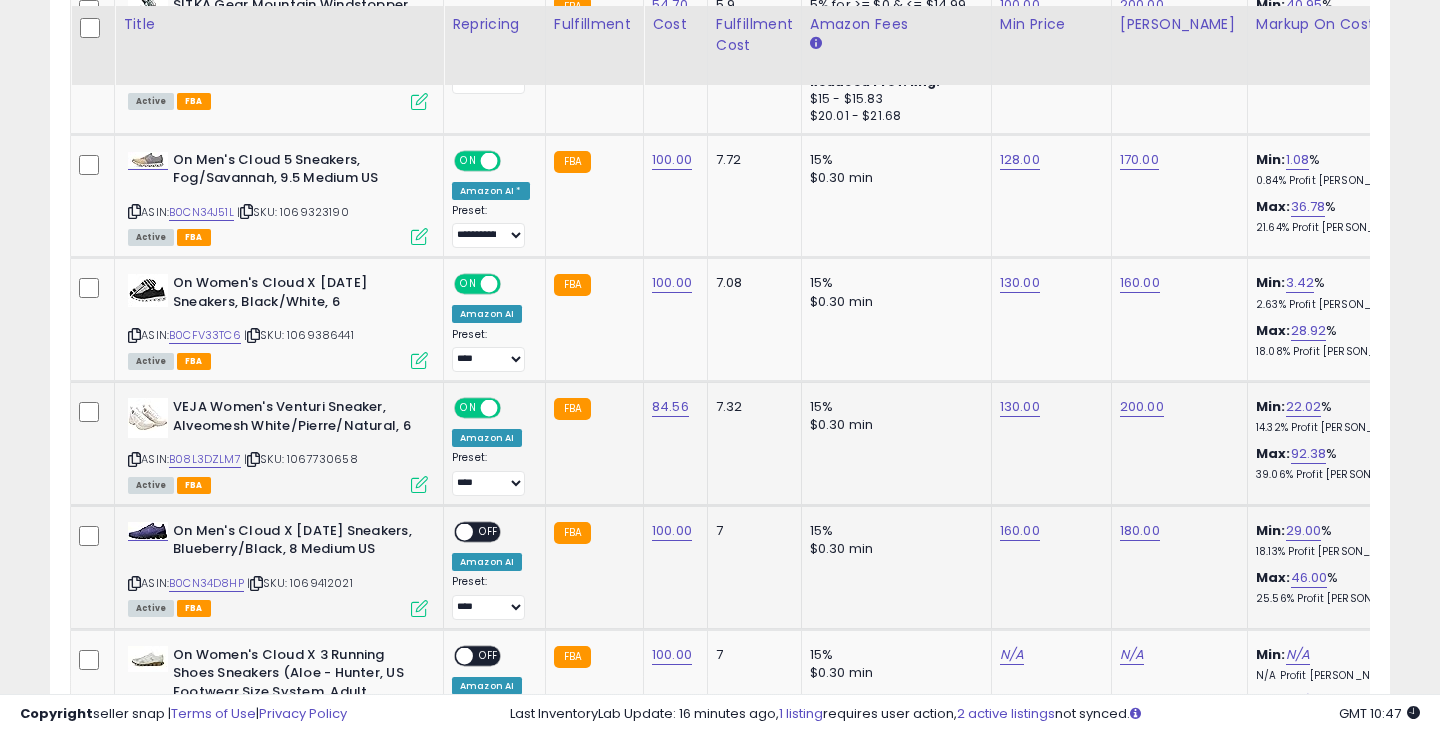 click at bounding box center [464, 531] 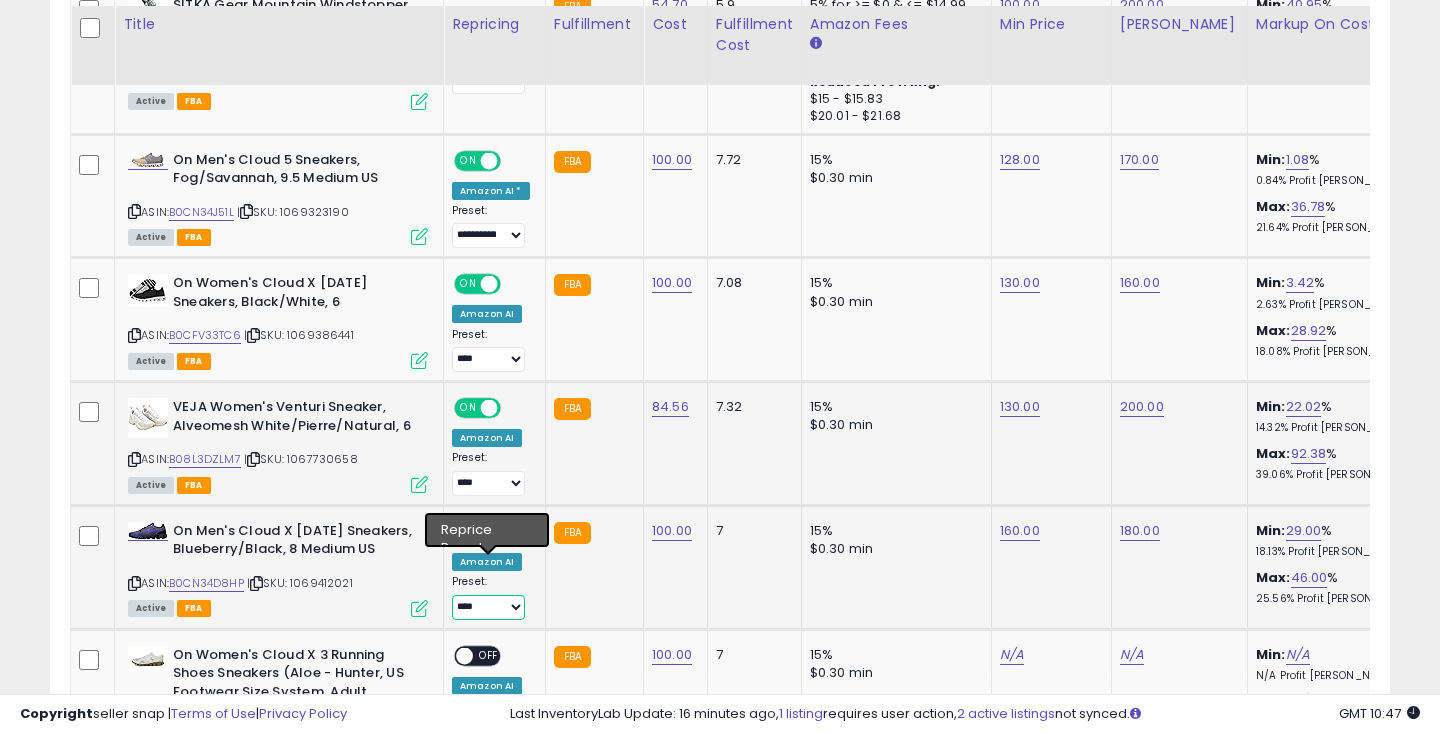 select on "**********" 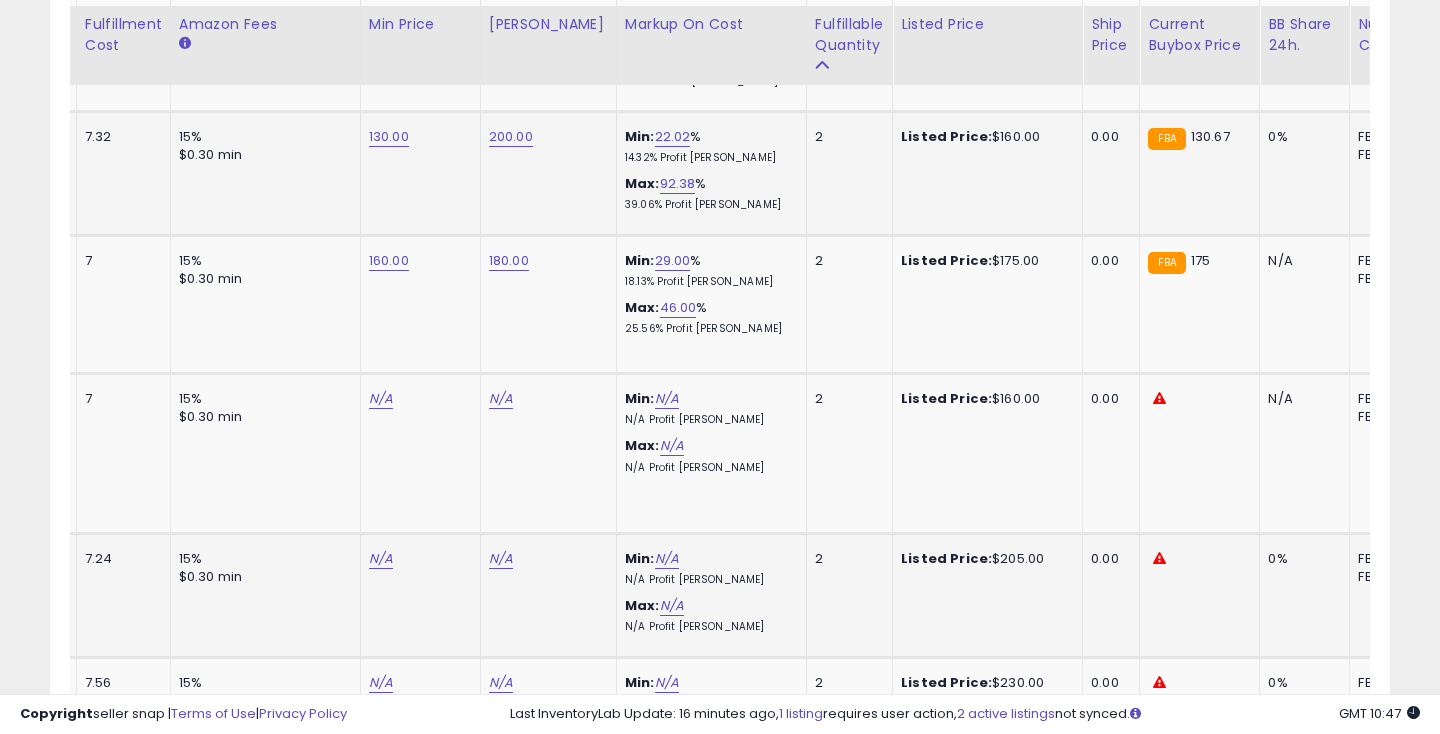 click on "N/A" at bounding box center (381, -901) 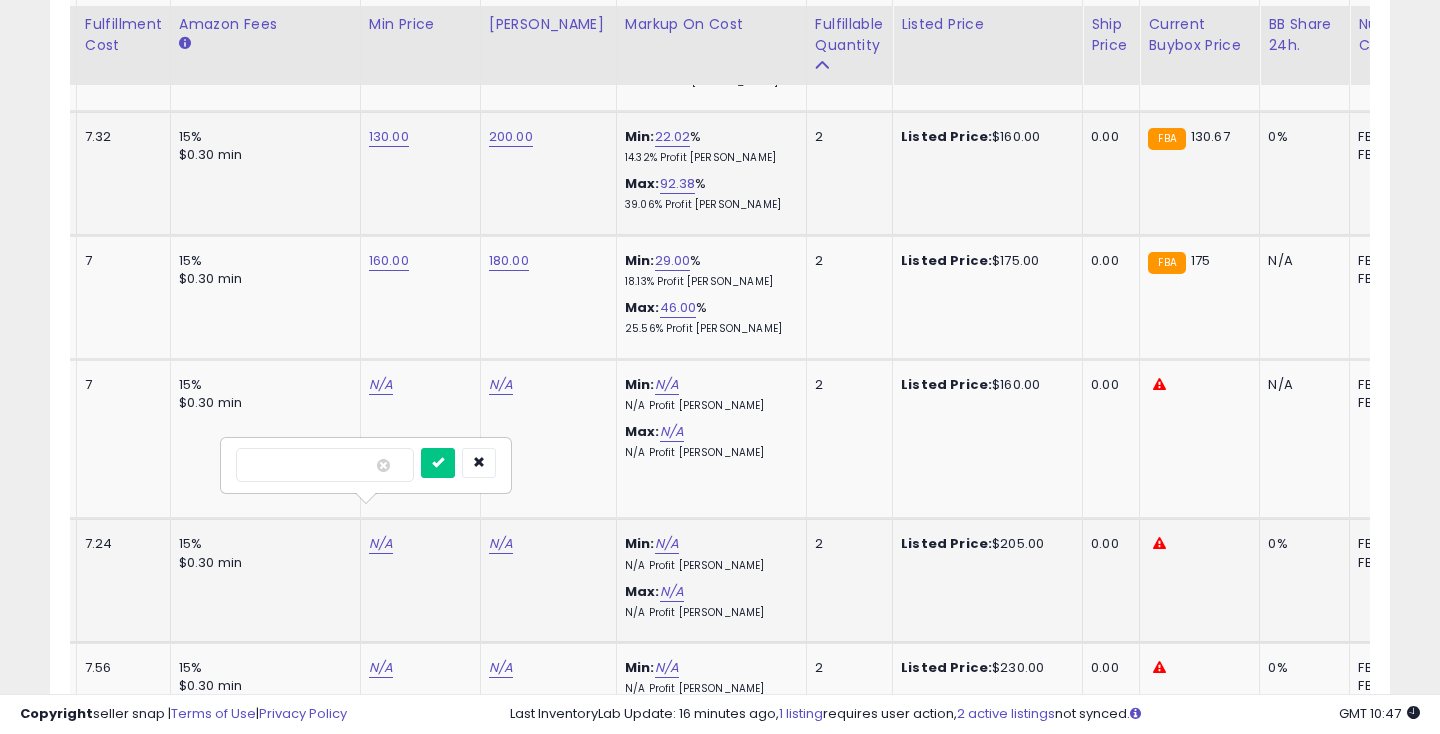 type on "***" 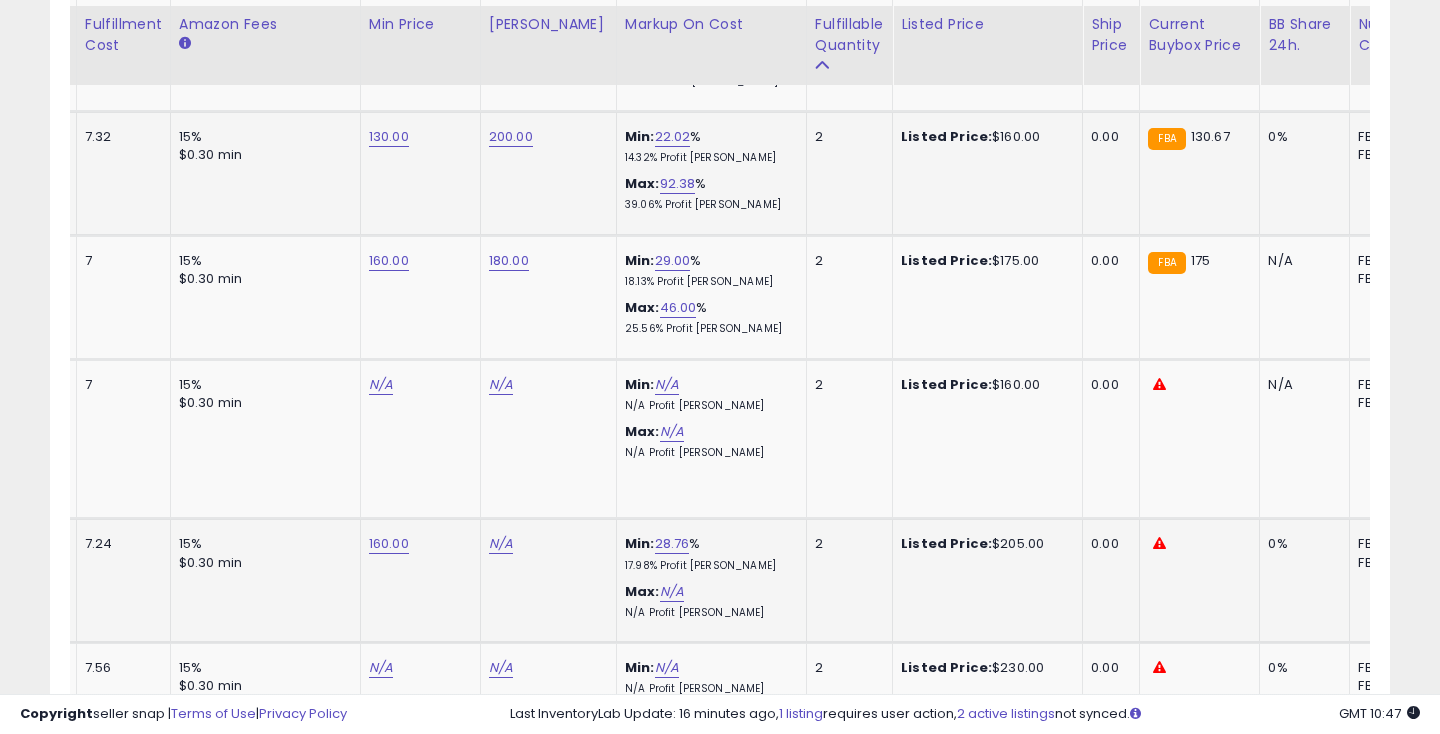 click on "N/A" at bounding box center [501, -901] 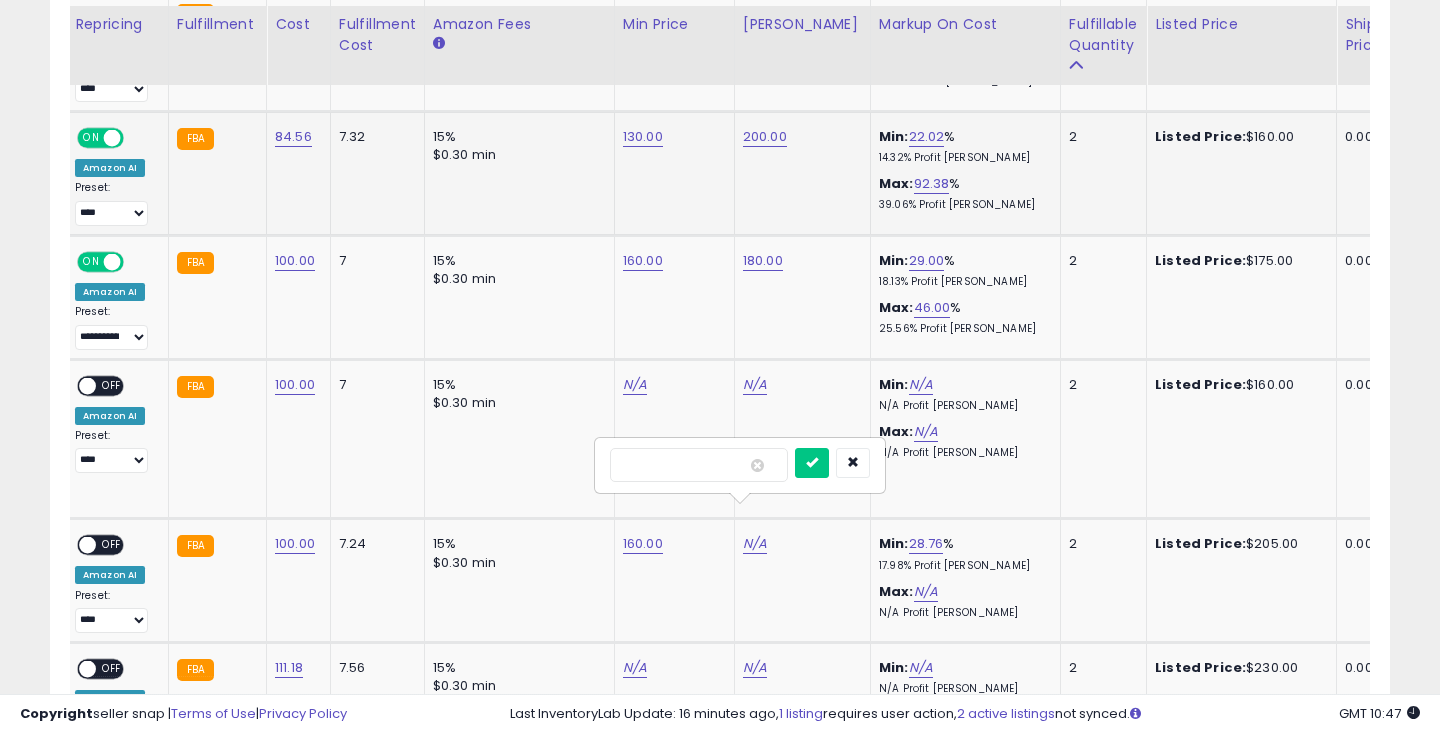 type on "***" 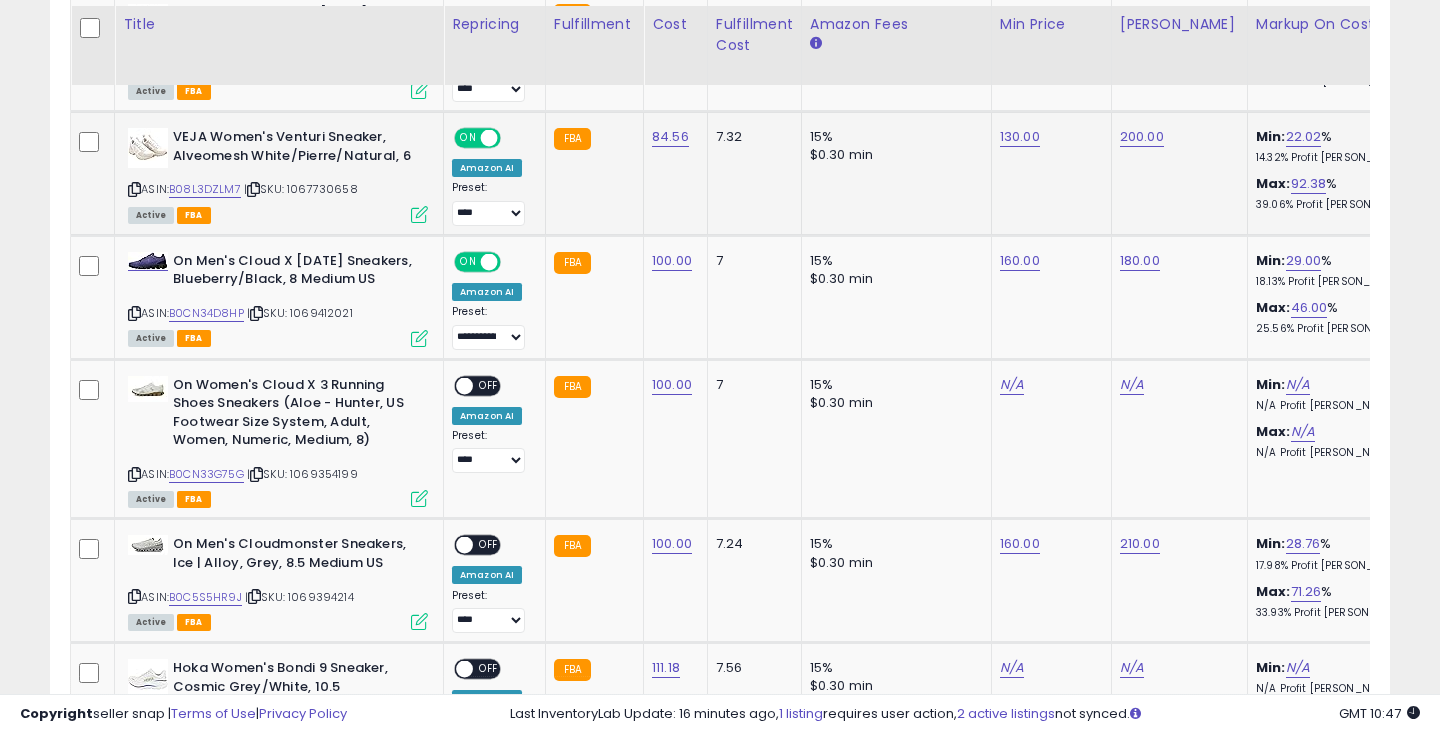 click at bounding box center [464, 545] 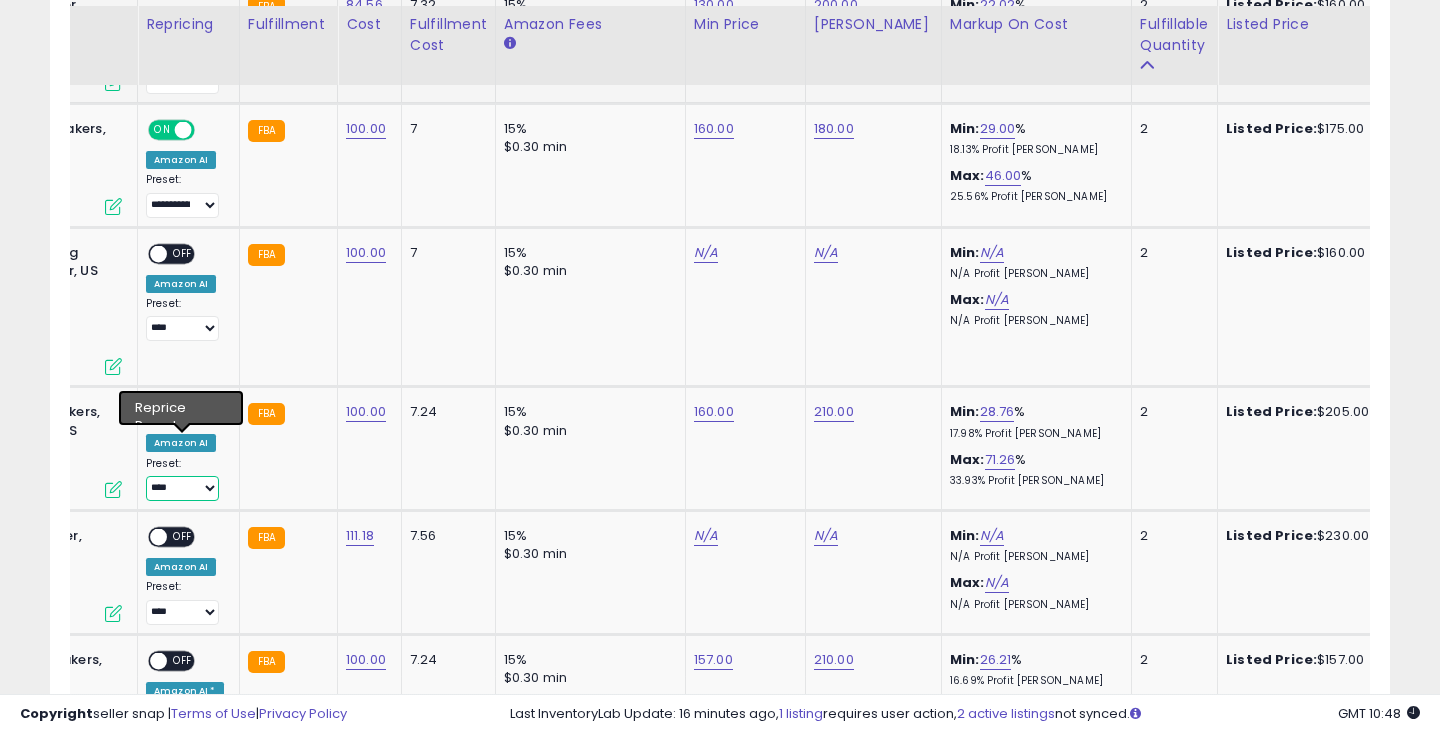 select on "**********" 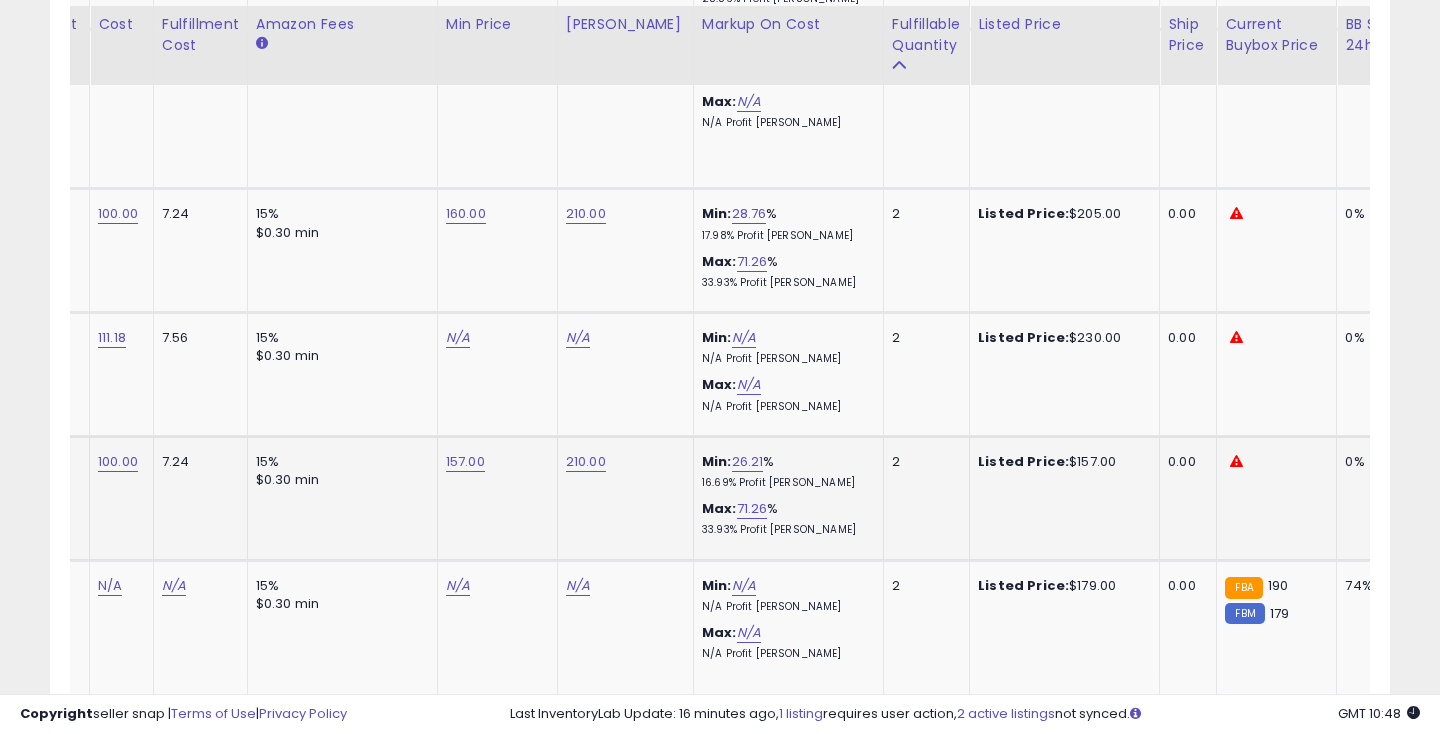 click on "157.00" at bounding box center [458, -1231] 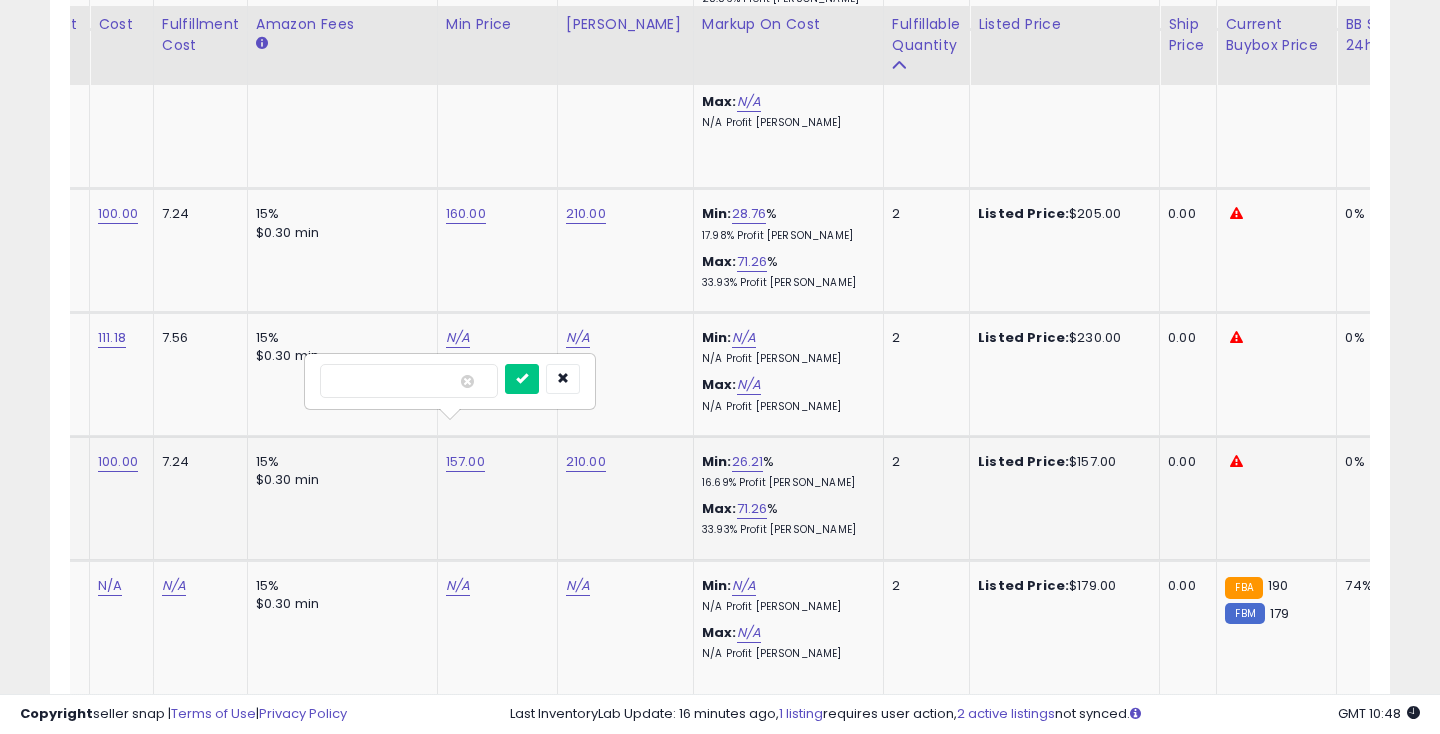 type on "***" 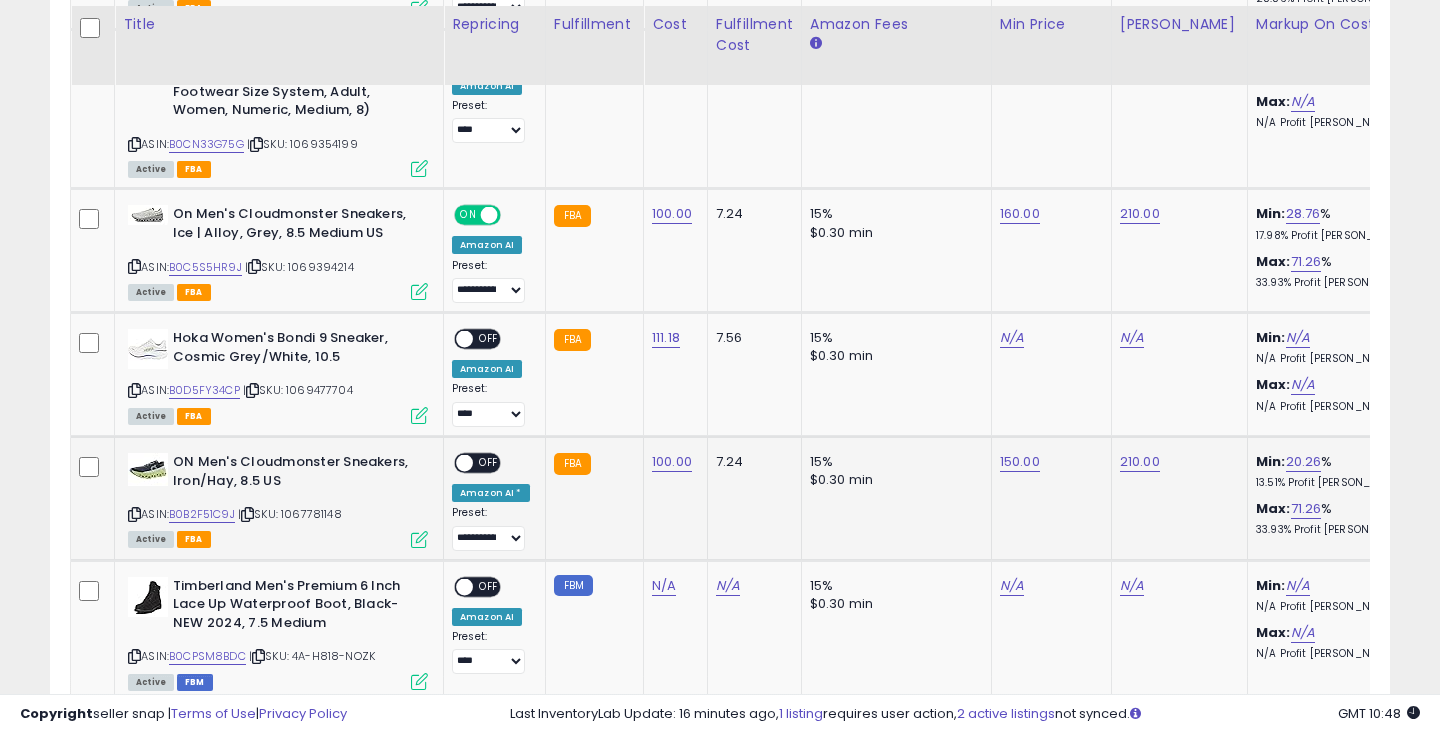 click at bounding box center [464, 463] 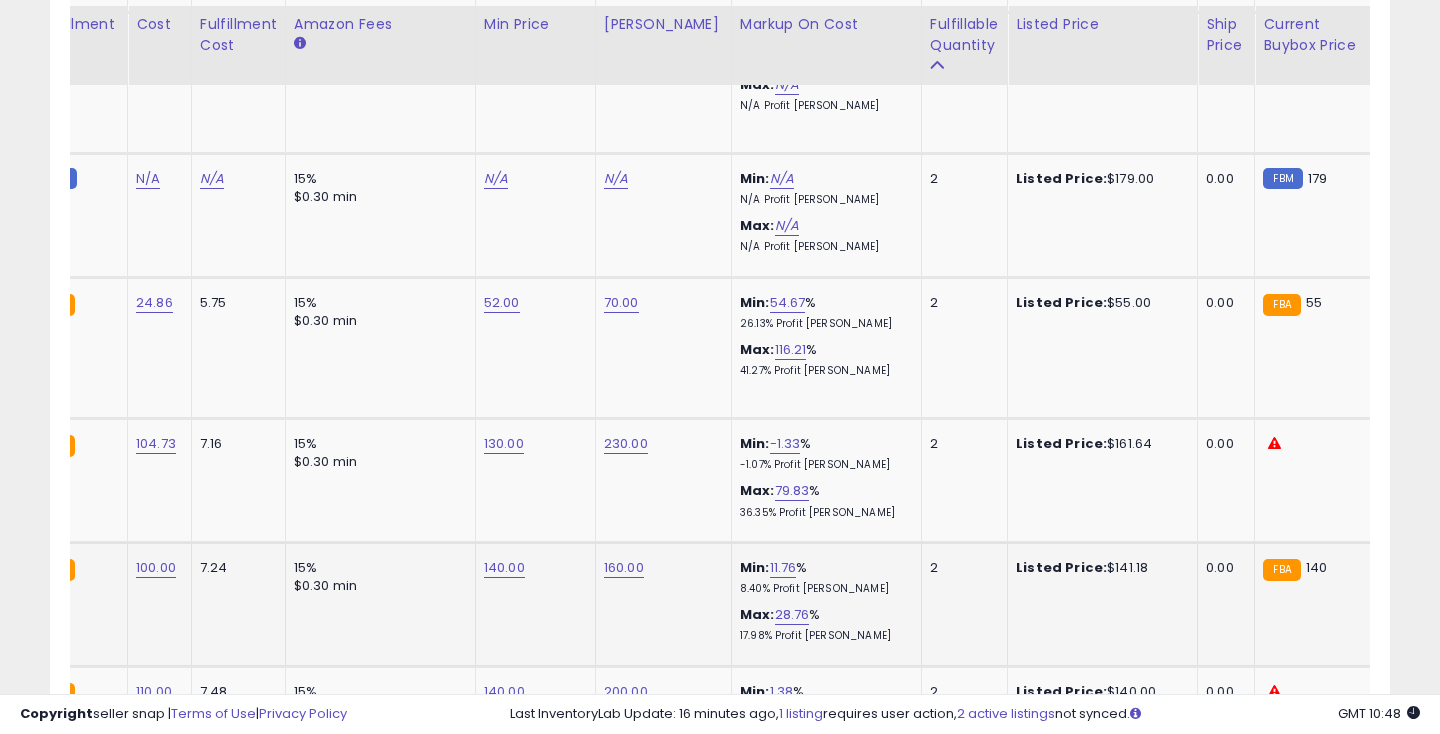 click on "140.00" at bounding box center (496, -1779) 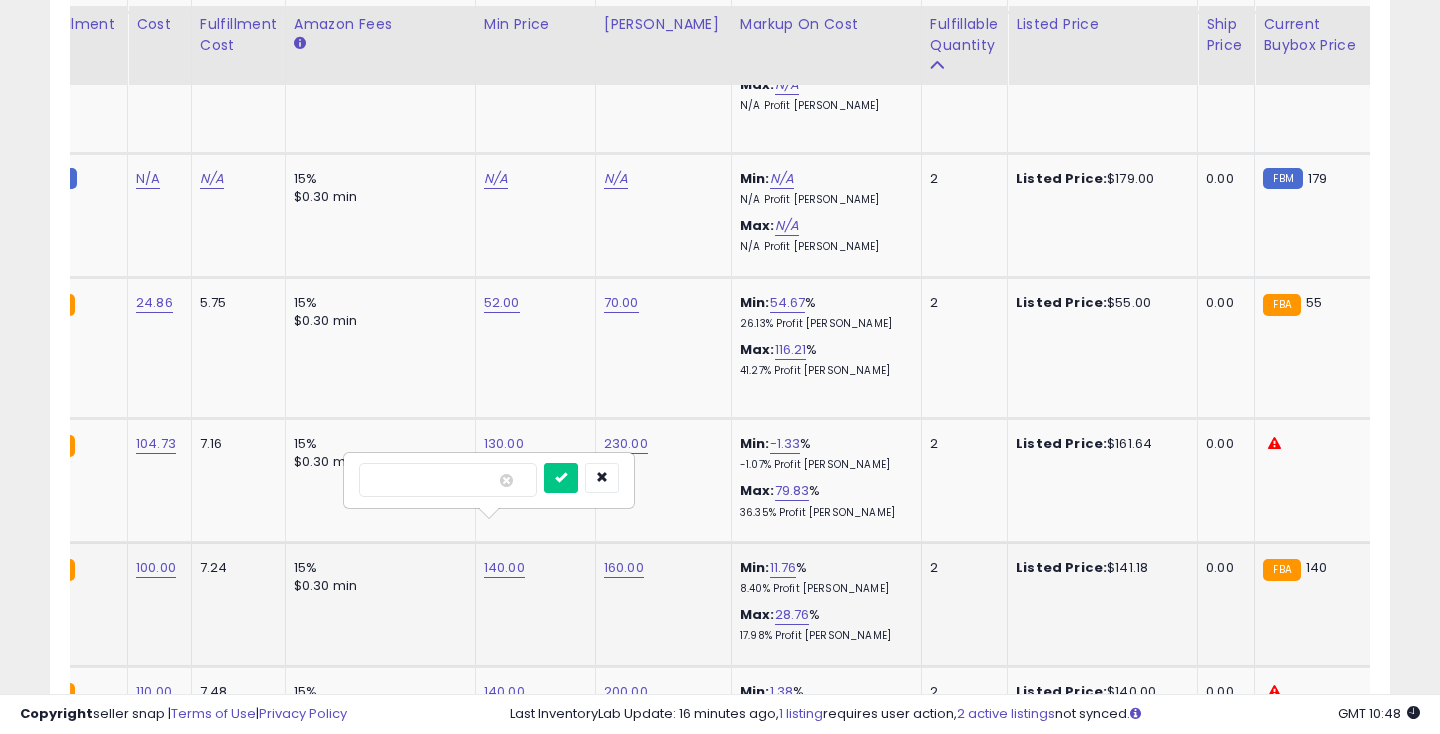 type on "***" 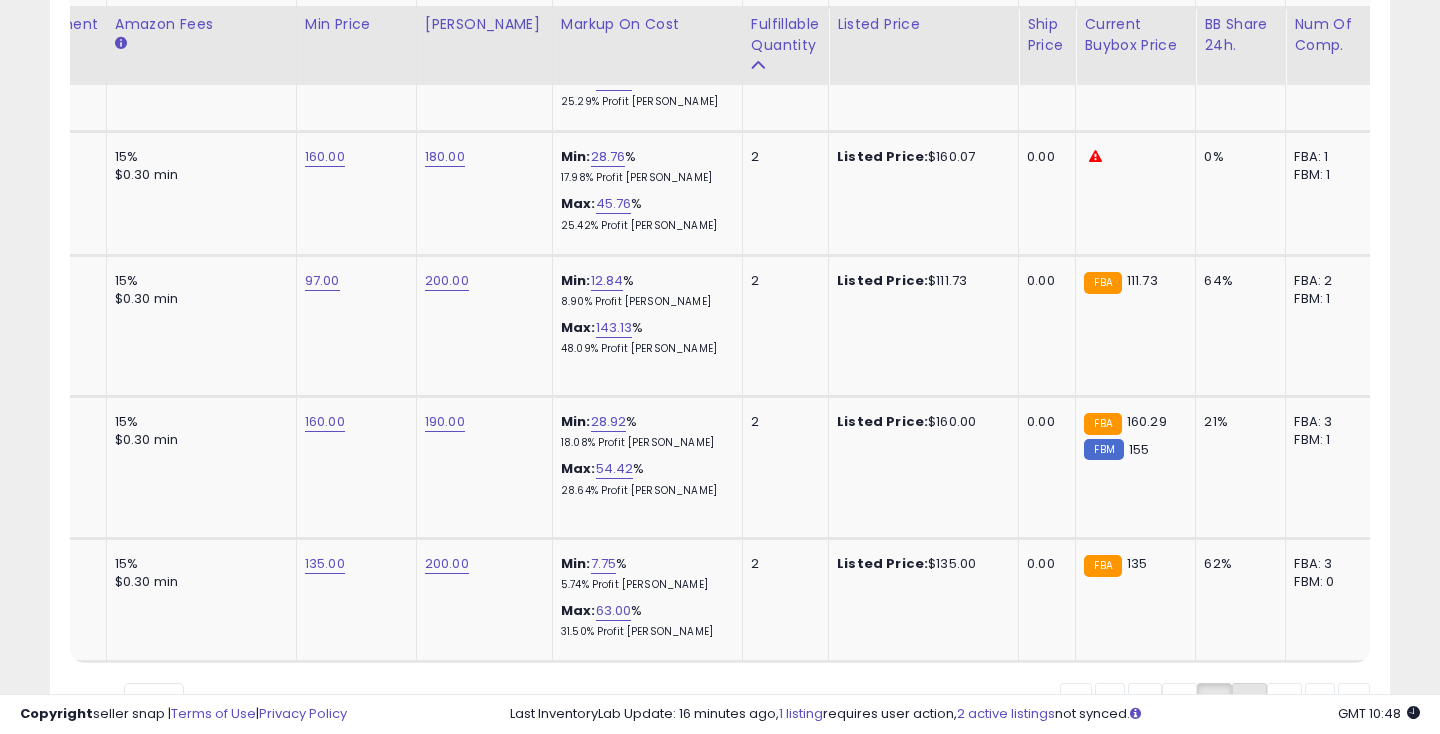 click on "8" 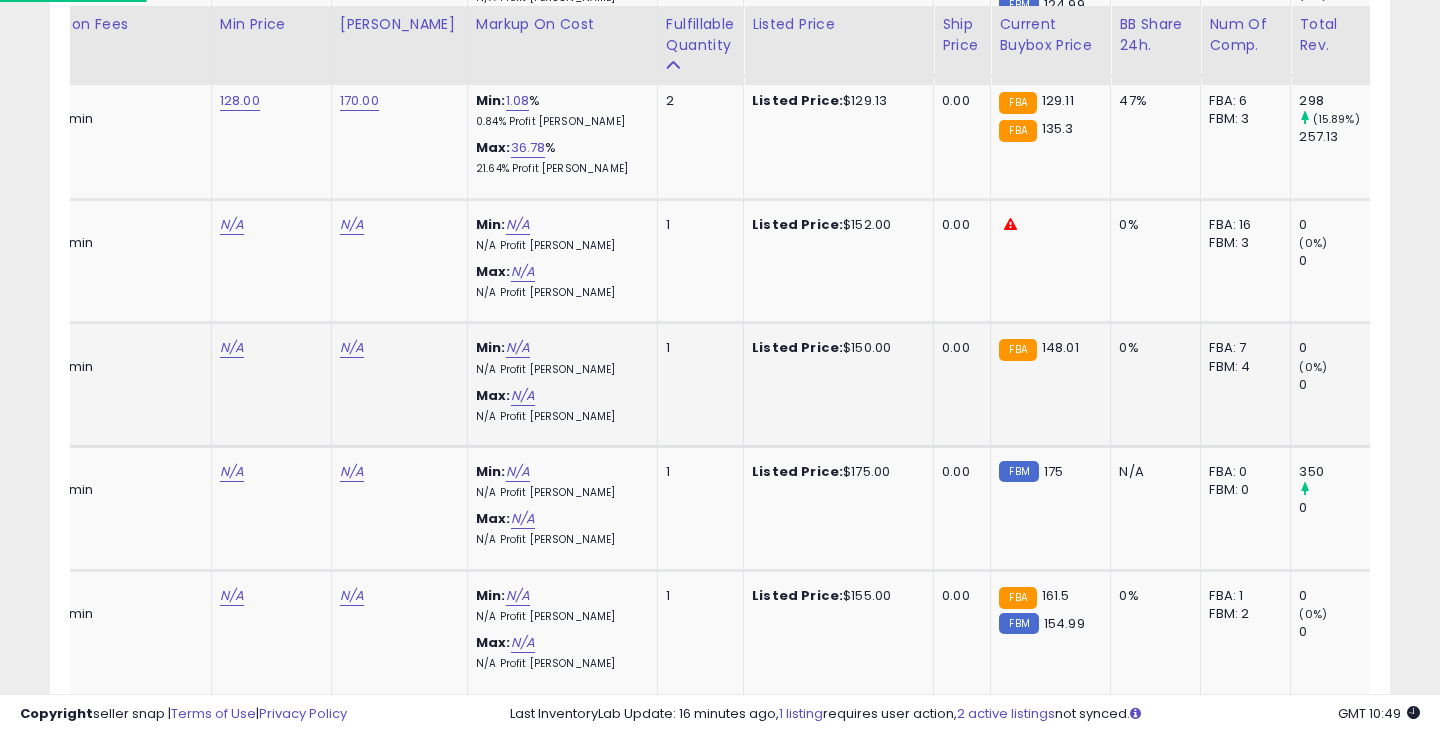 click on "N/A" at bounding box center (232, -23) 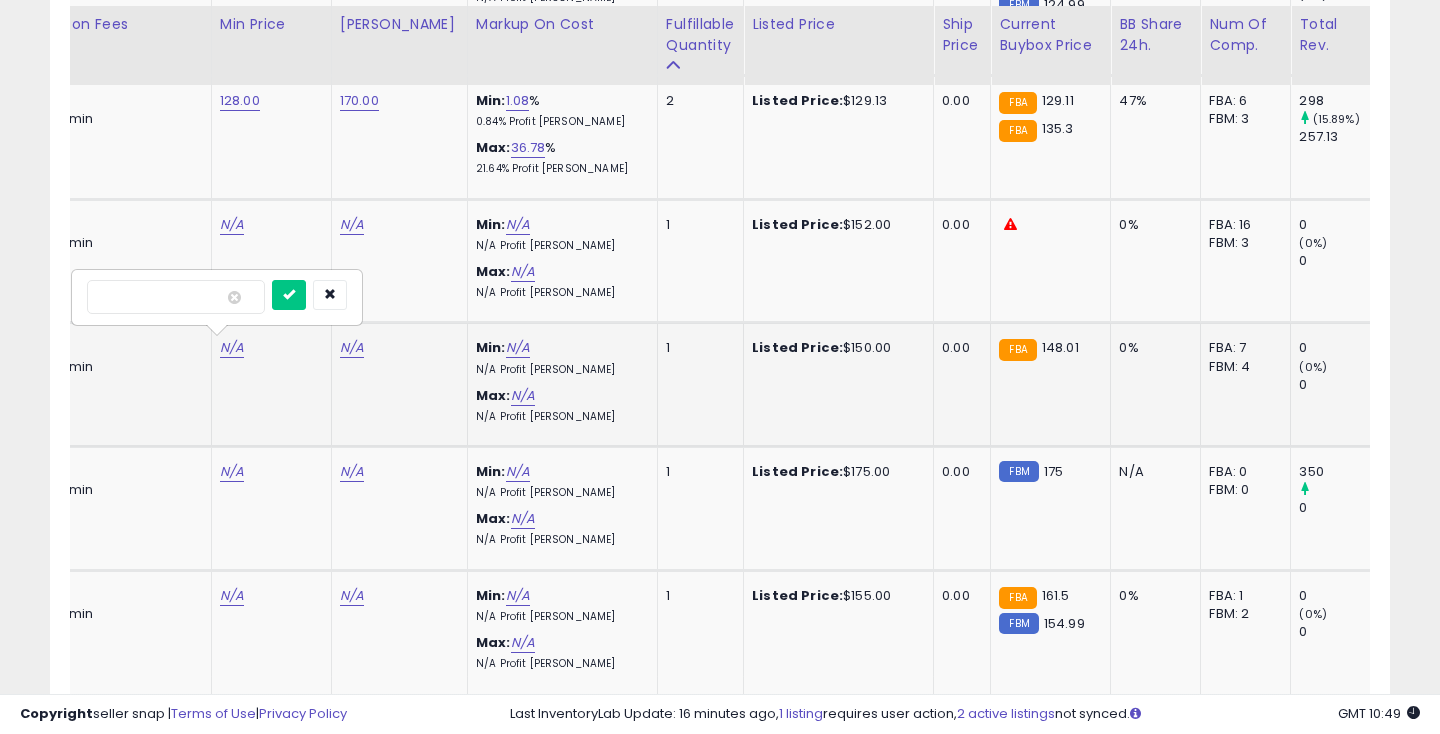 type on "***" 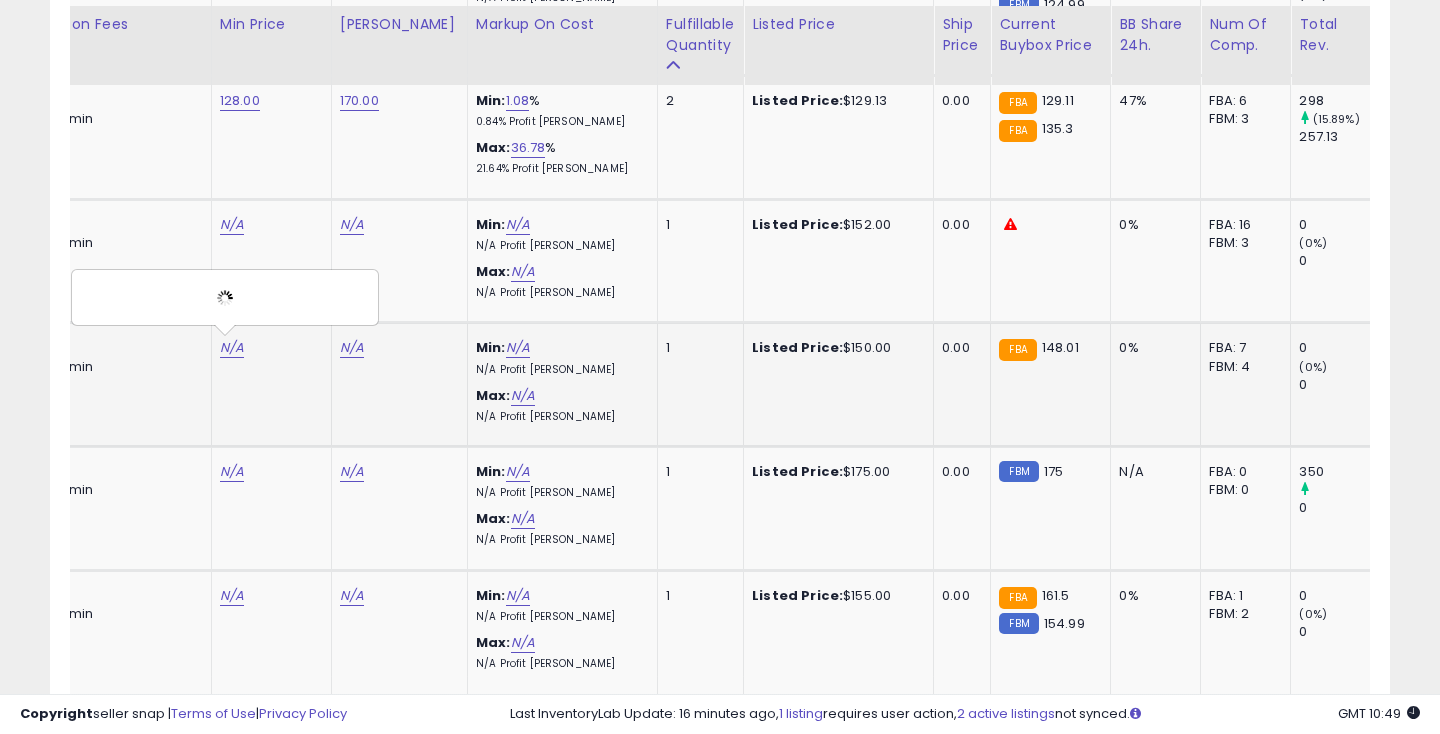 click on "N/A" at bounding box center (352, -23) 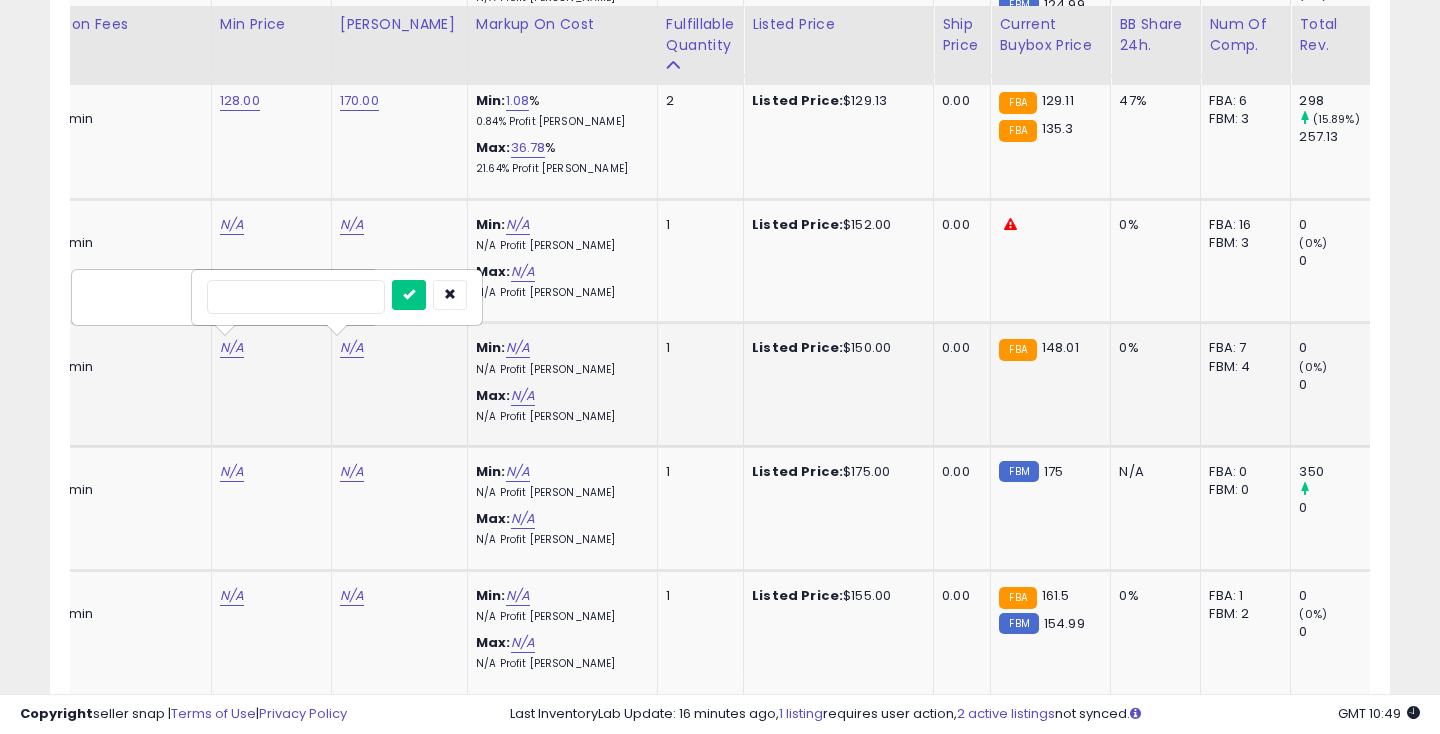 type on "*" 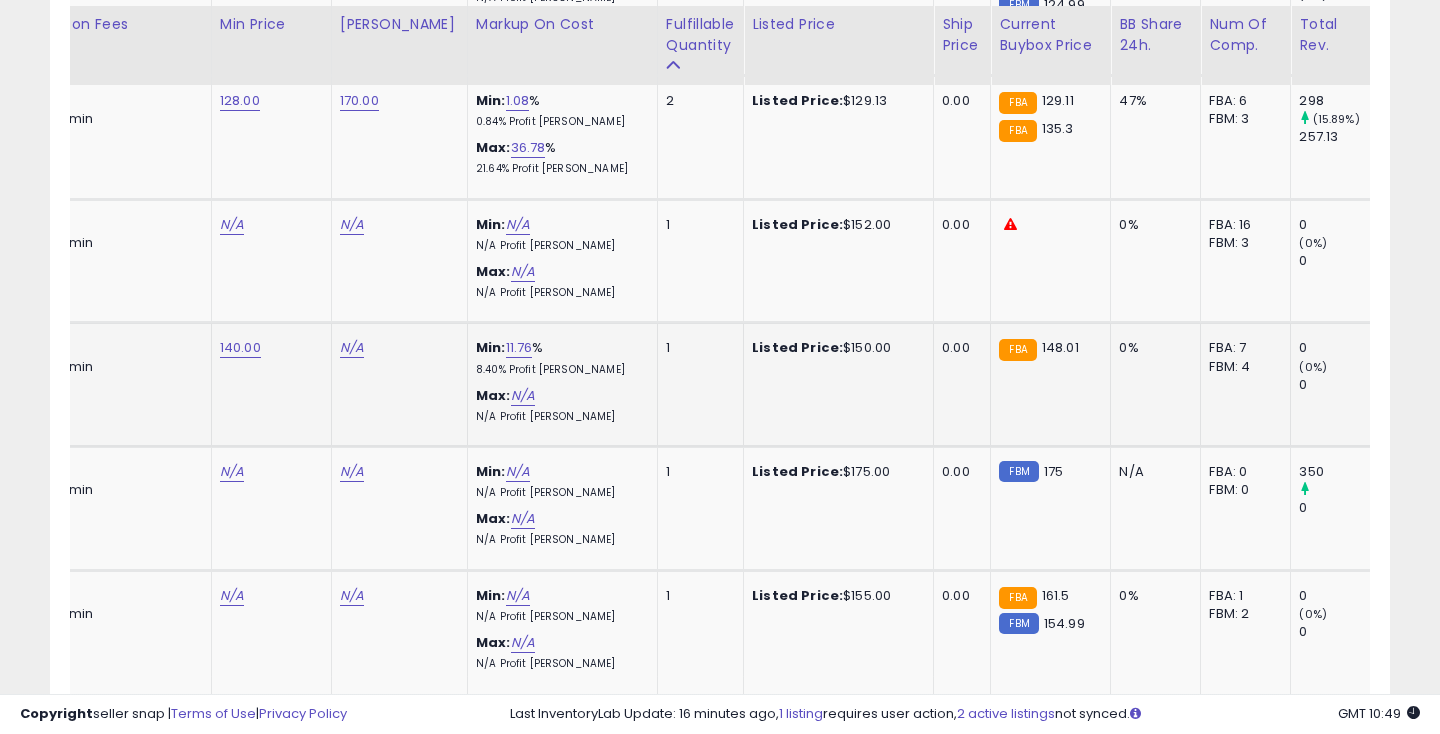 click on "N/A" at bounding box center [352, -23] 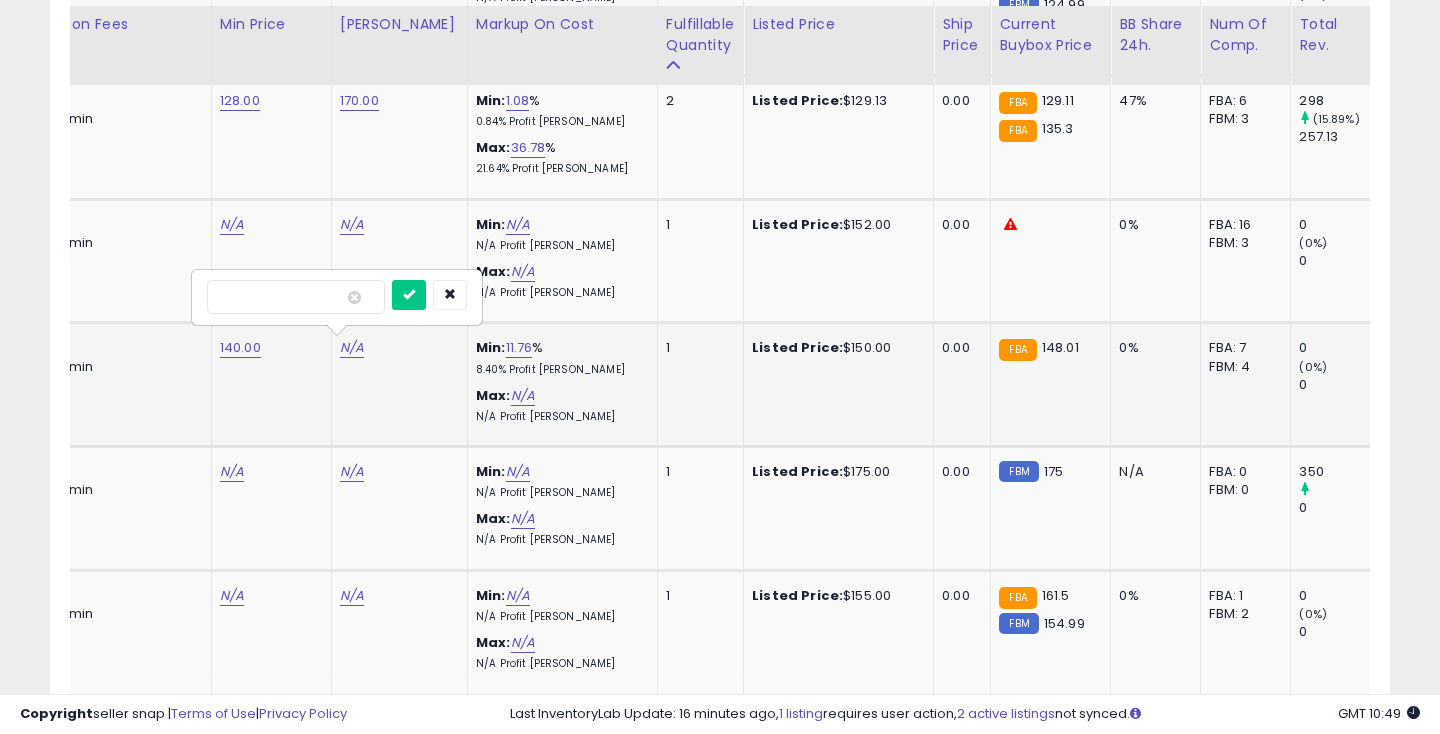 type on "***" 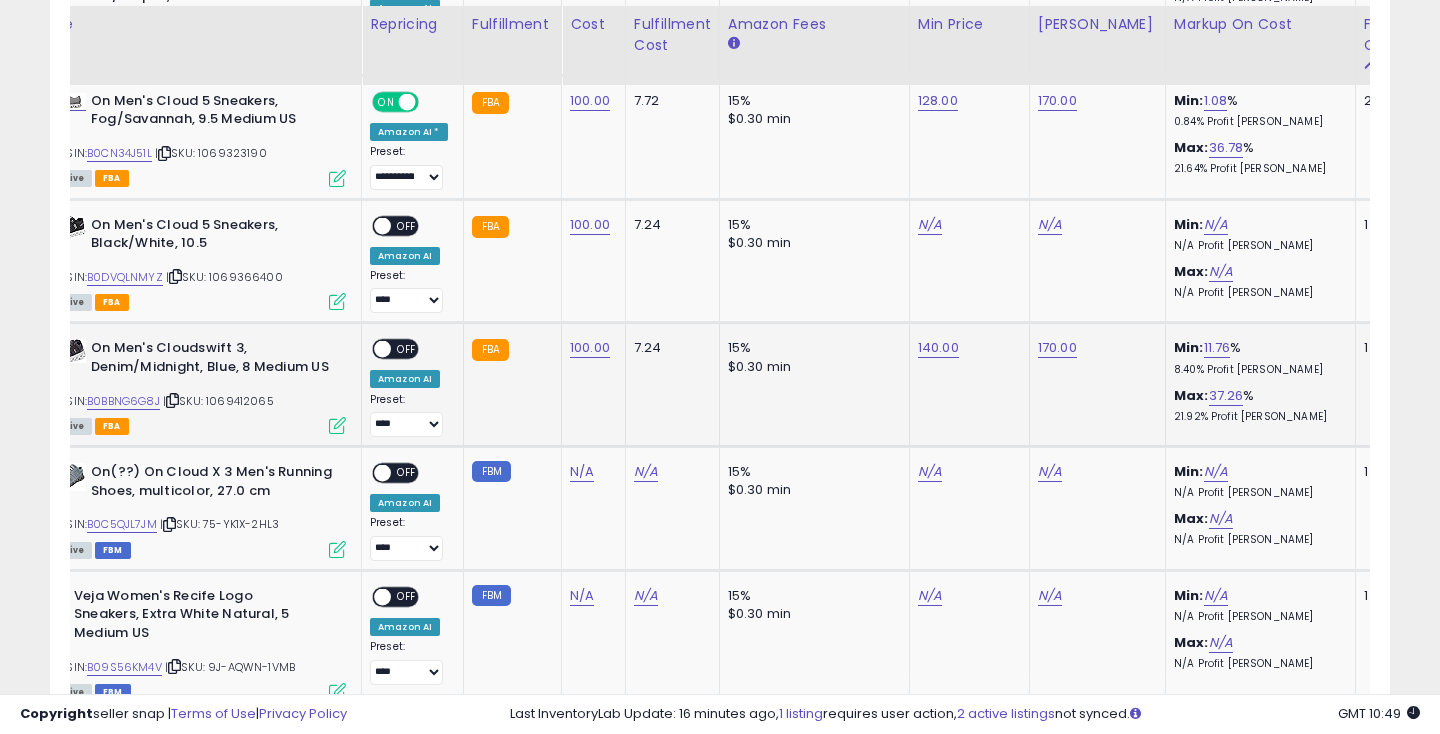 click on "OFF" at bounding box center (407, 349) 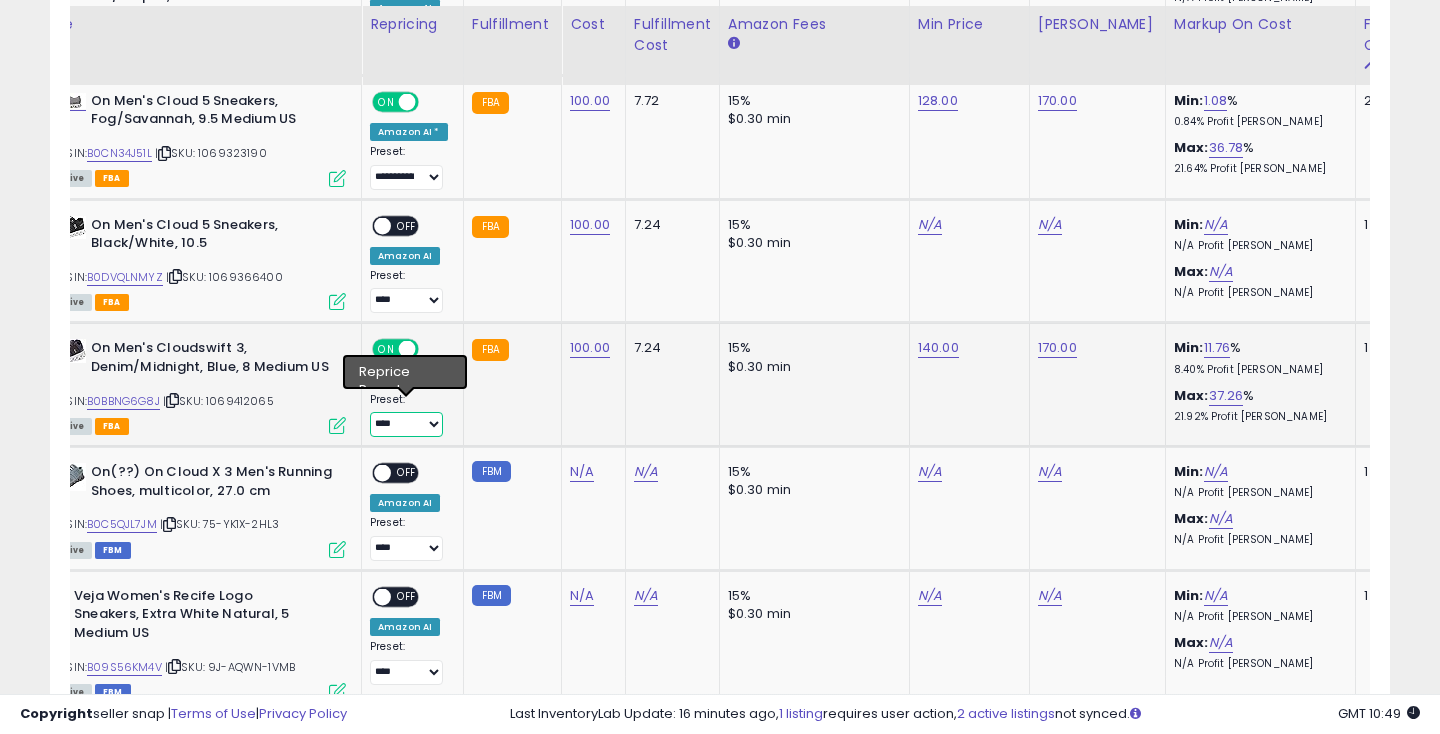select on "**********" 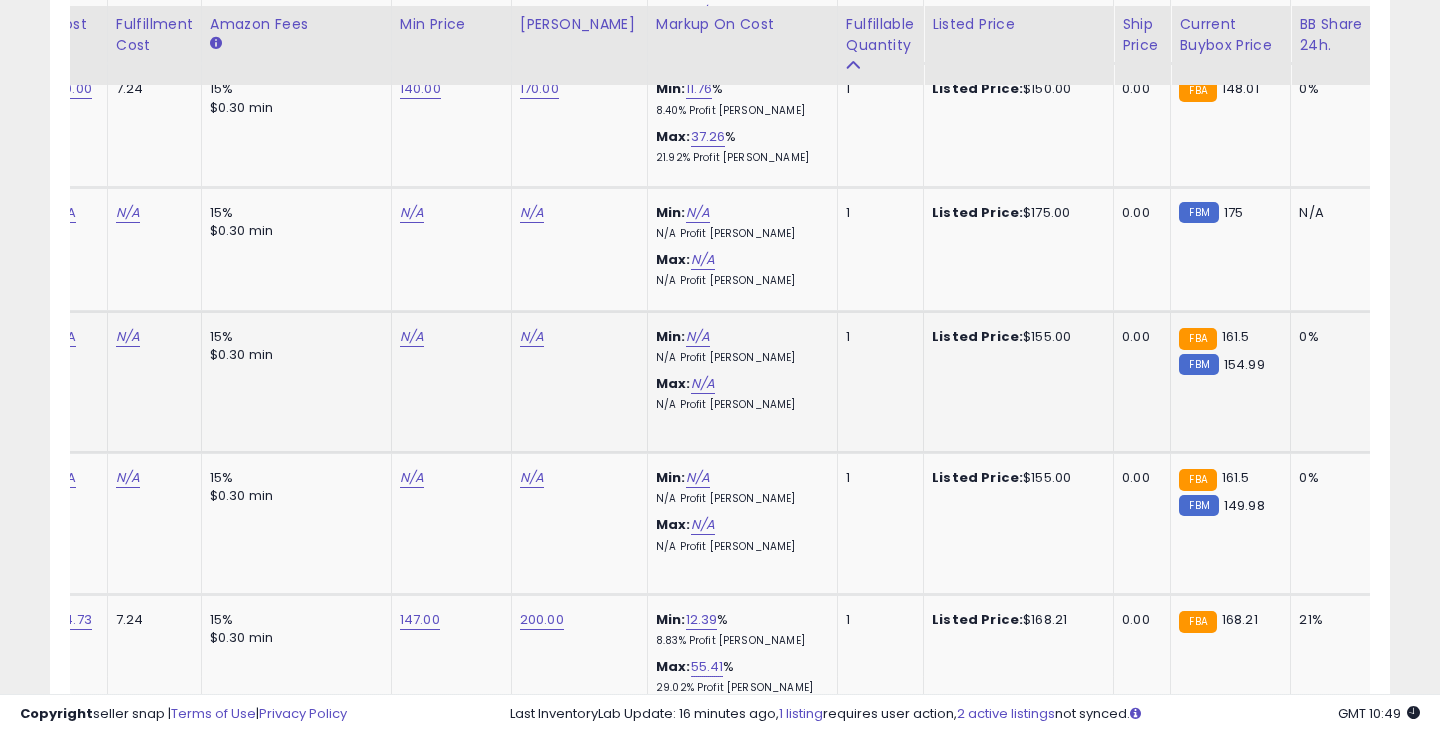 click on "N/A" 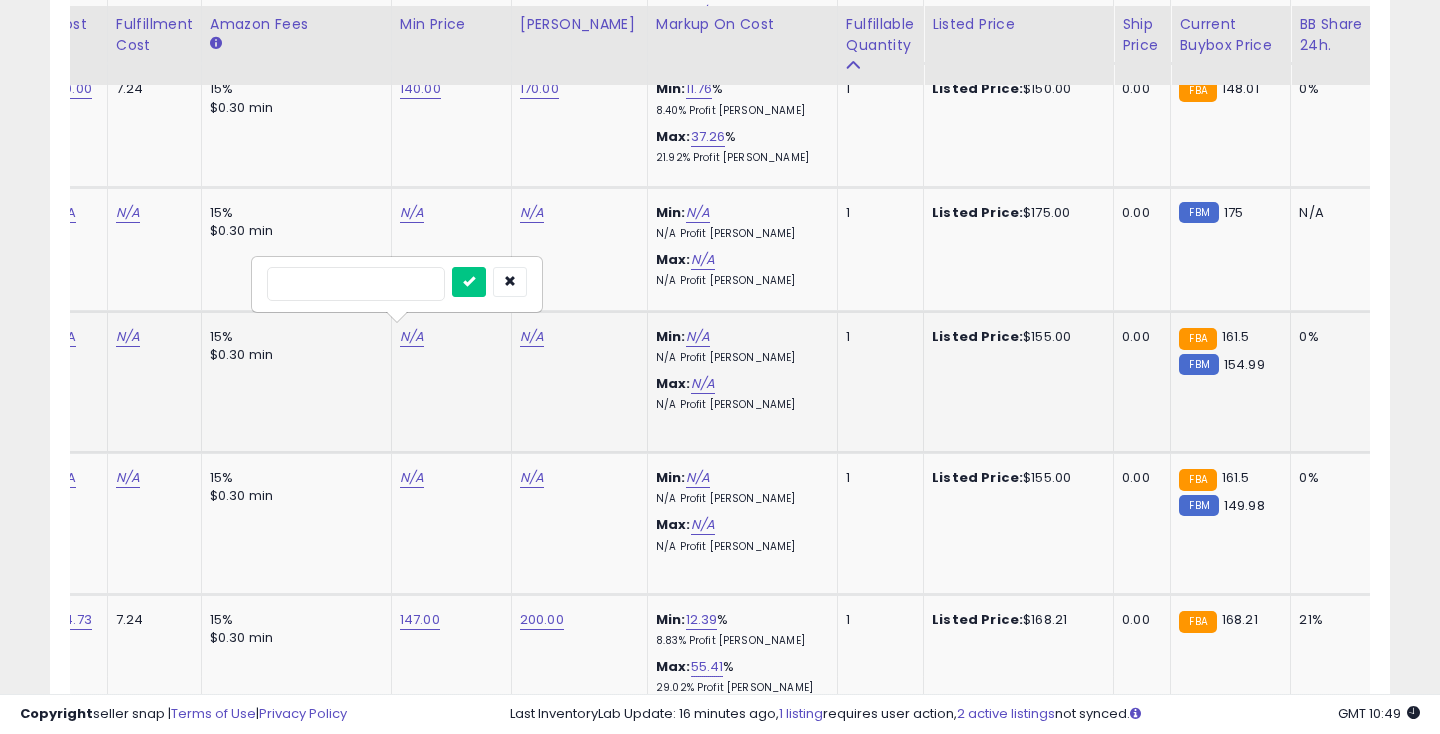 type on "***" 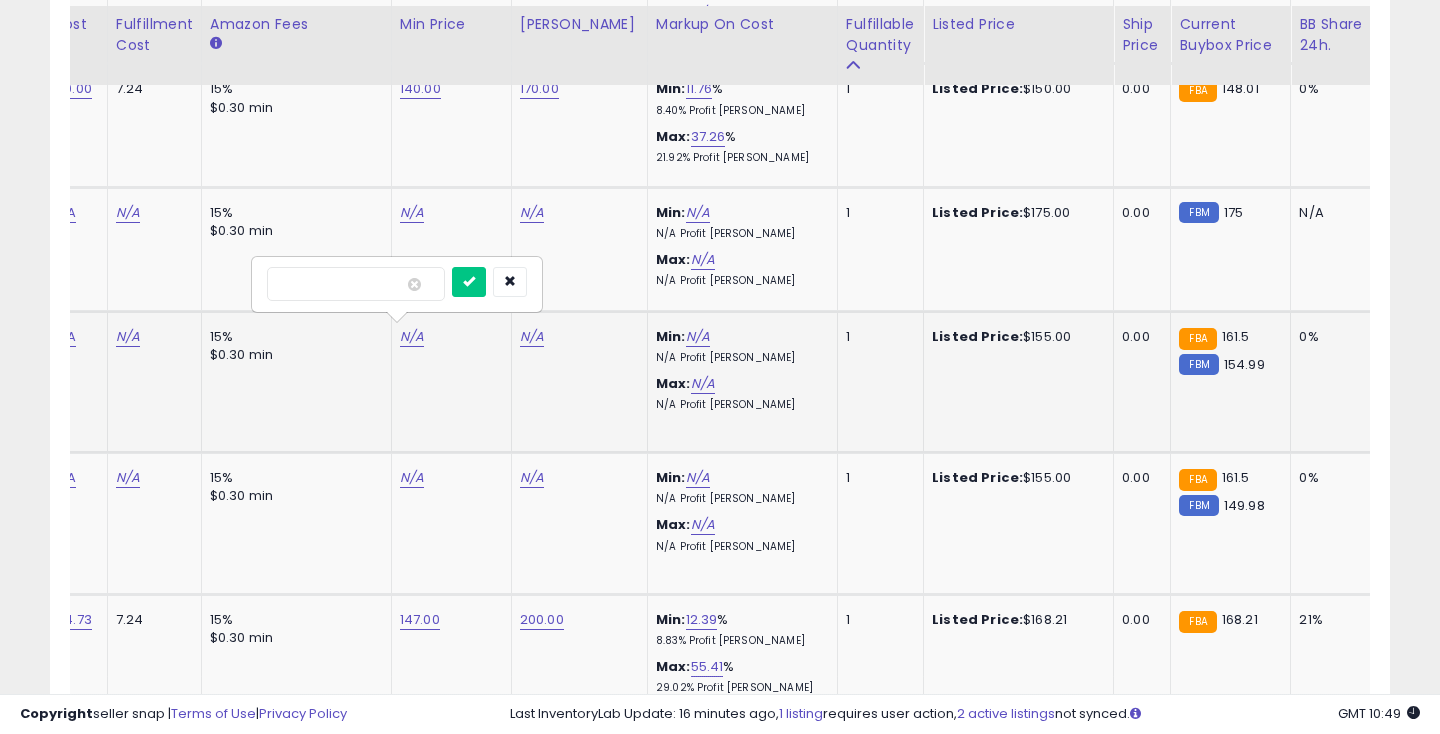 click at bounding box center [469, 282] 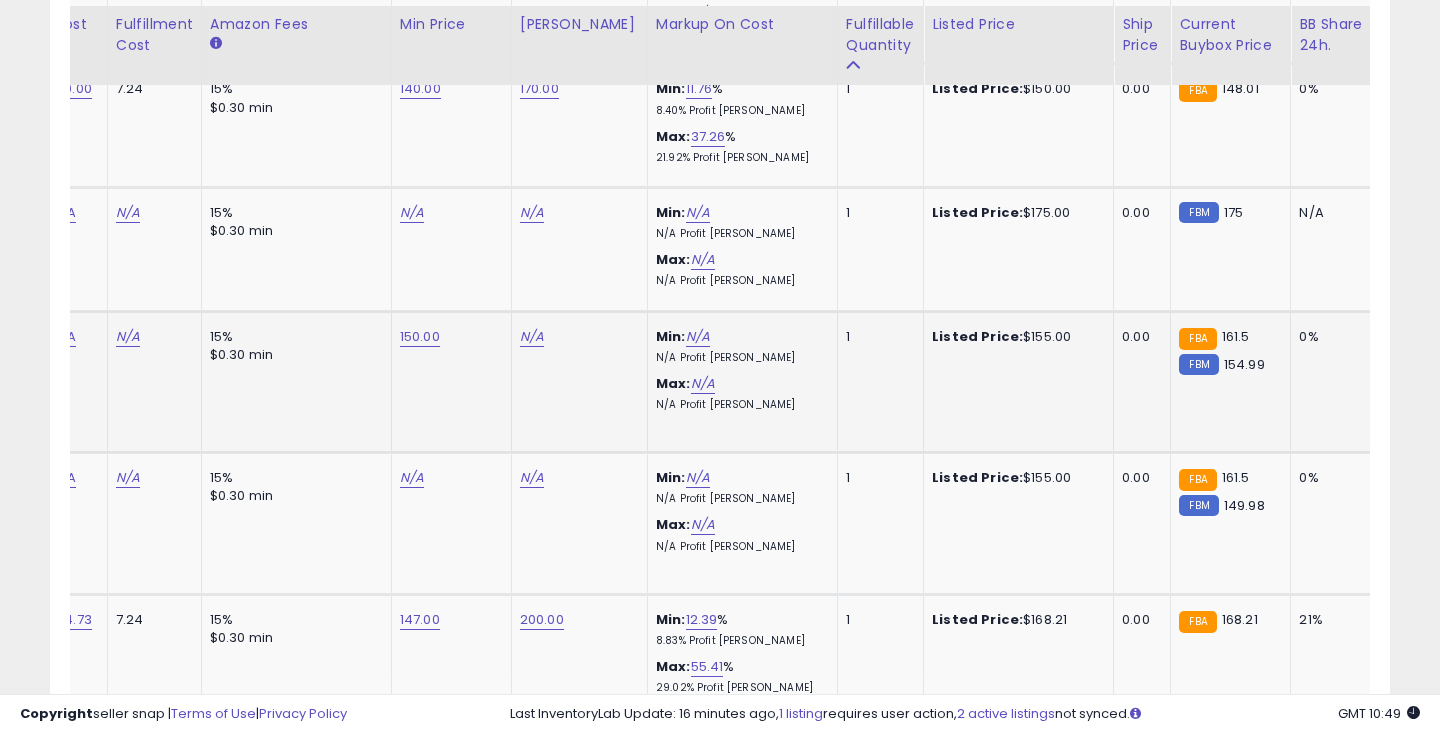 click on "N/A" at bounding box center [532, -282] 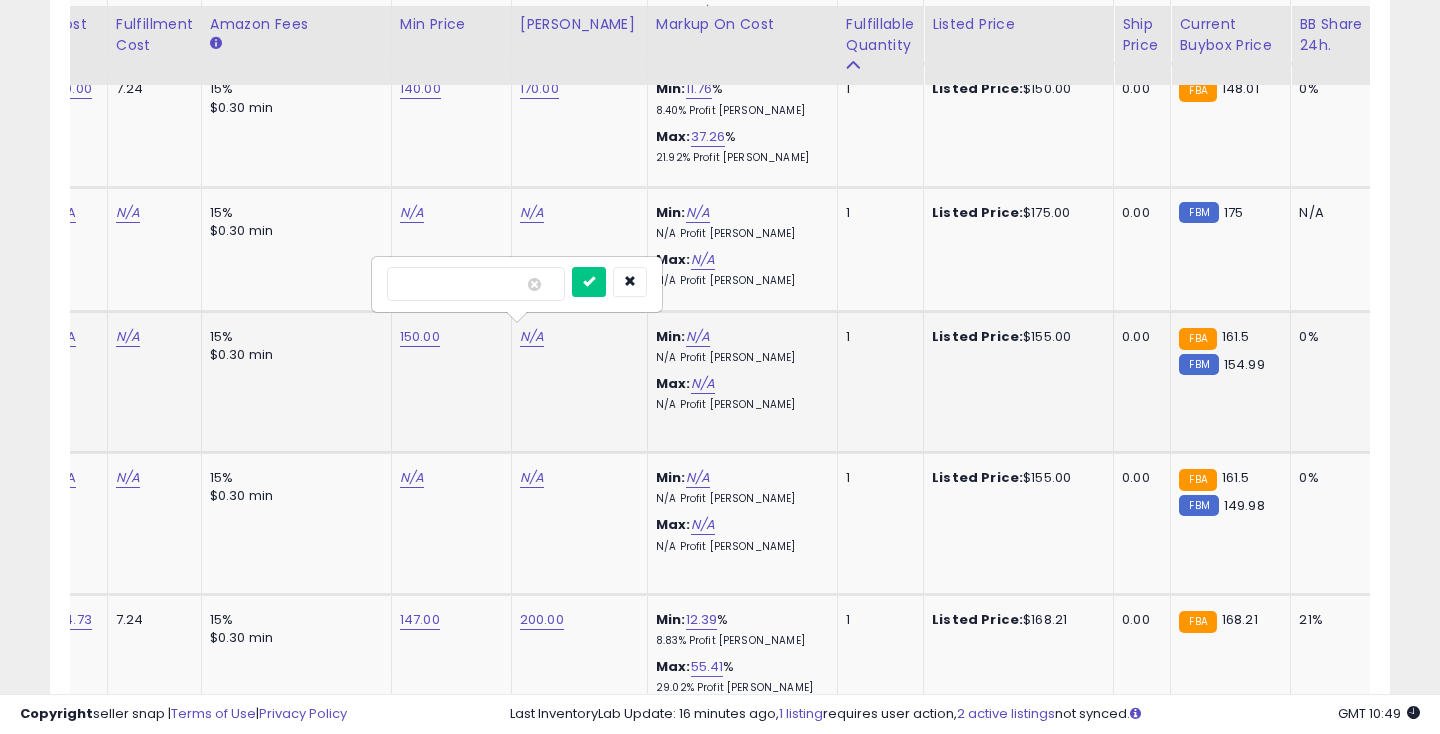 type on "***" 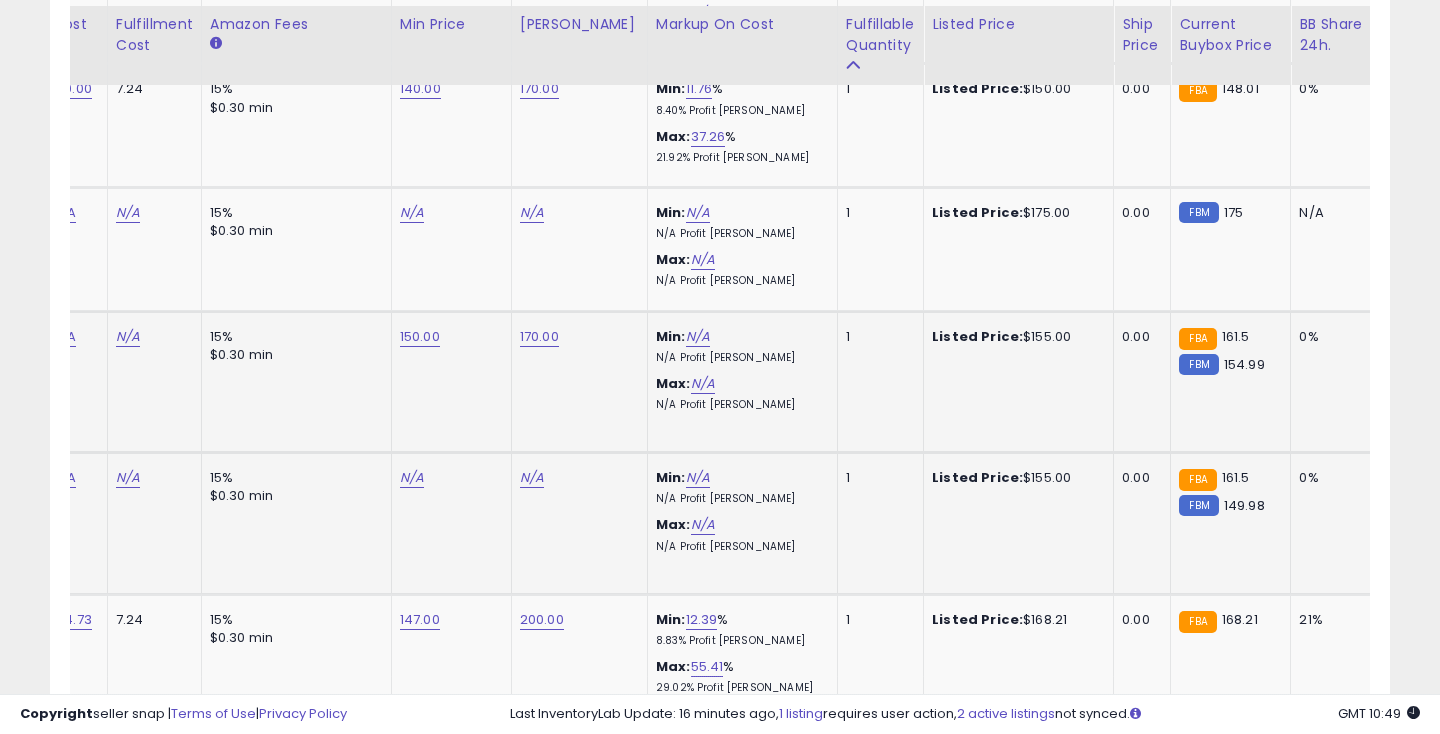 click on "N/A" at bounding box center (412, -282) 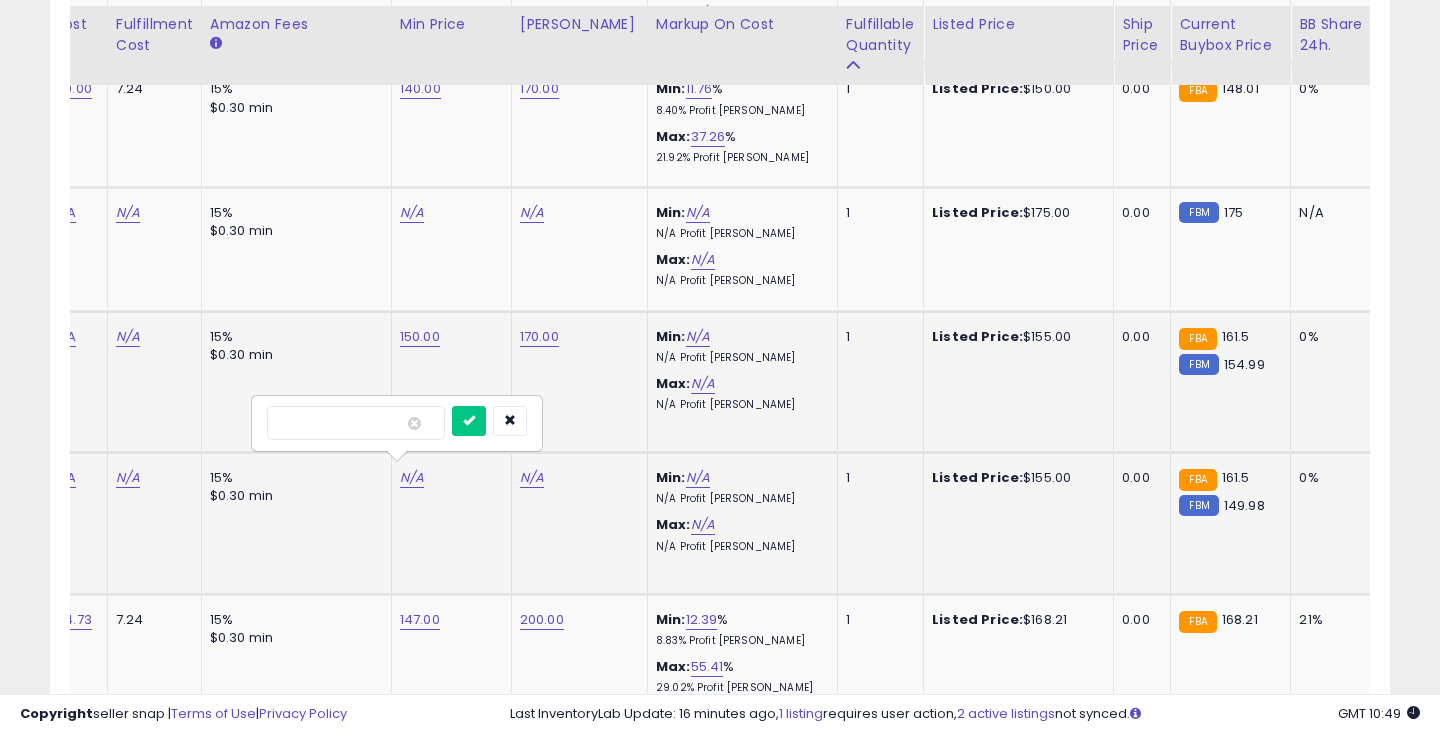 type on "***" 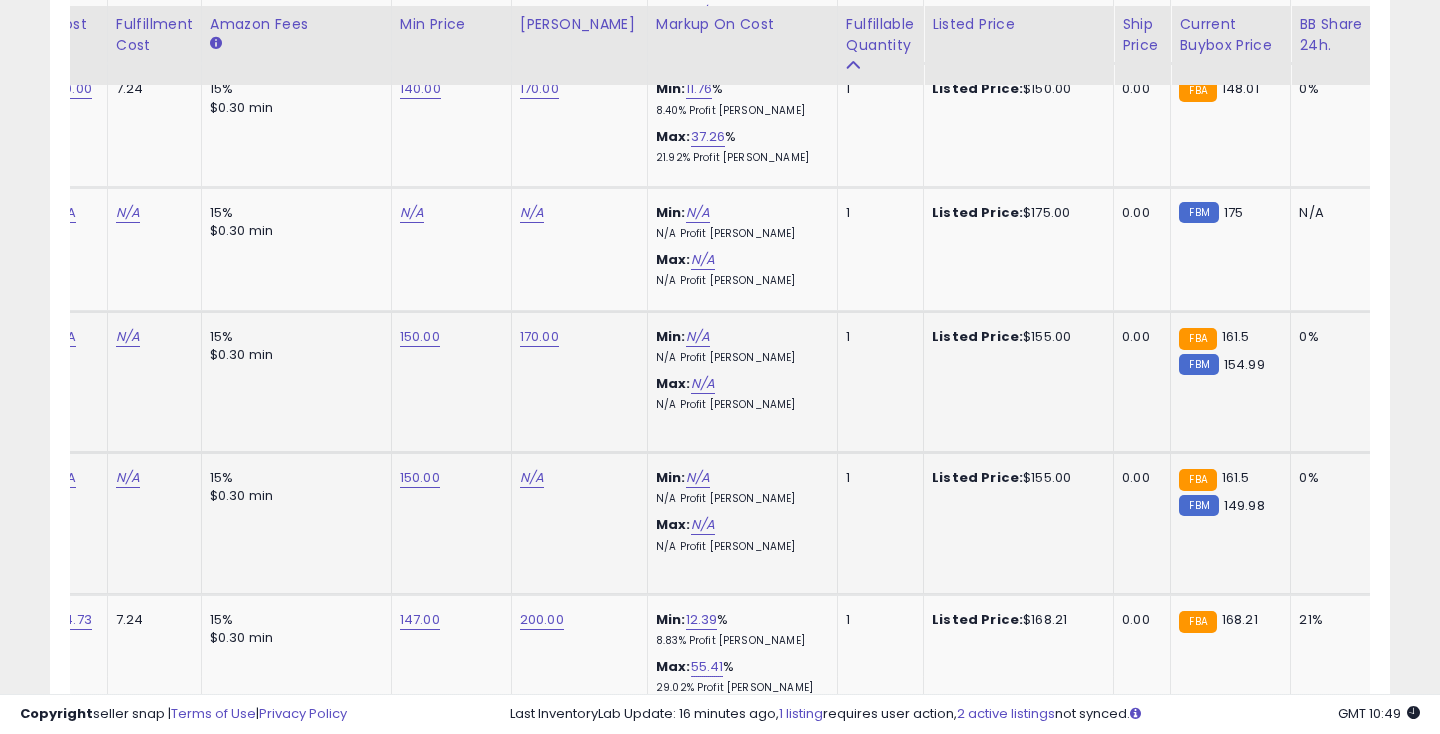 click on "N/A" at bounding box center (532, -282) 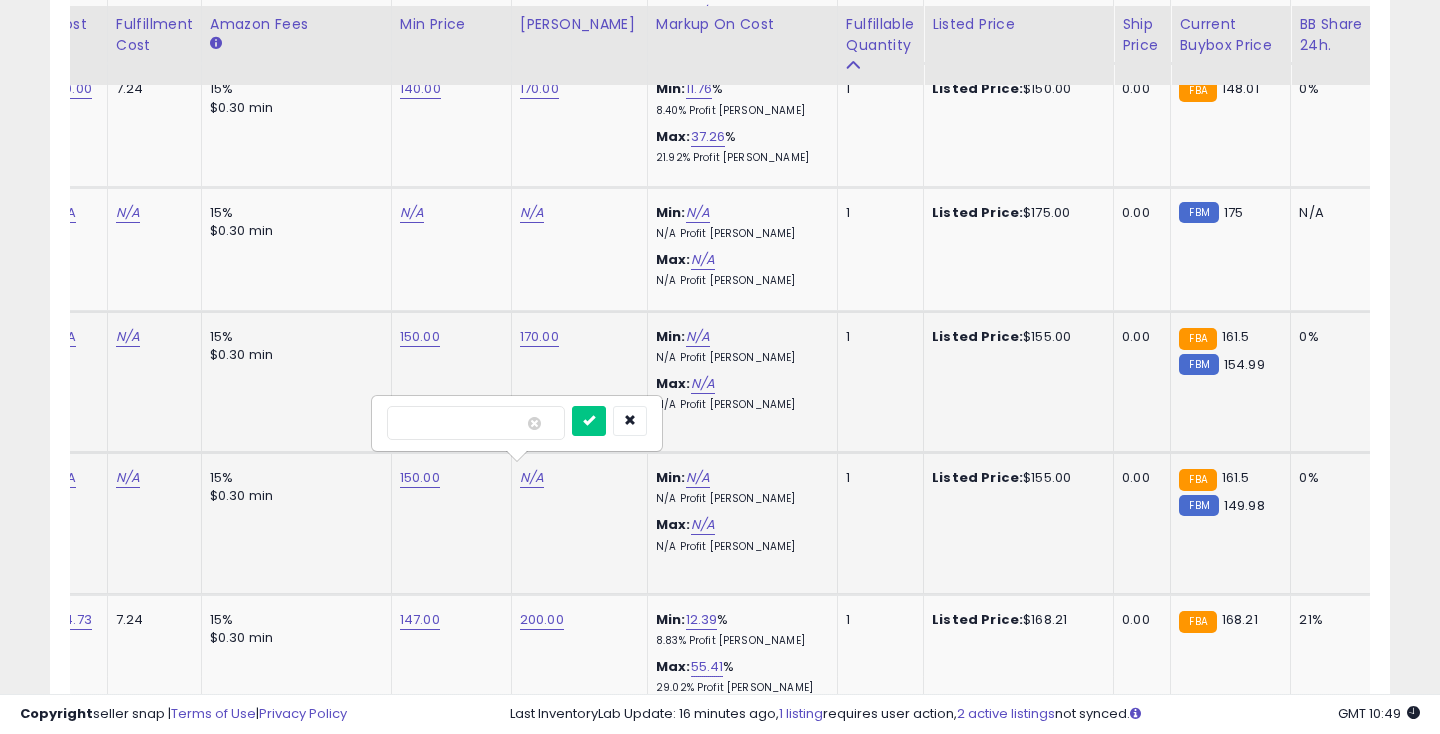 type on "***" 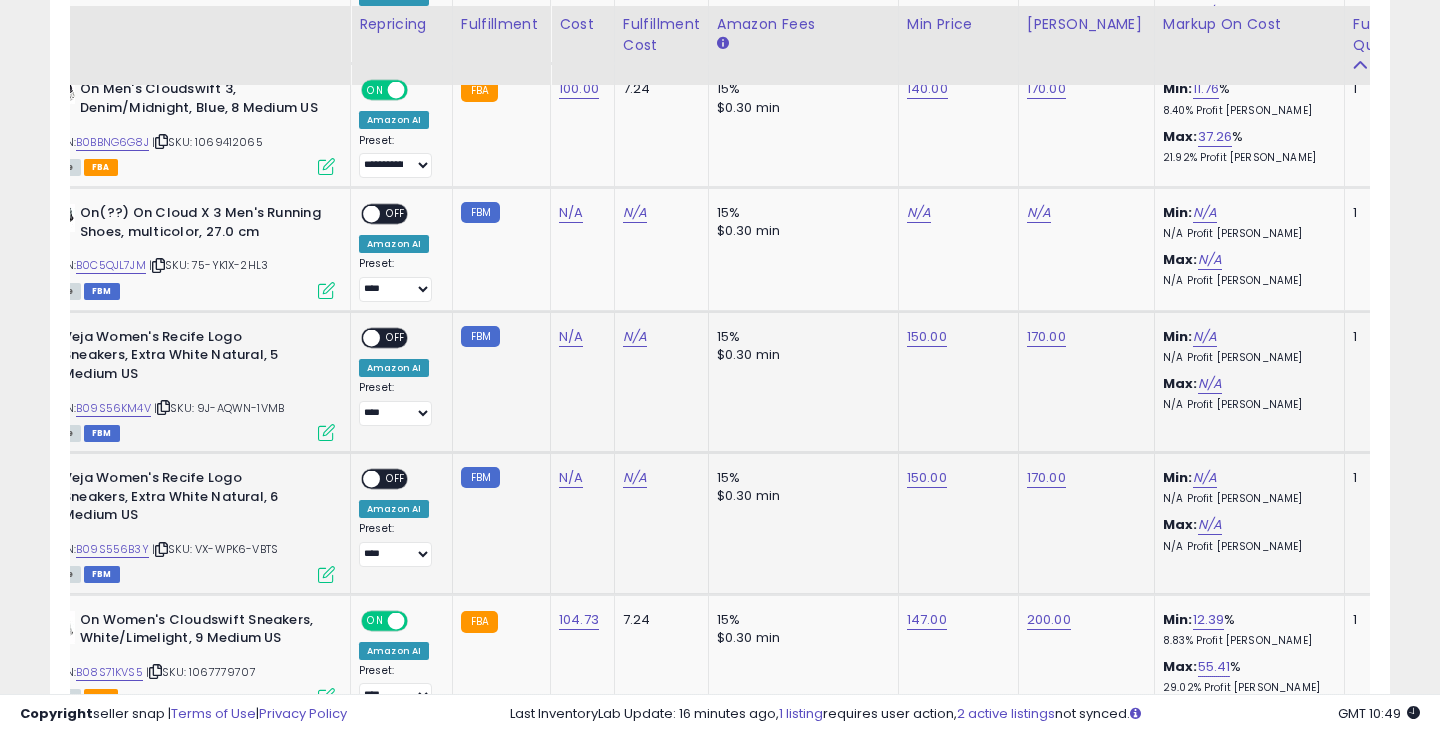 click on "OFF" at bounding box center [396, 337] 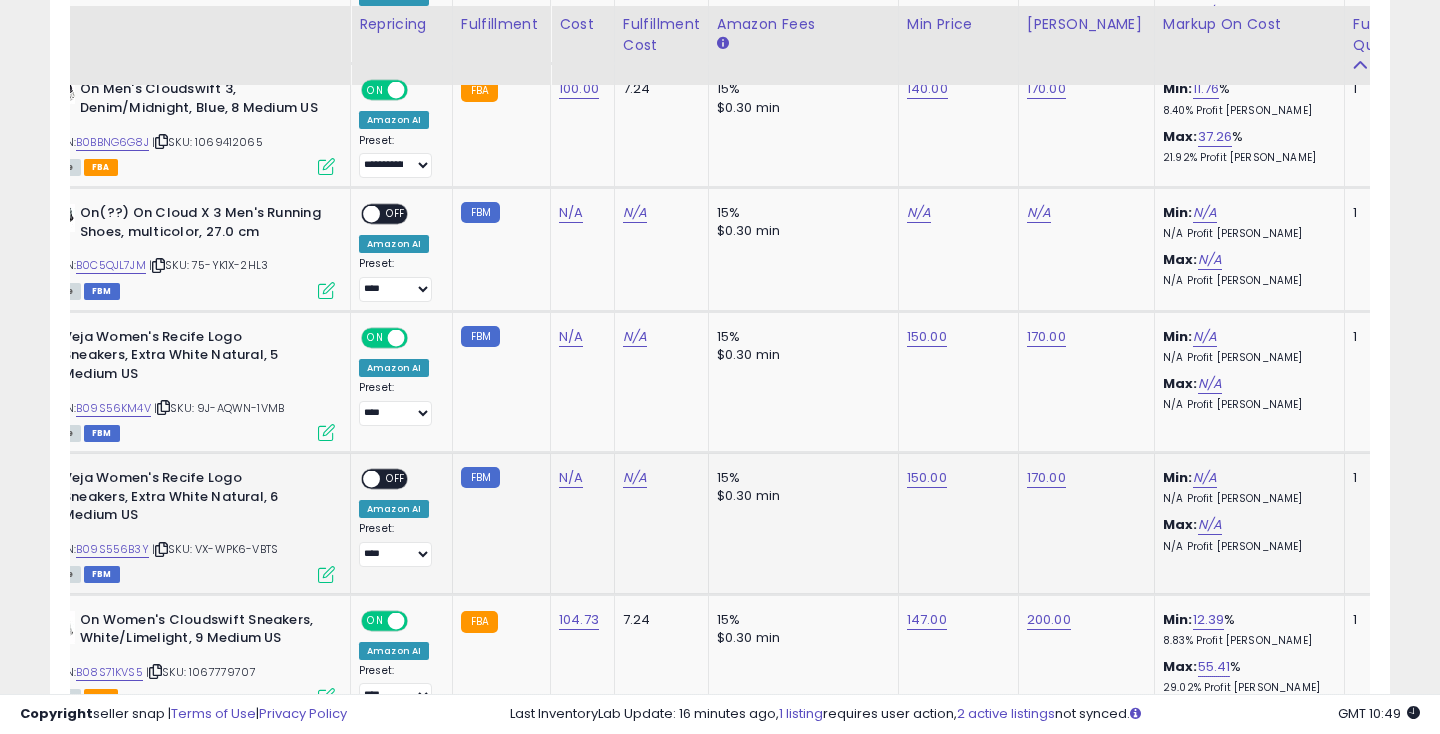 click on "OFF" at bounding box center (396, 479) 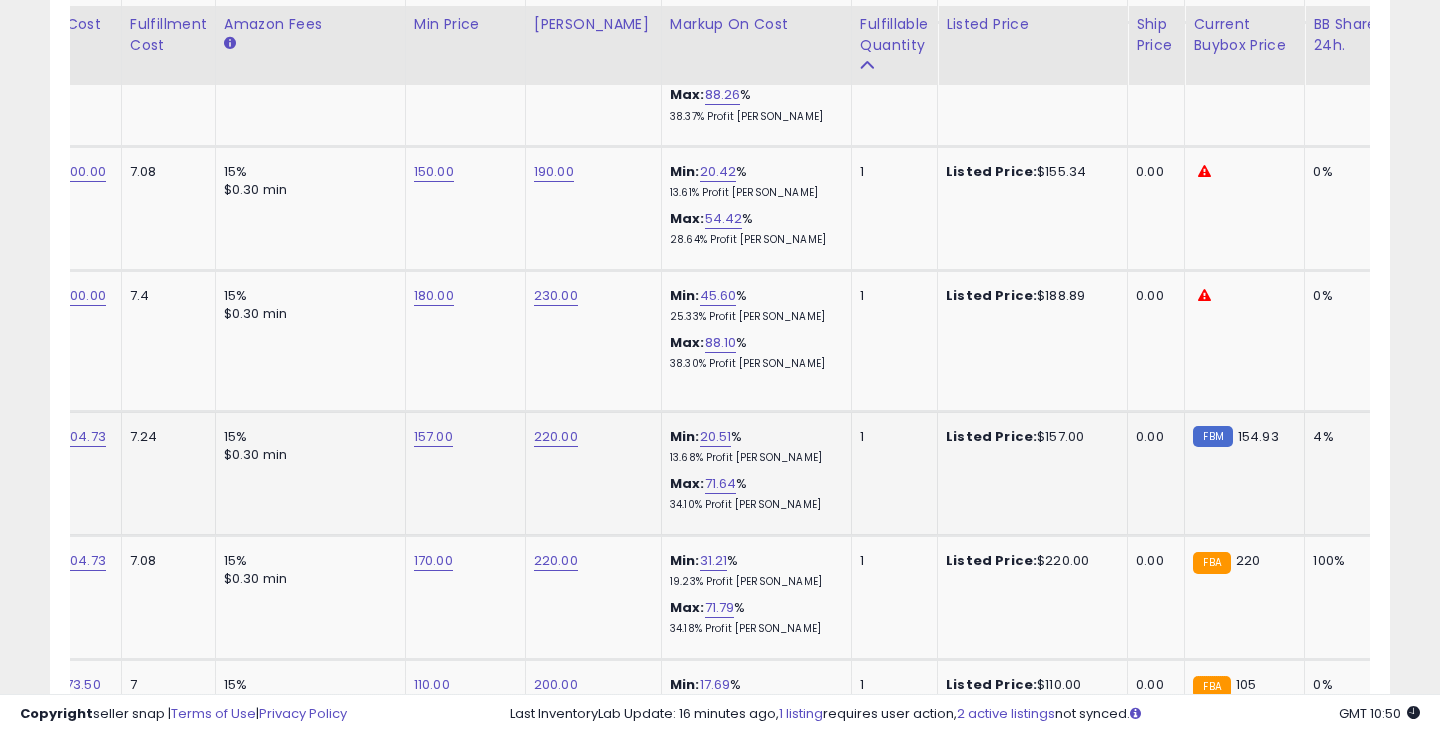 click on "157.00" at bounding box center [426, -1472] 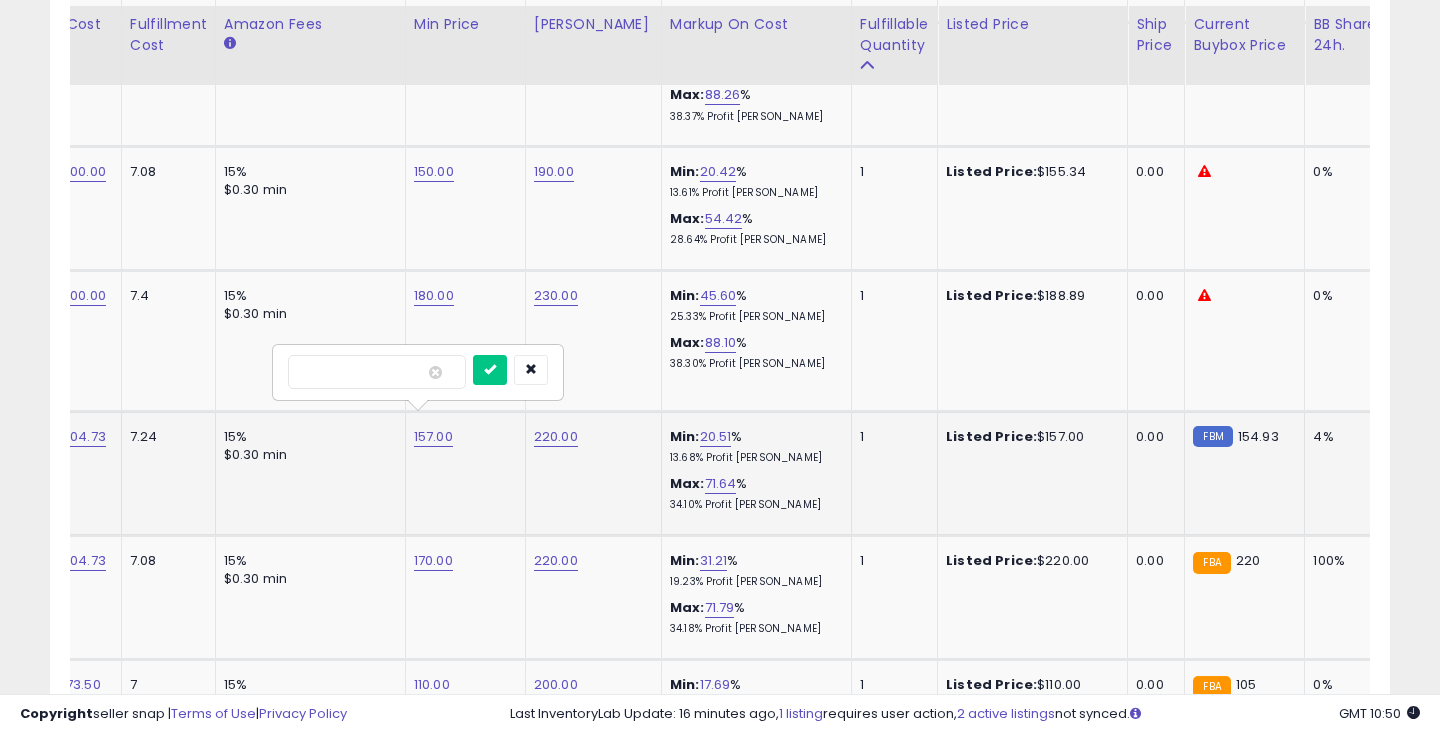 type on "***" 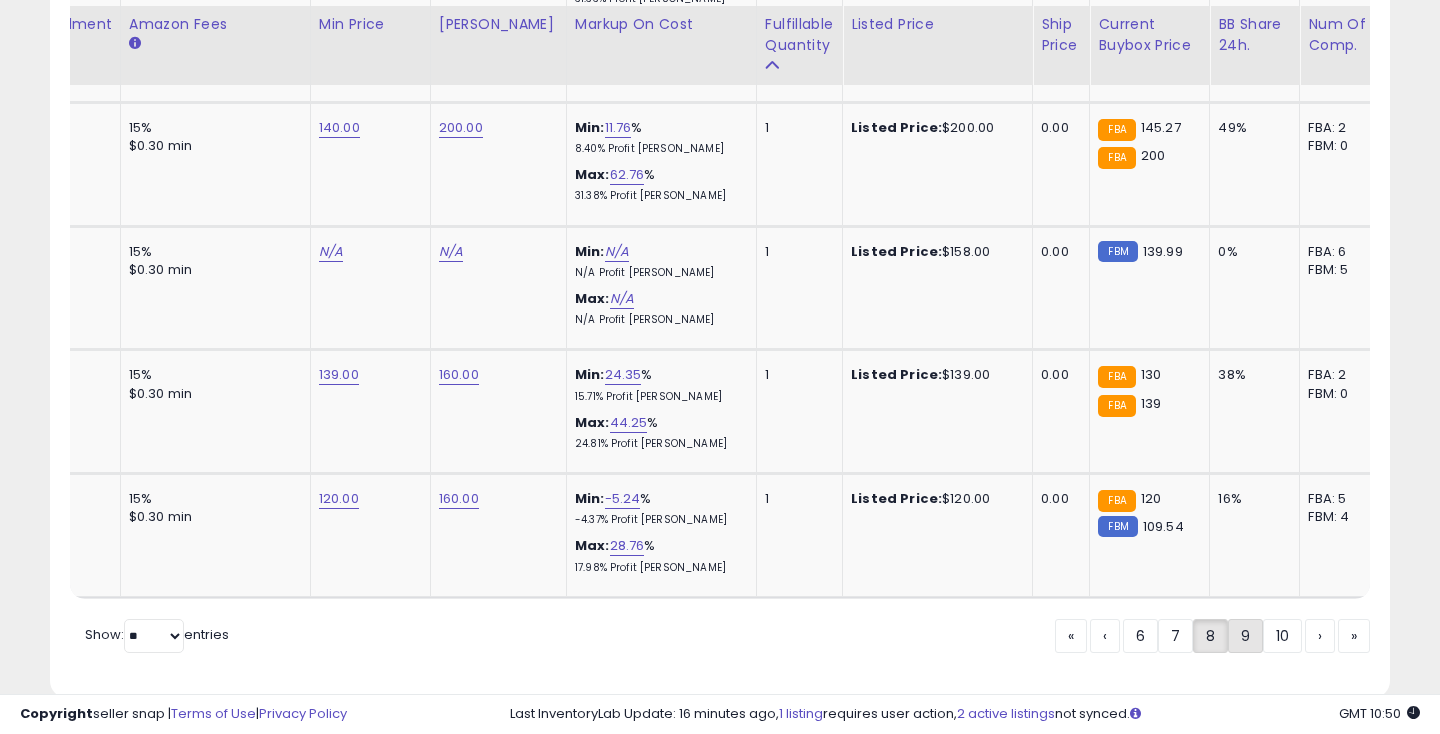 click on "9" 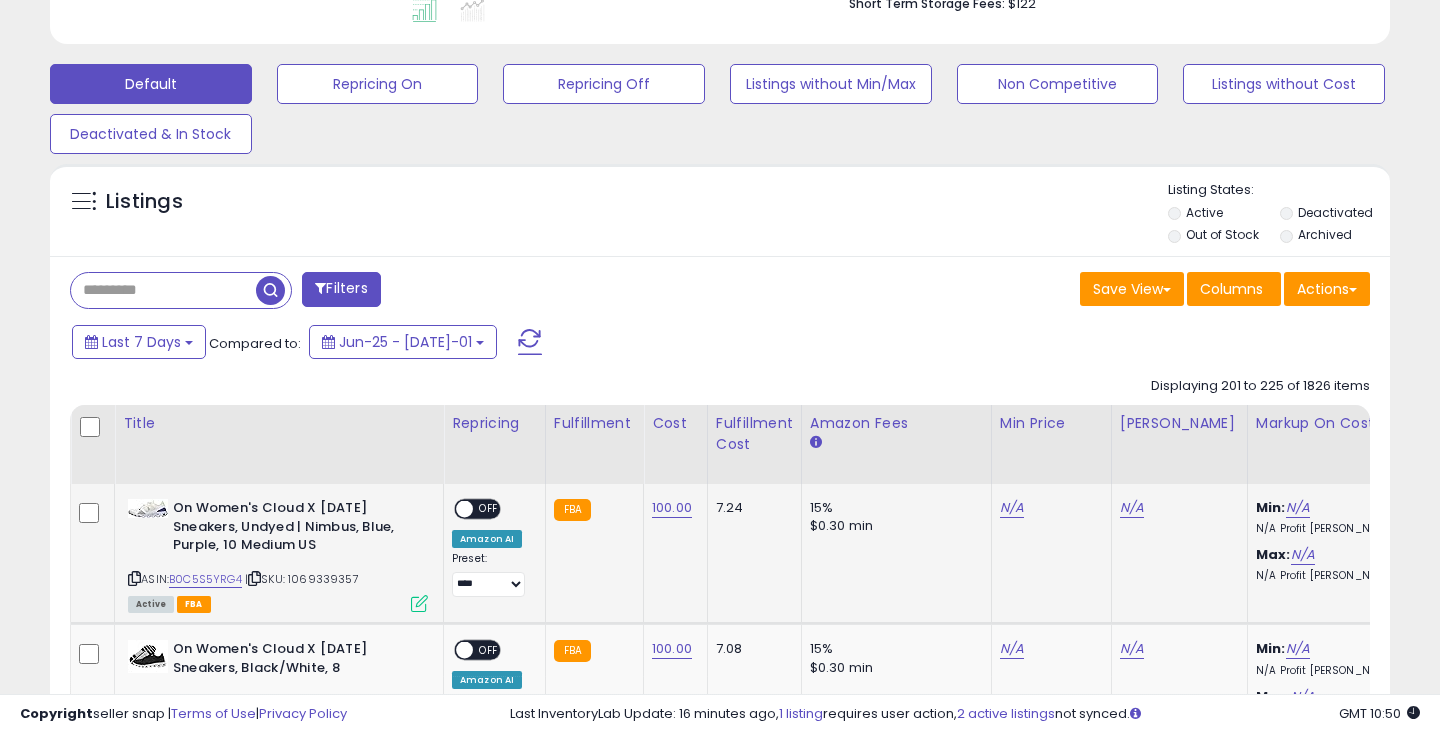 click on "OFF" at bounding box center (489, 509) 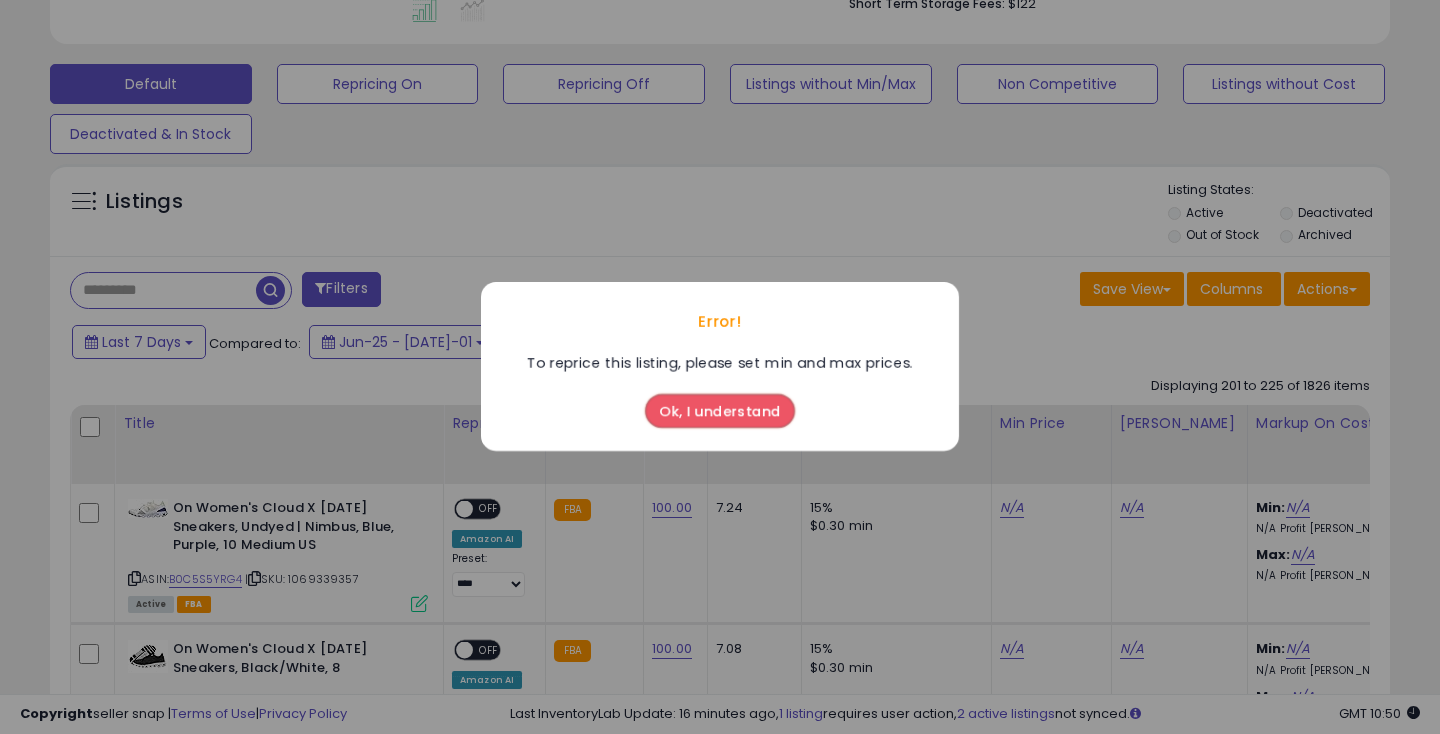click on "Ok, I understand" at bounding box center (720, 412) 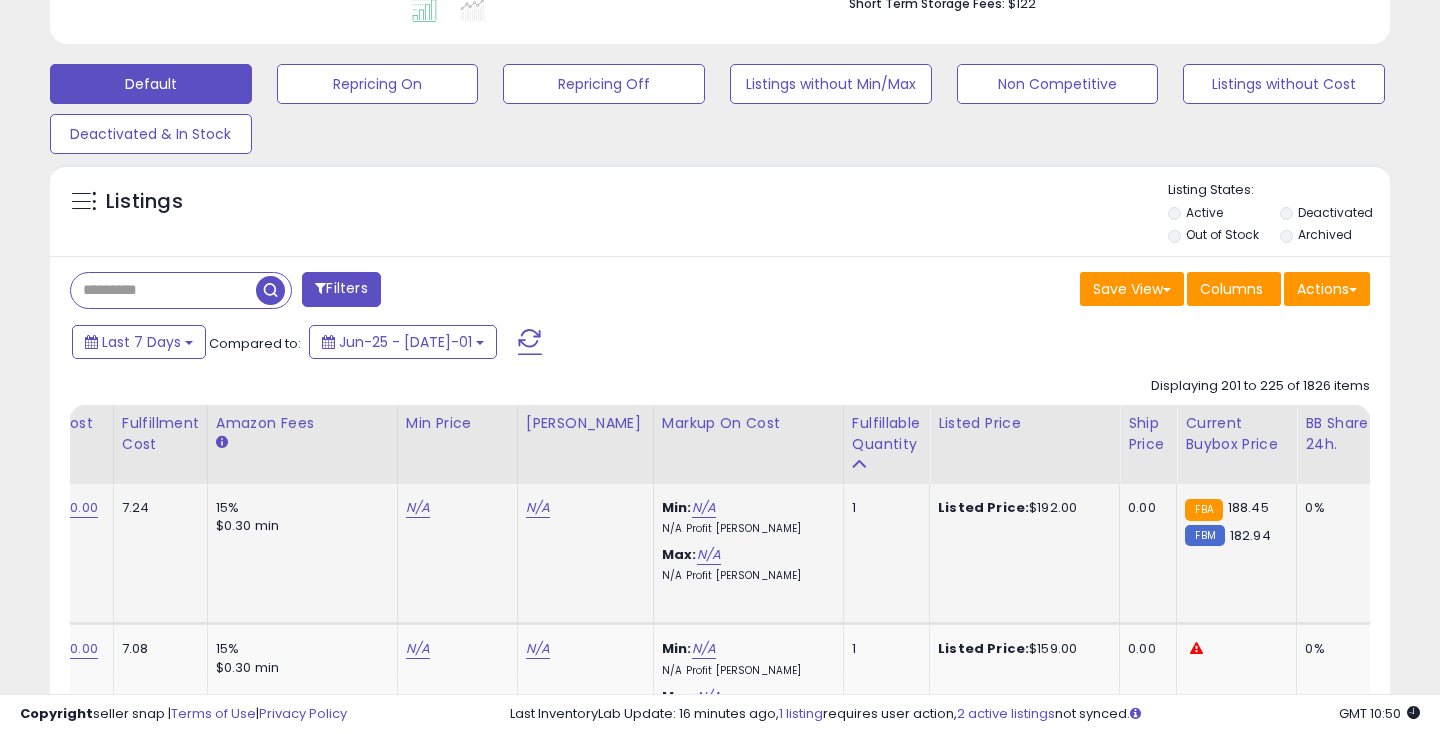click on "N/A" 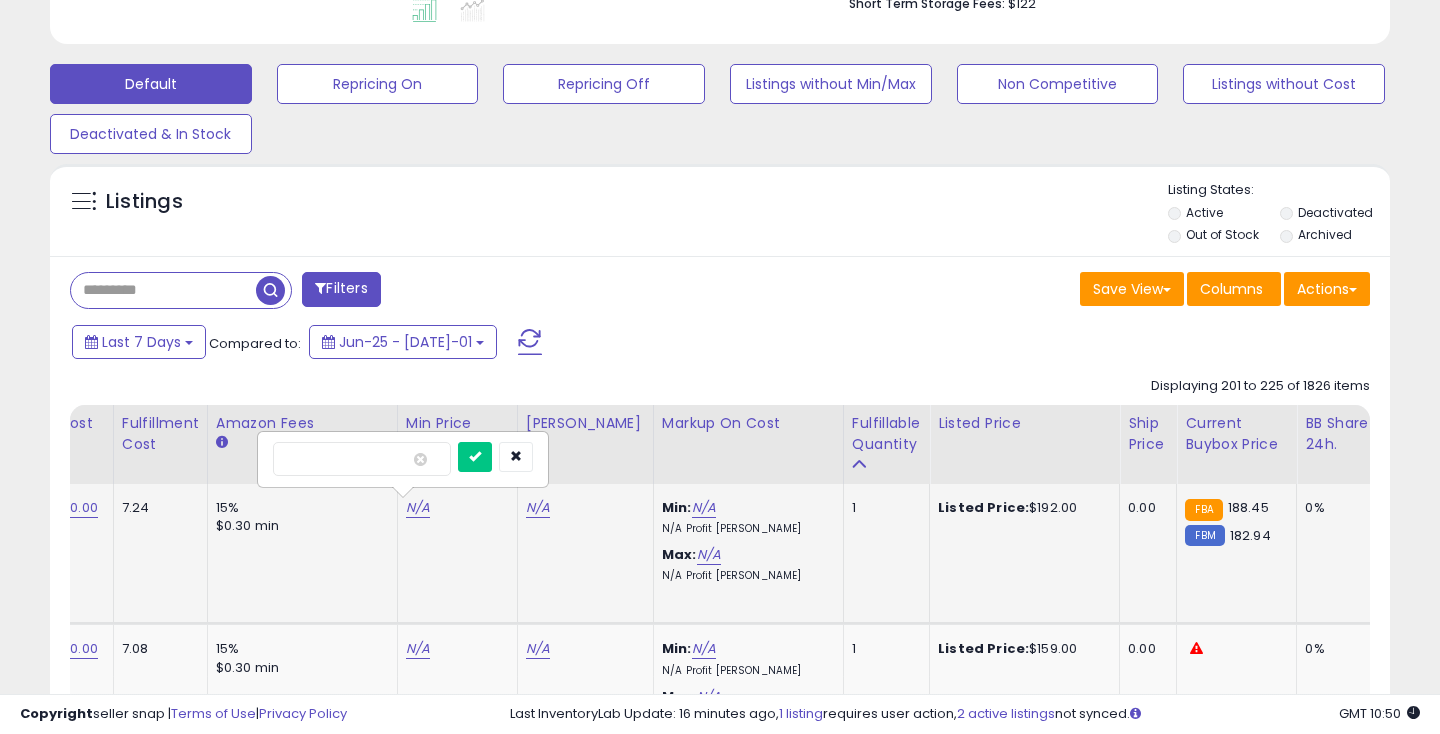 type on "***" 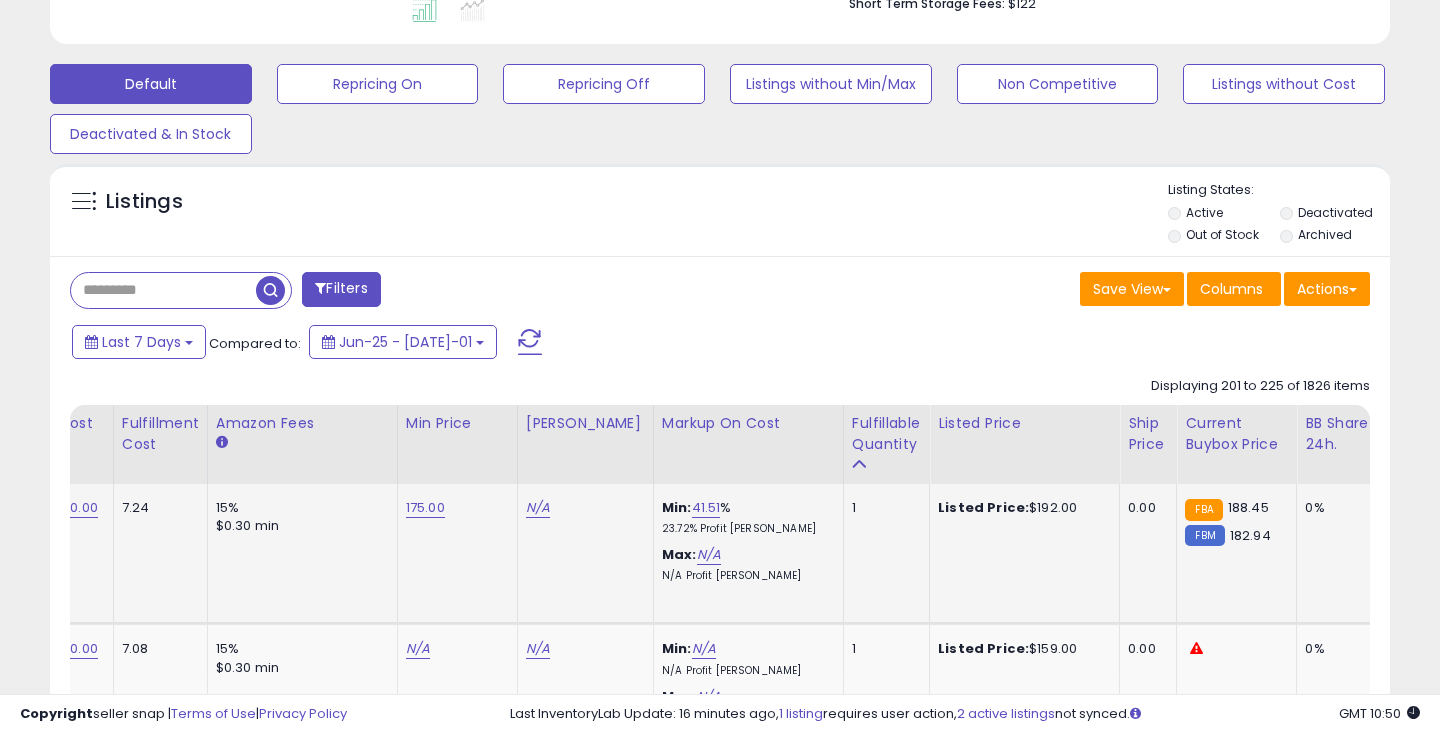 click on "N/A" at bounding box center (538, 508) 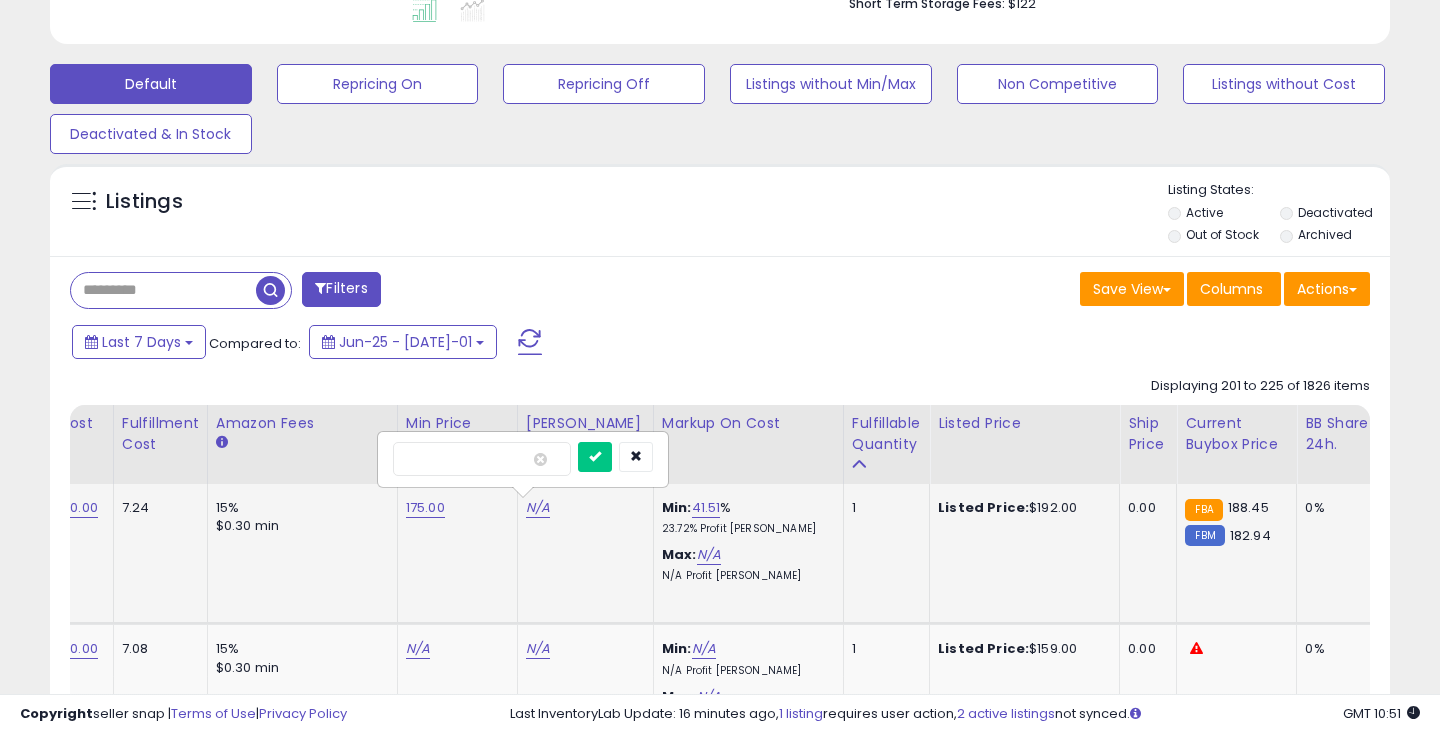 type on "***" 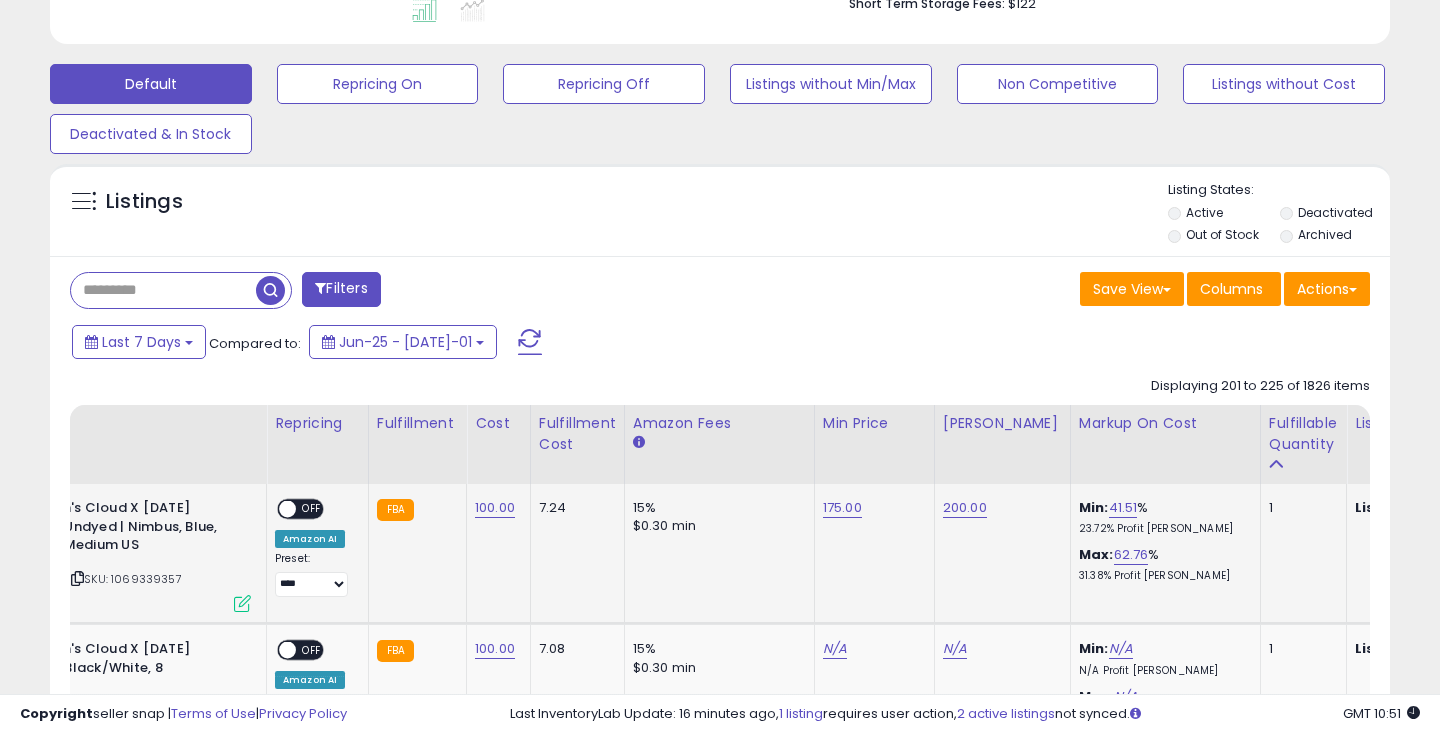 click at bounding box center [287, 509] 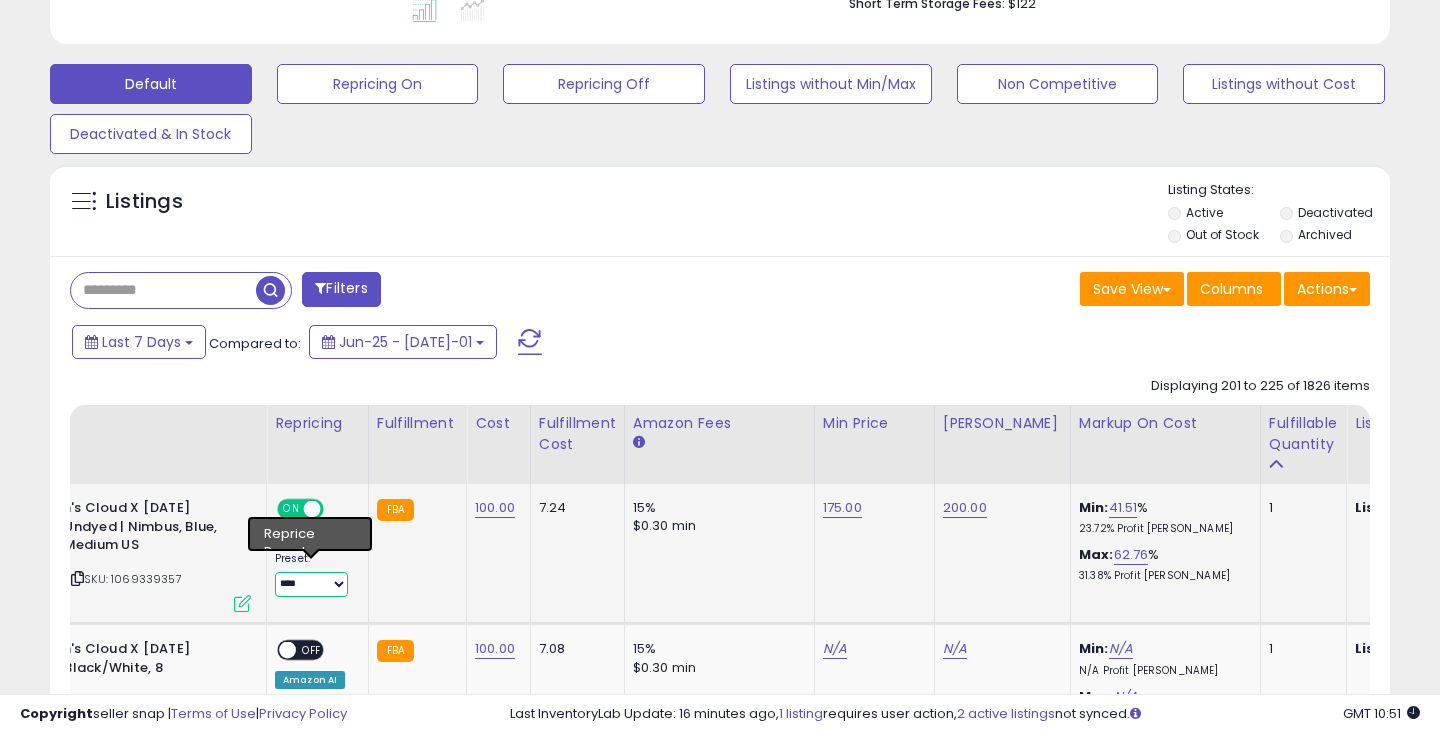 select on "**********" 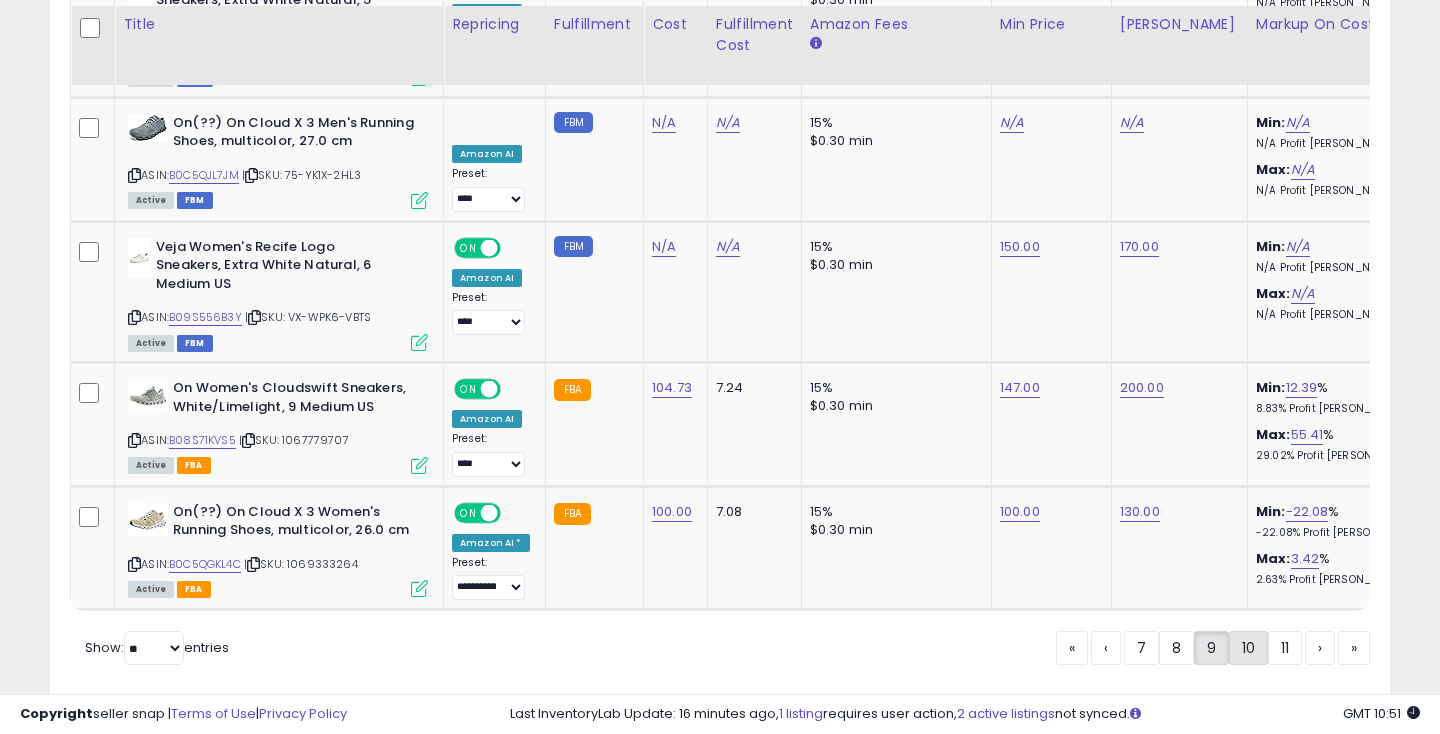click on "10" 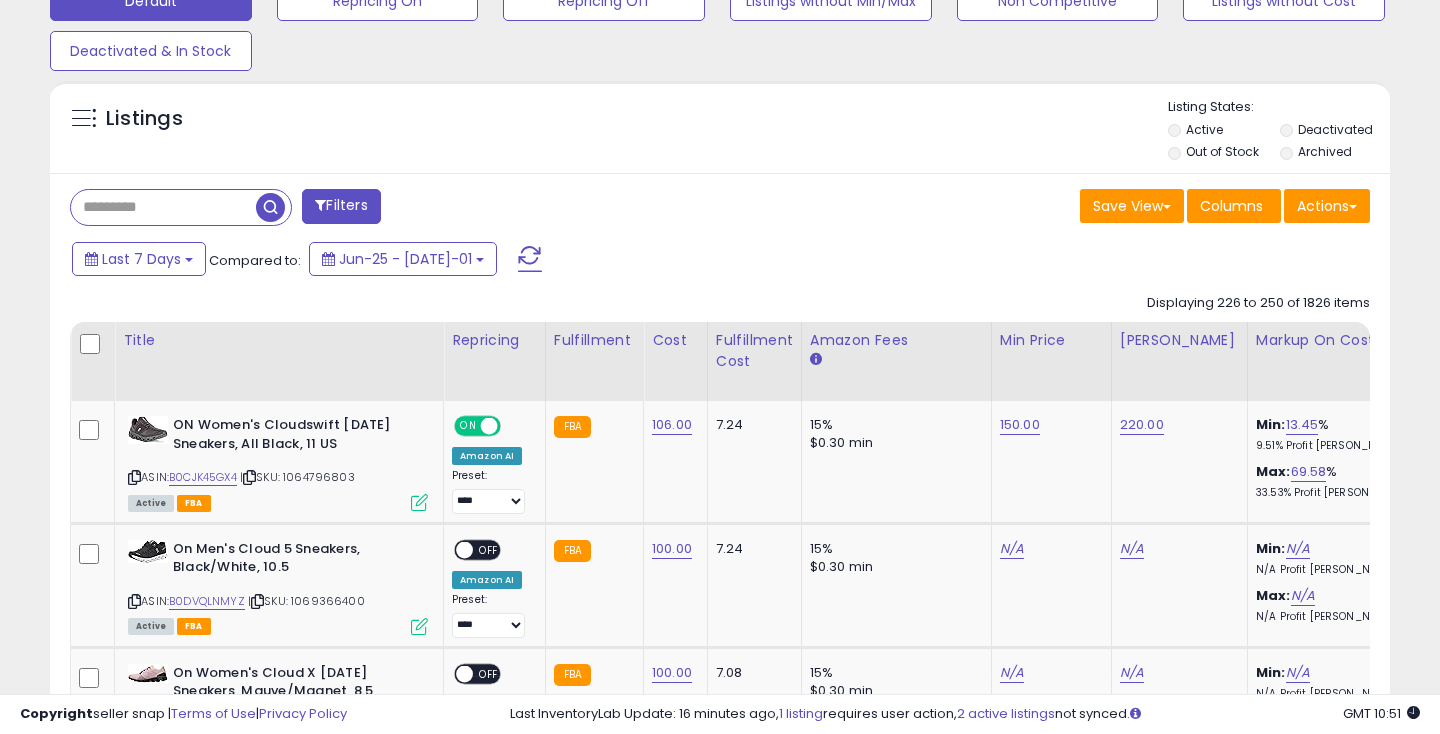 scroll, scrollTop: 759, scrollLeft: 0, axis: vertical 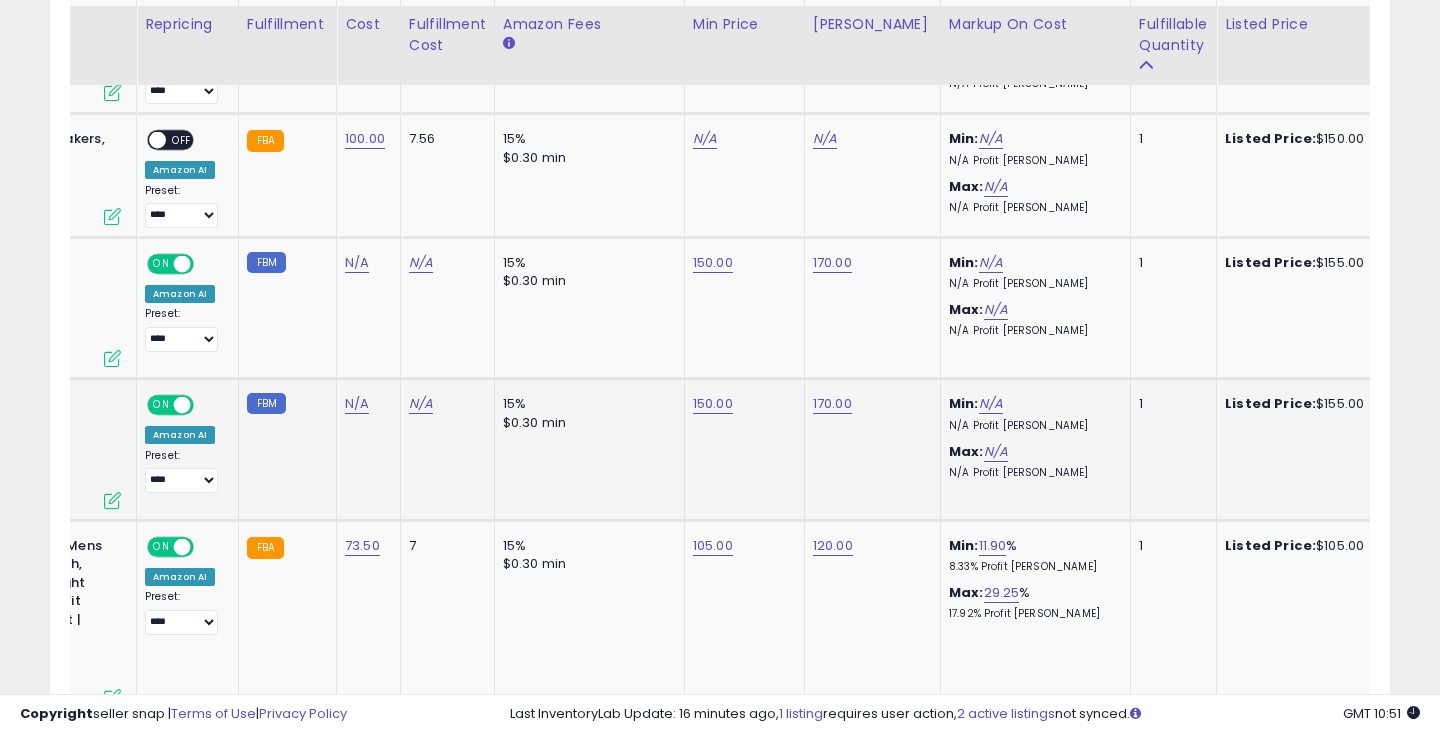 click on "150.00" at bounding box center (713, -232) 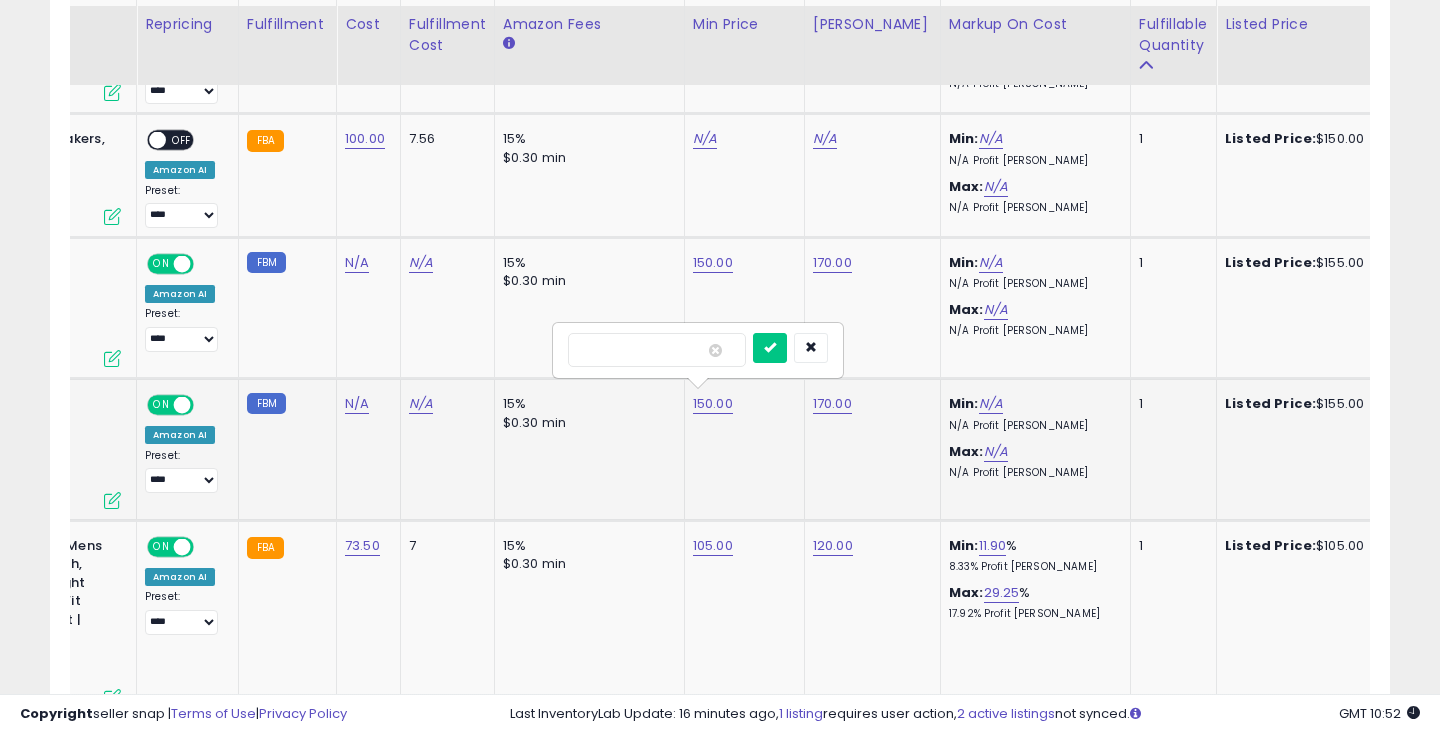 type on "***" 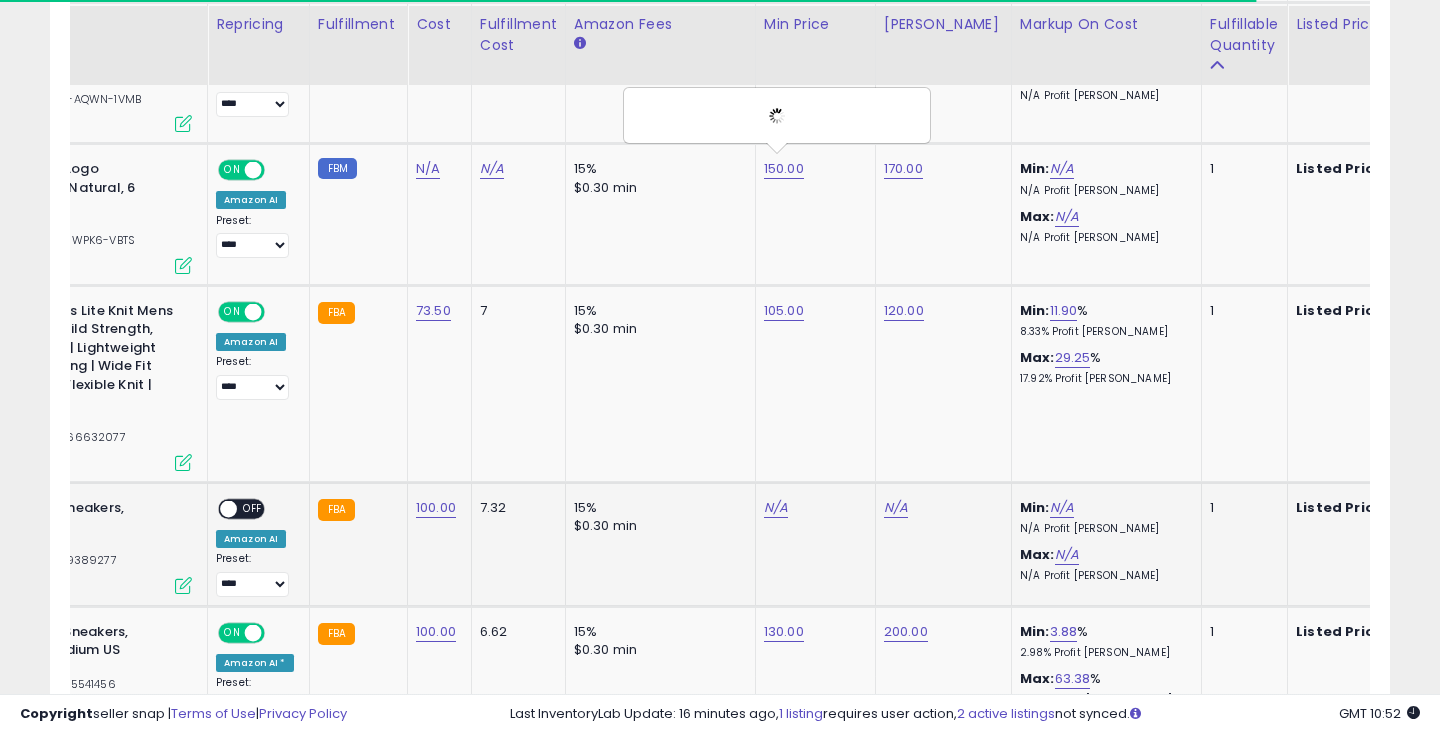click on "N/A" 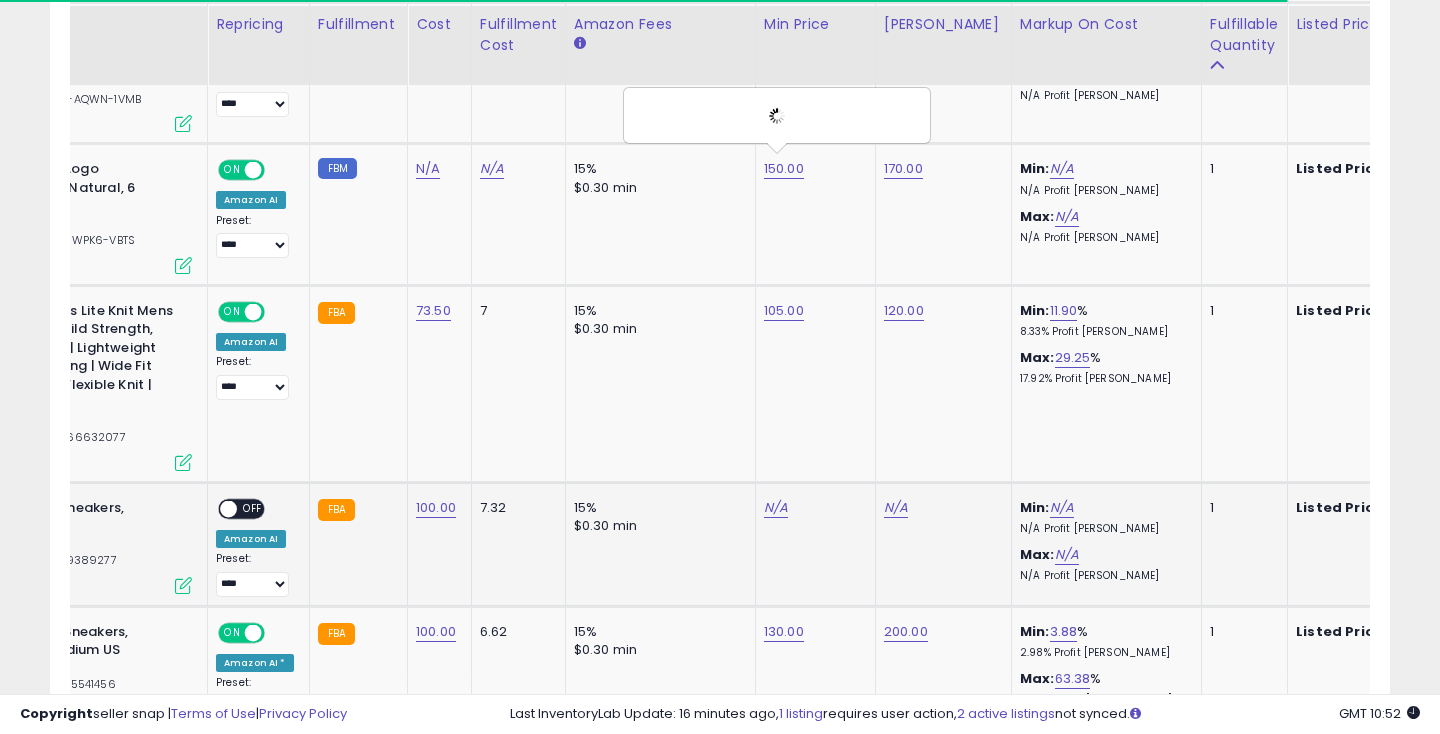 click on "N/A" at bounding box center [776, -343] 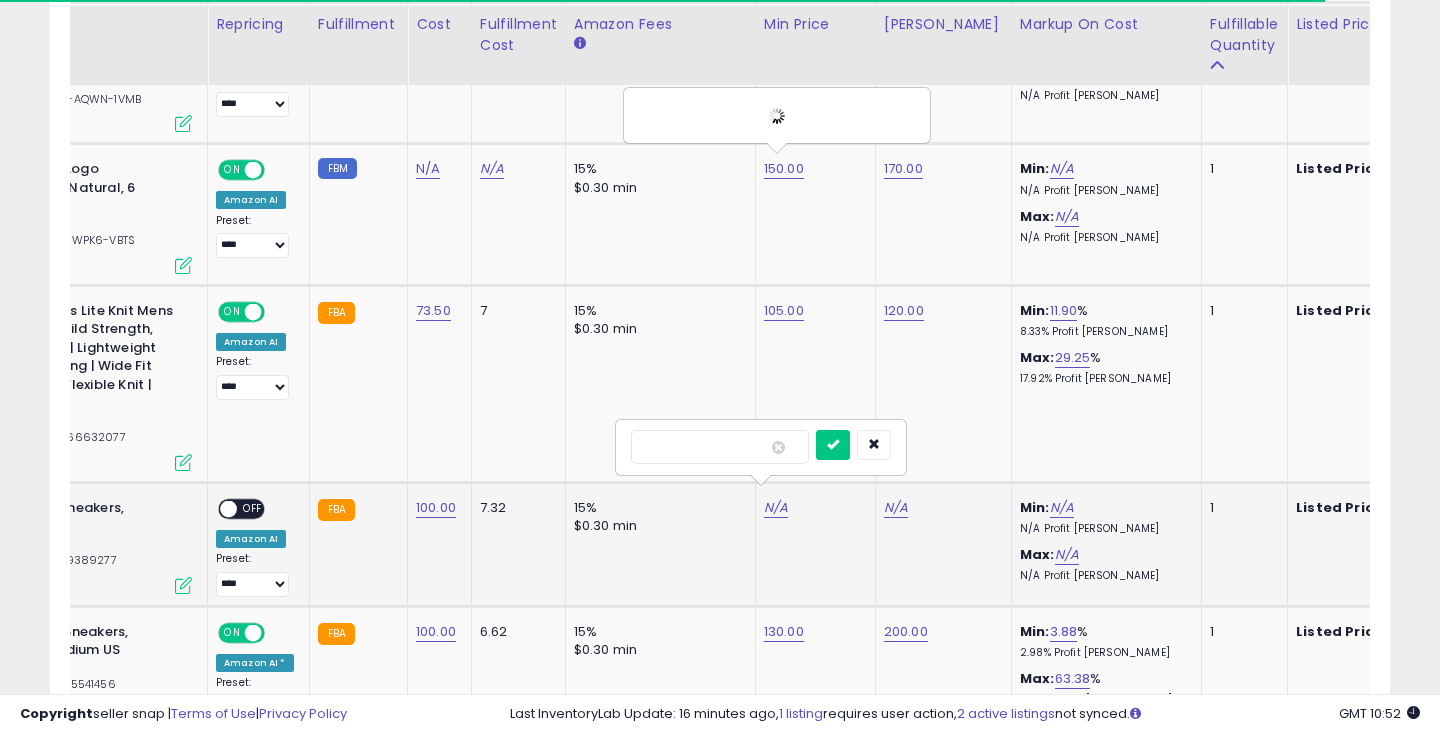 type on "***" 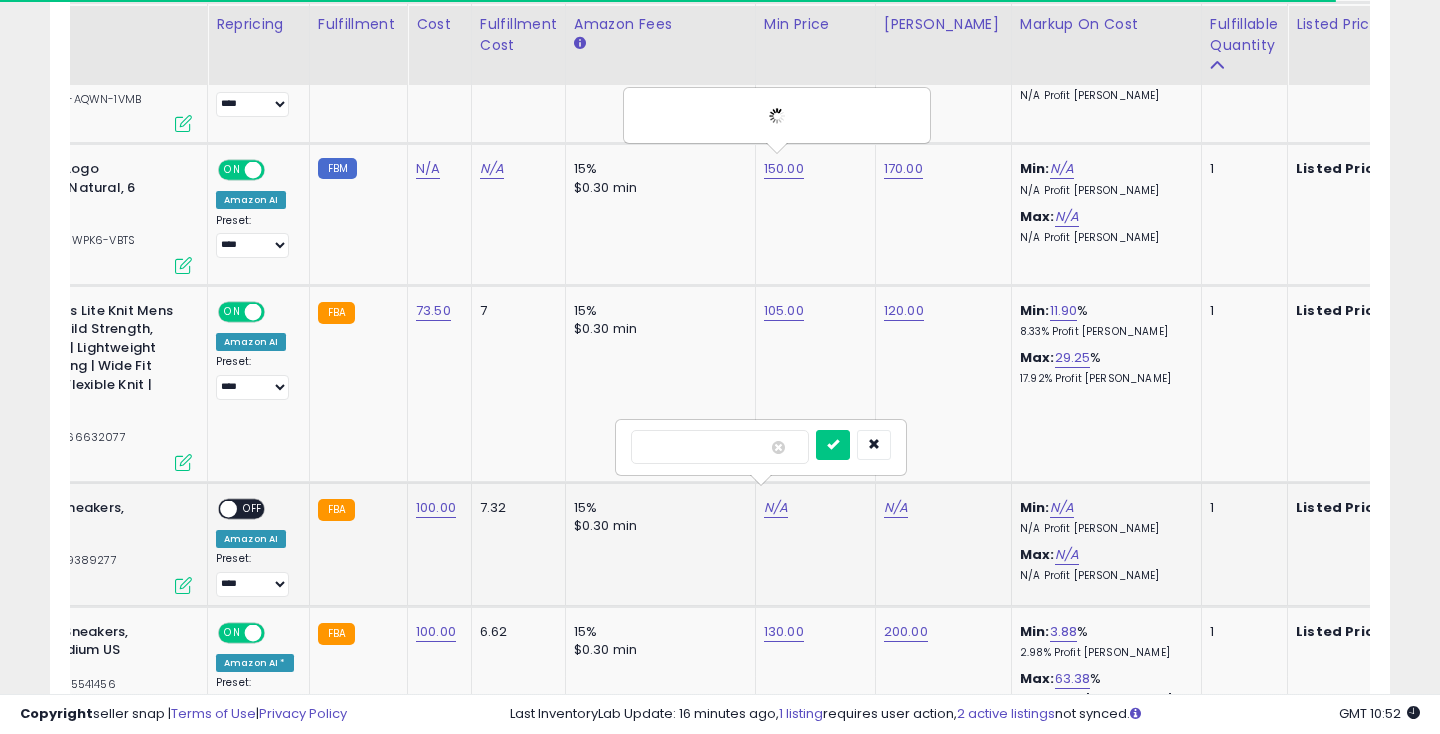 click at bounding box center [833, 445] 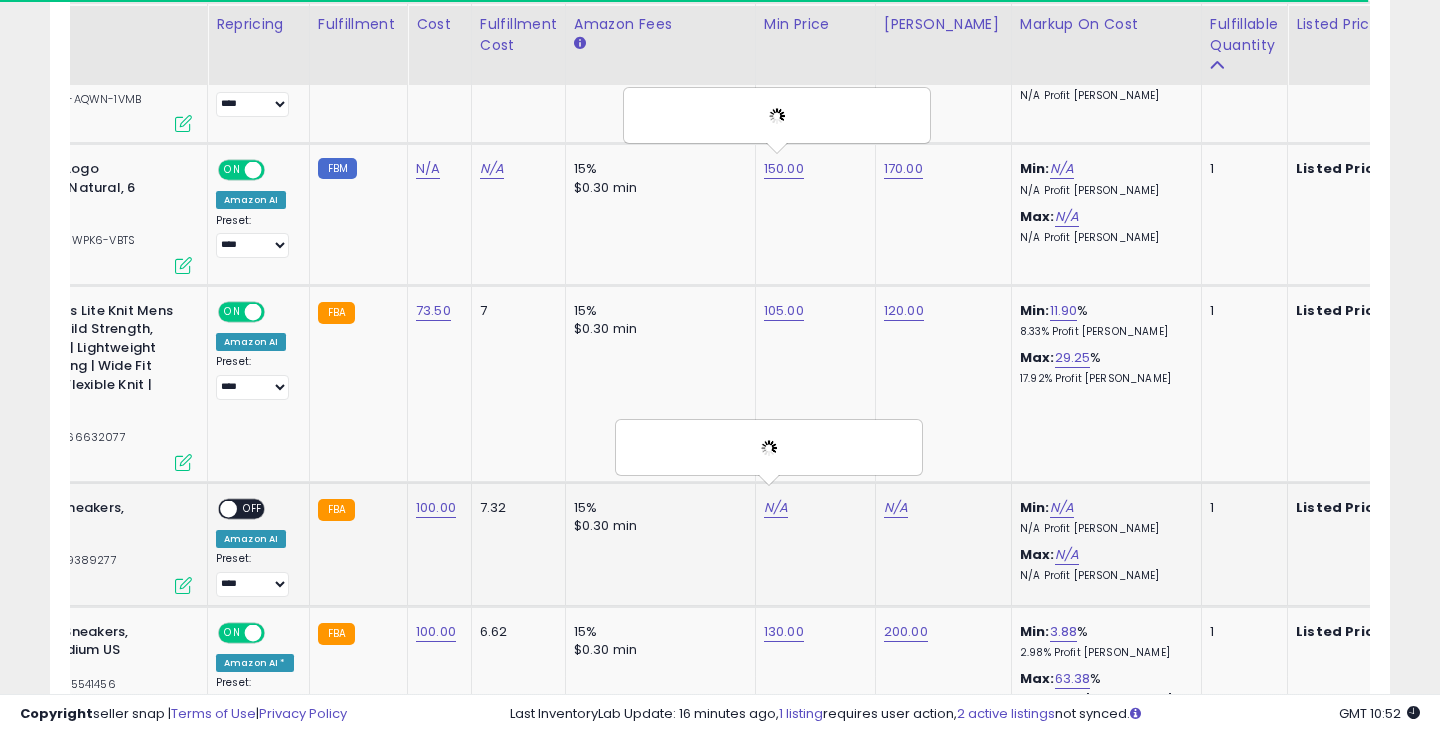 click on "N/A" at bounding box center (896, -343) 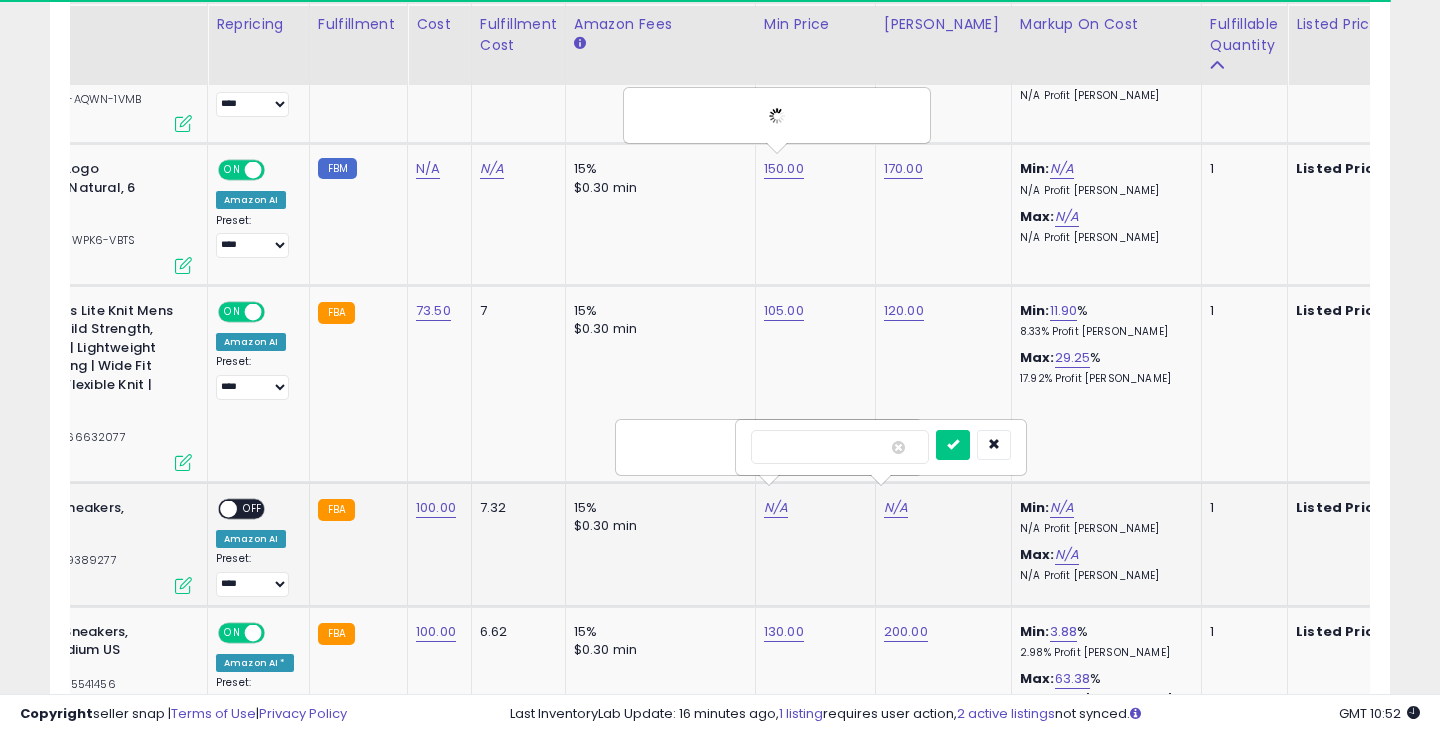 type on "***" 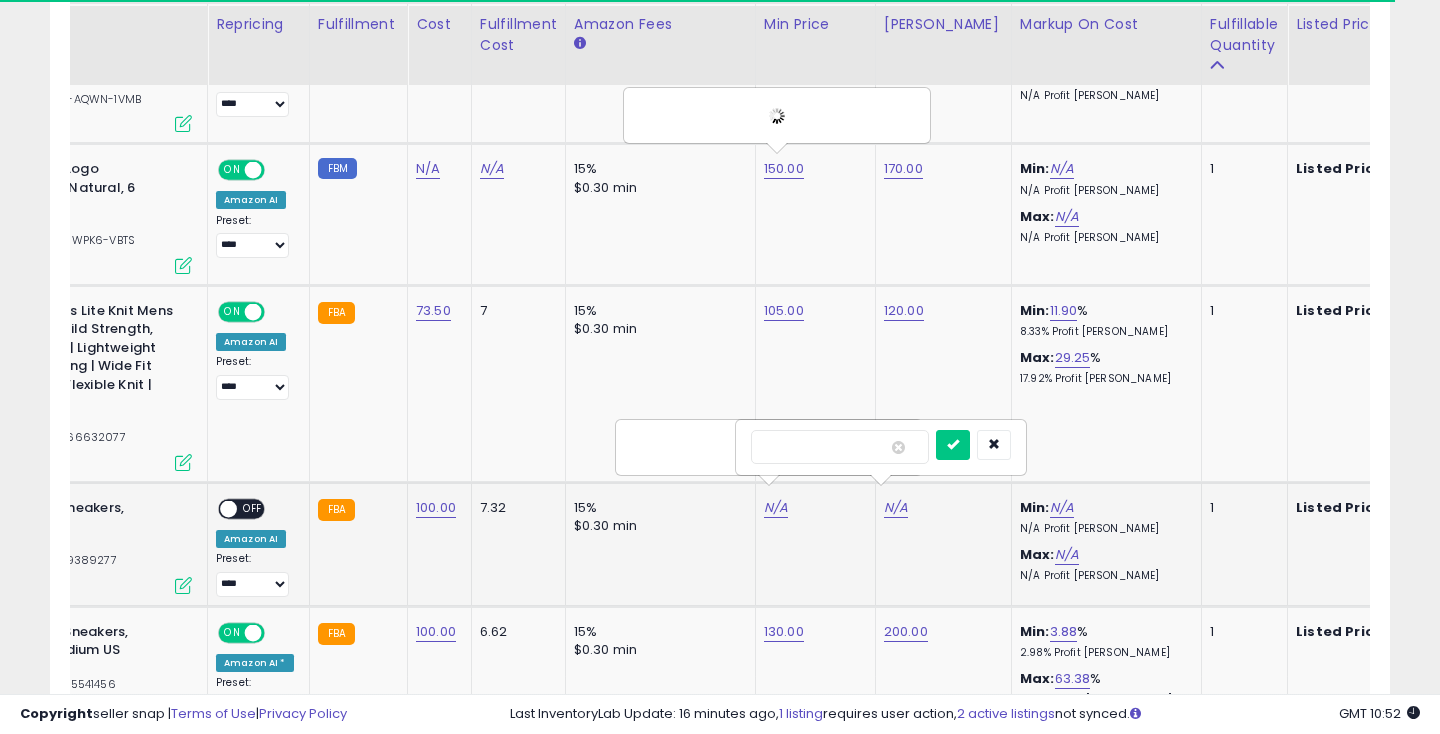 click at bounding box center [953, 445] 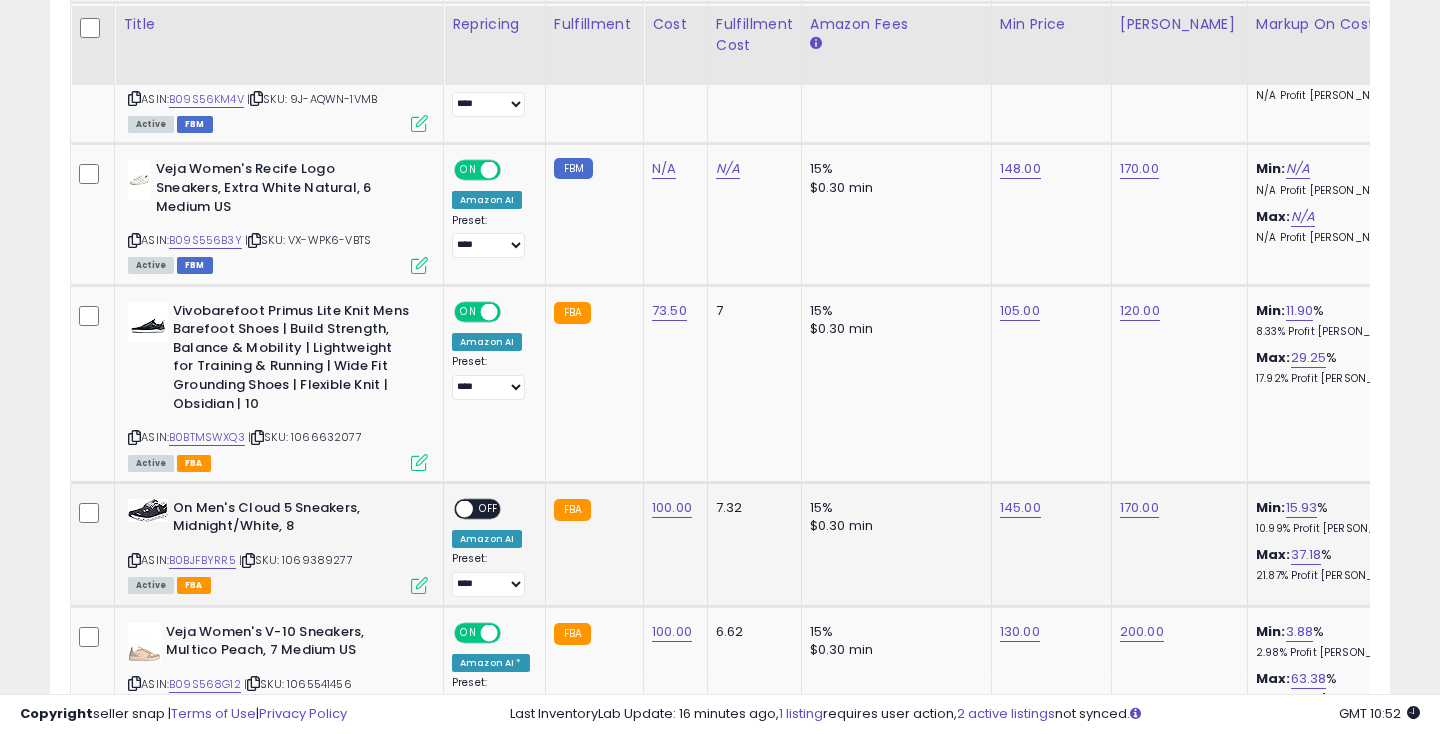 click on "OFF" at bounding box center (489, 508) 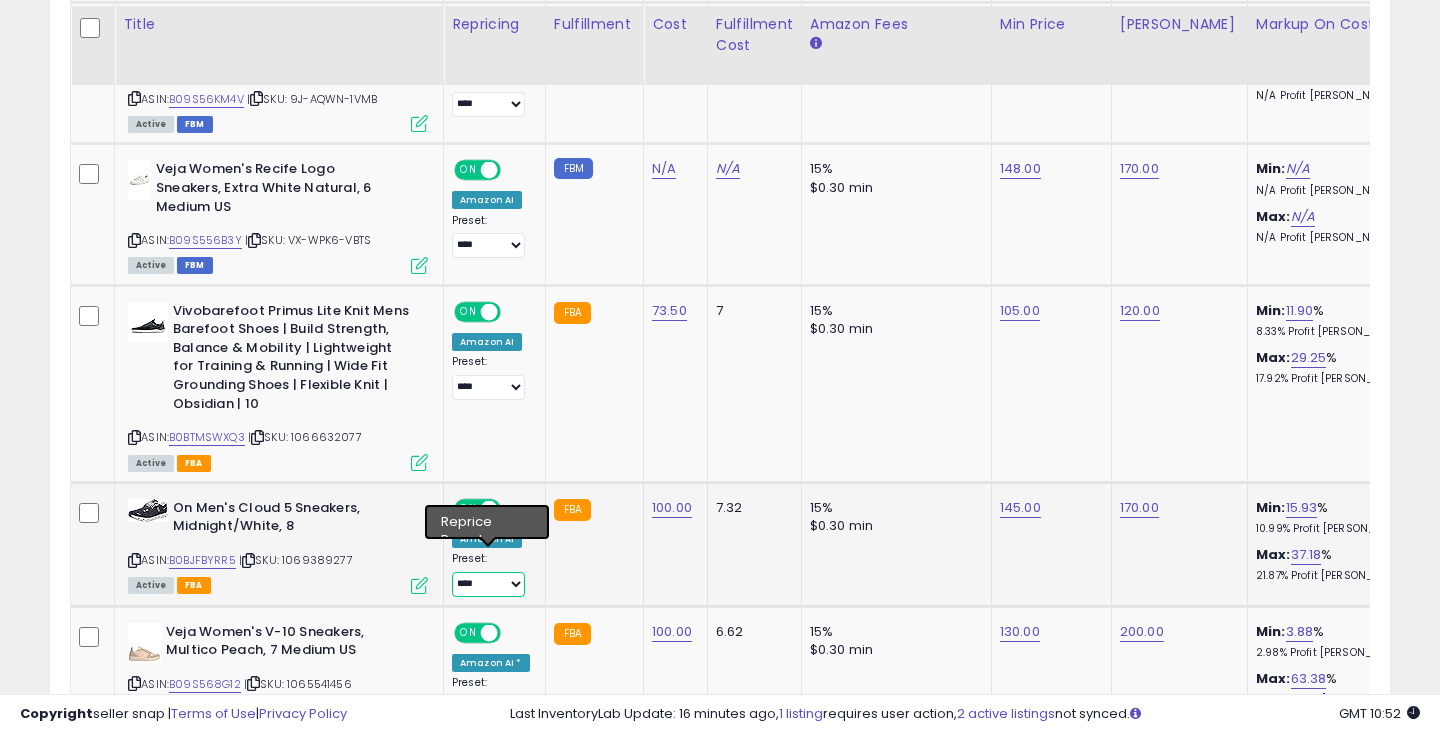 select on "**********" 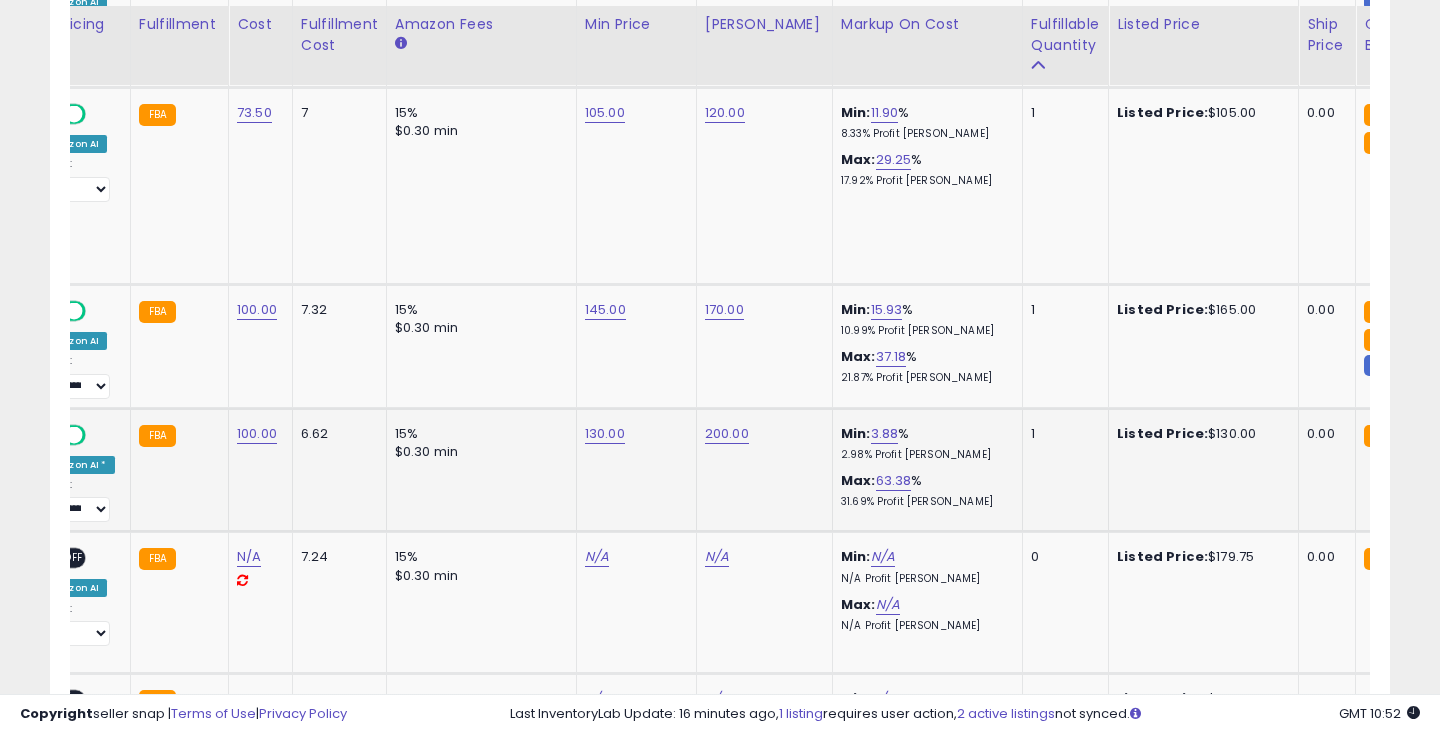 click on "130.00" at bounding box center [605, -665] 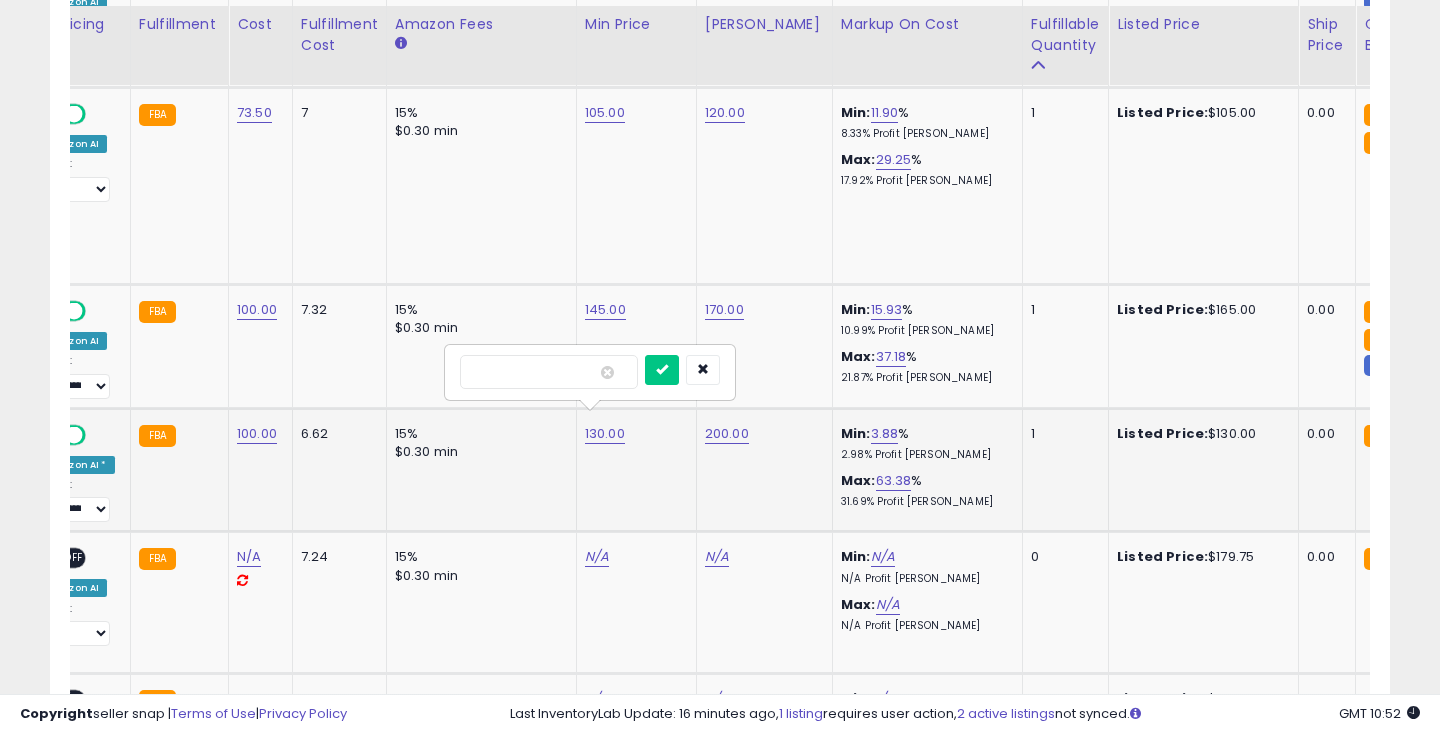 type on "***" 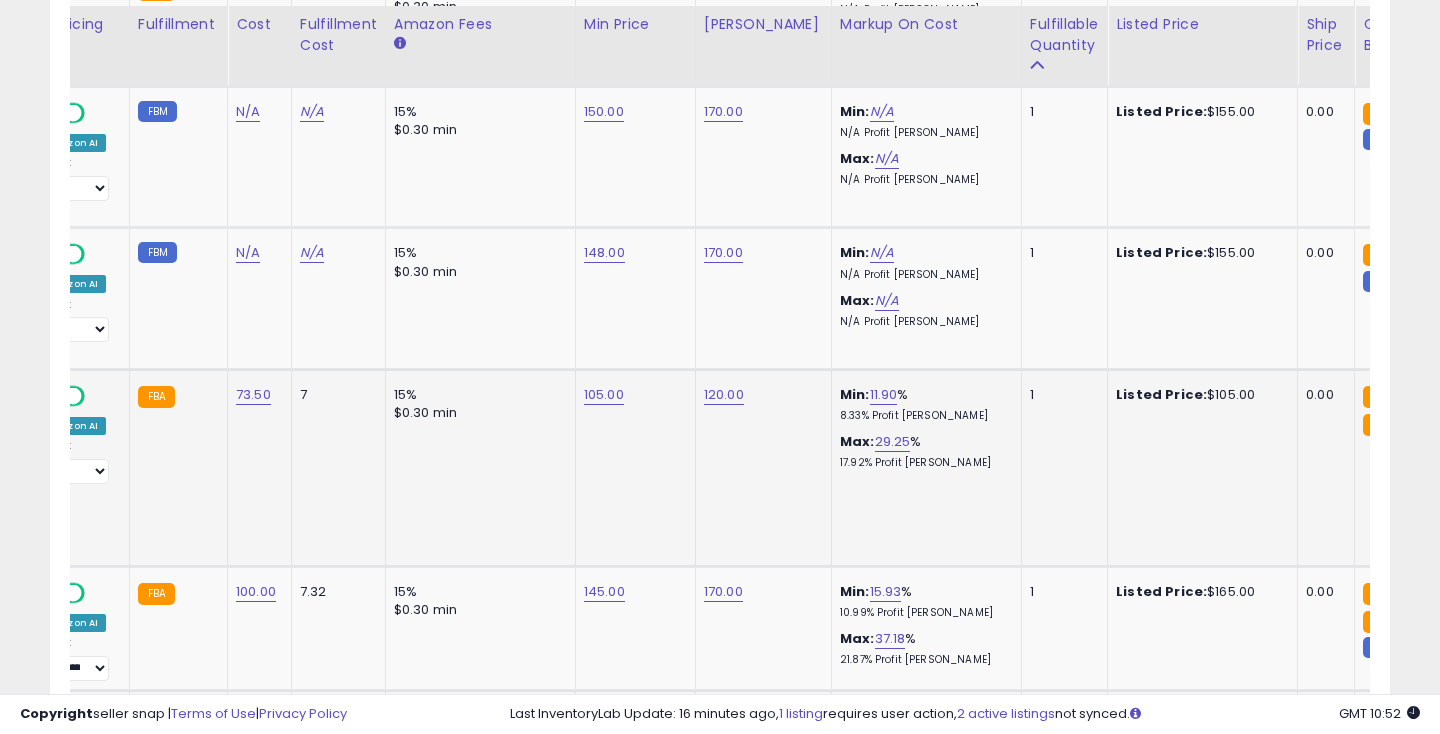 click on "105.00" at bounding box center [604, -383] 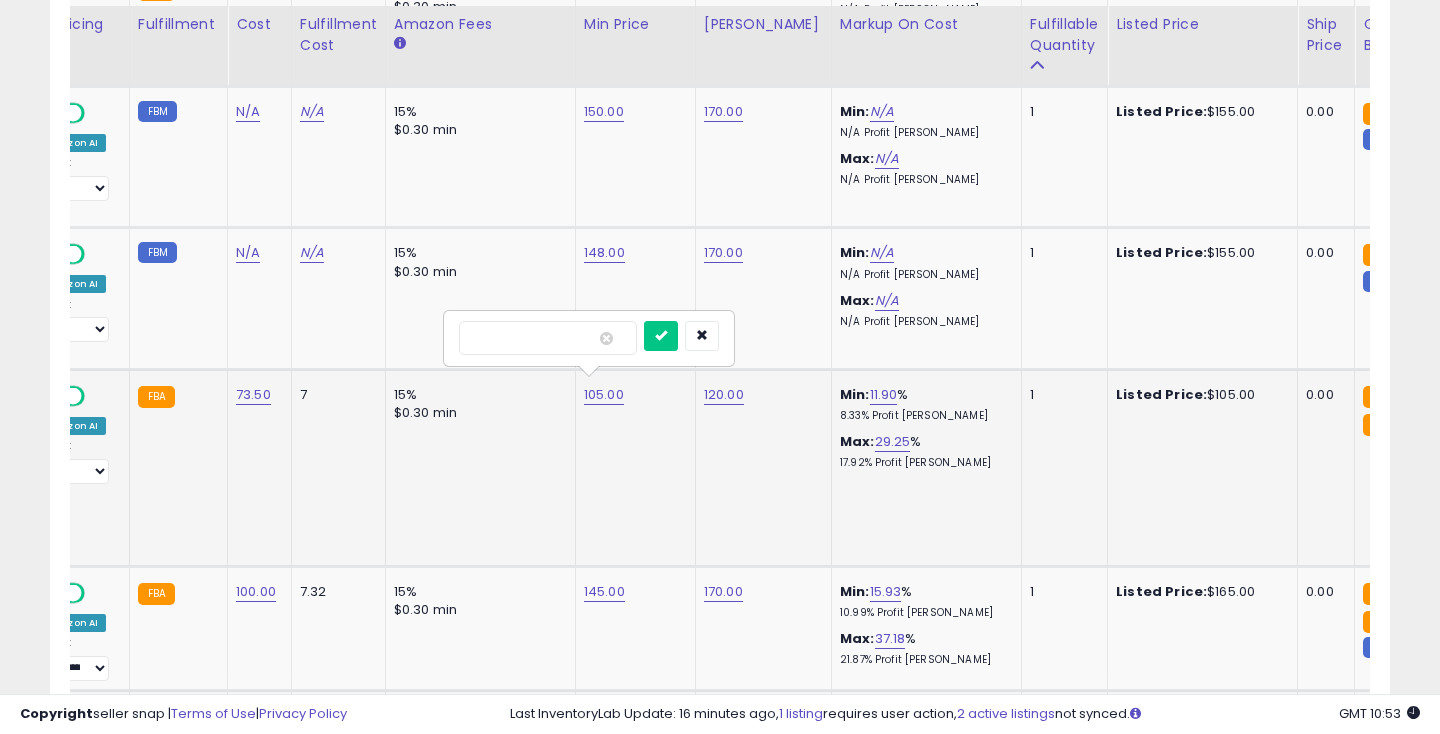 type on "***" 